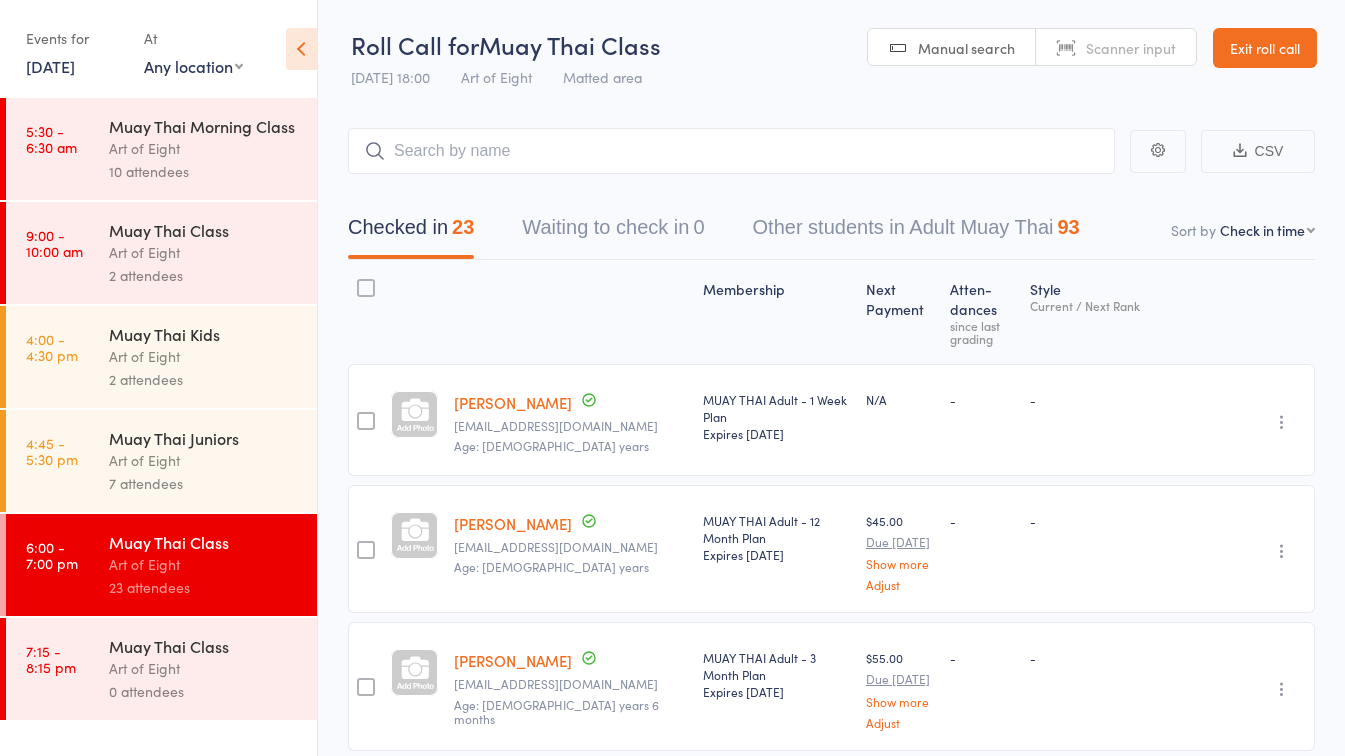 scroll, scrollTop: 0, scrollLeft: 0, axis: both 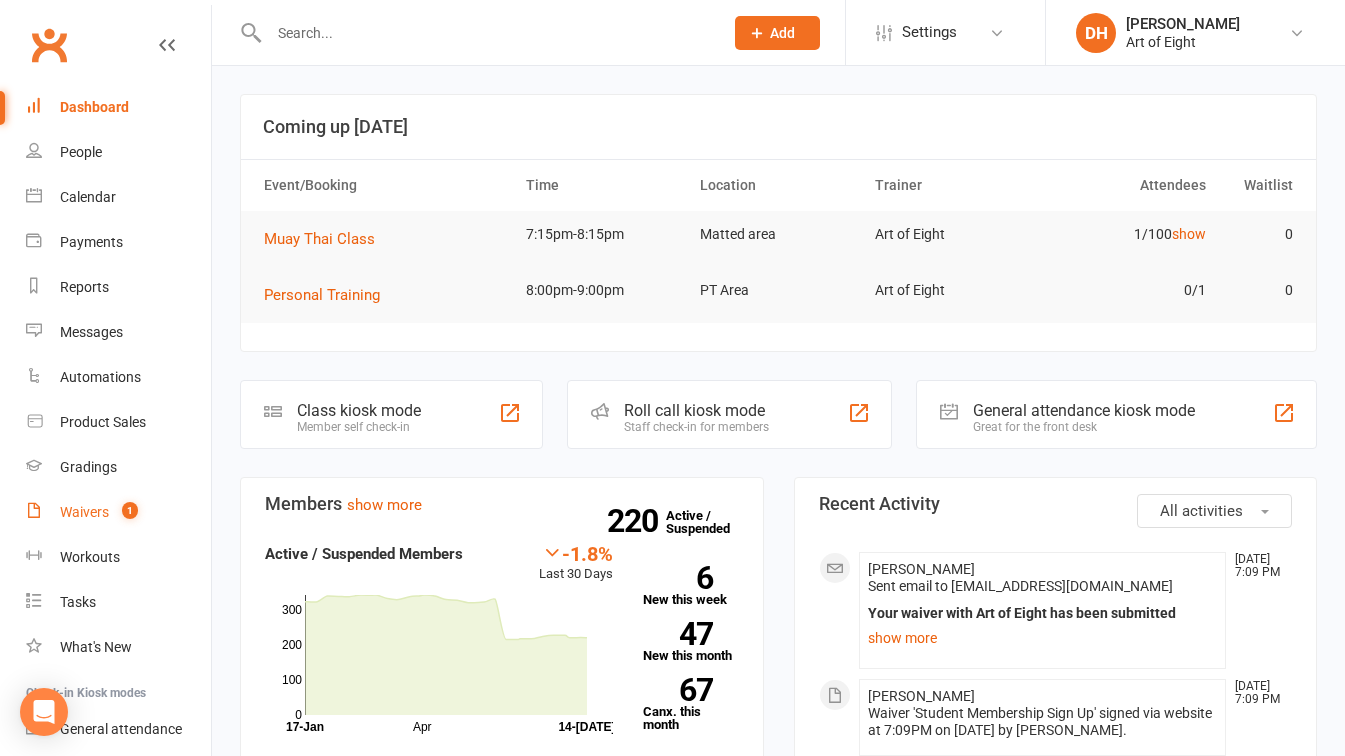 click on "Waivers   1" at bounding box center (118, 512) 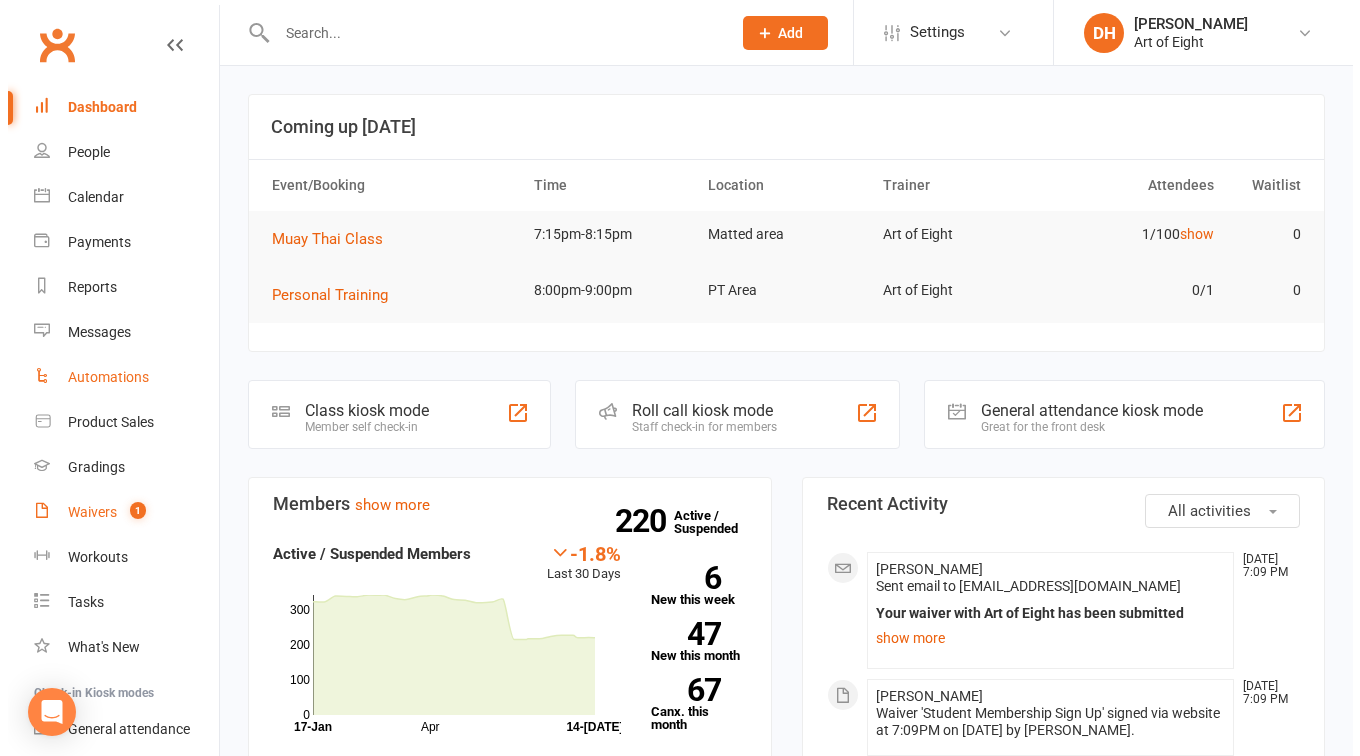 scroll, scrollTop: 0, scrollLeft: 0, axis: both 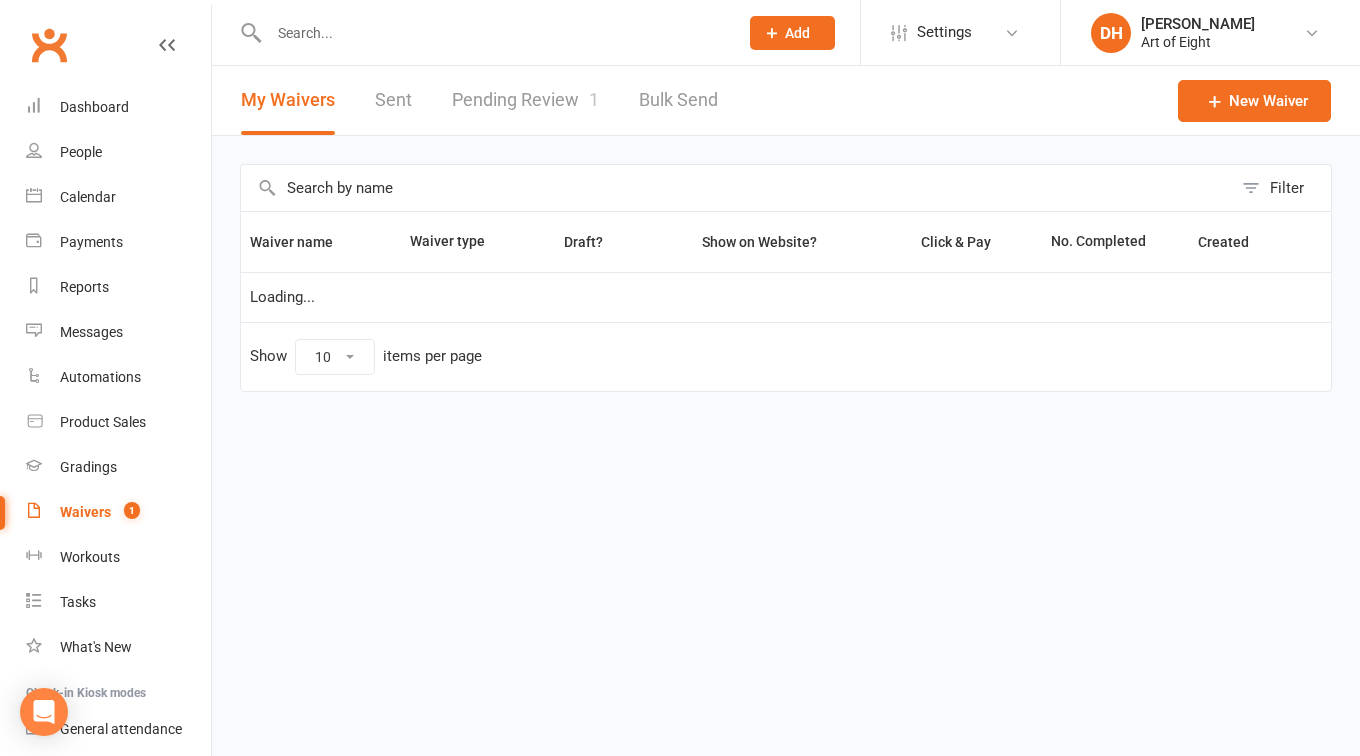 click on "Pending Review 1" at bounding box center (525, 100) 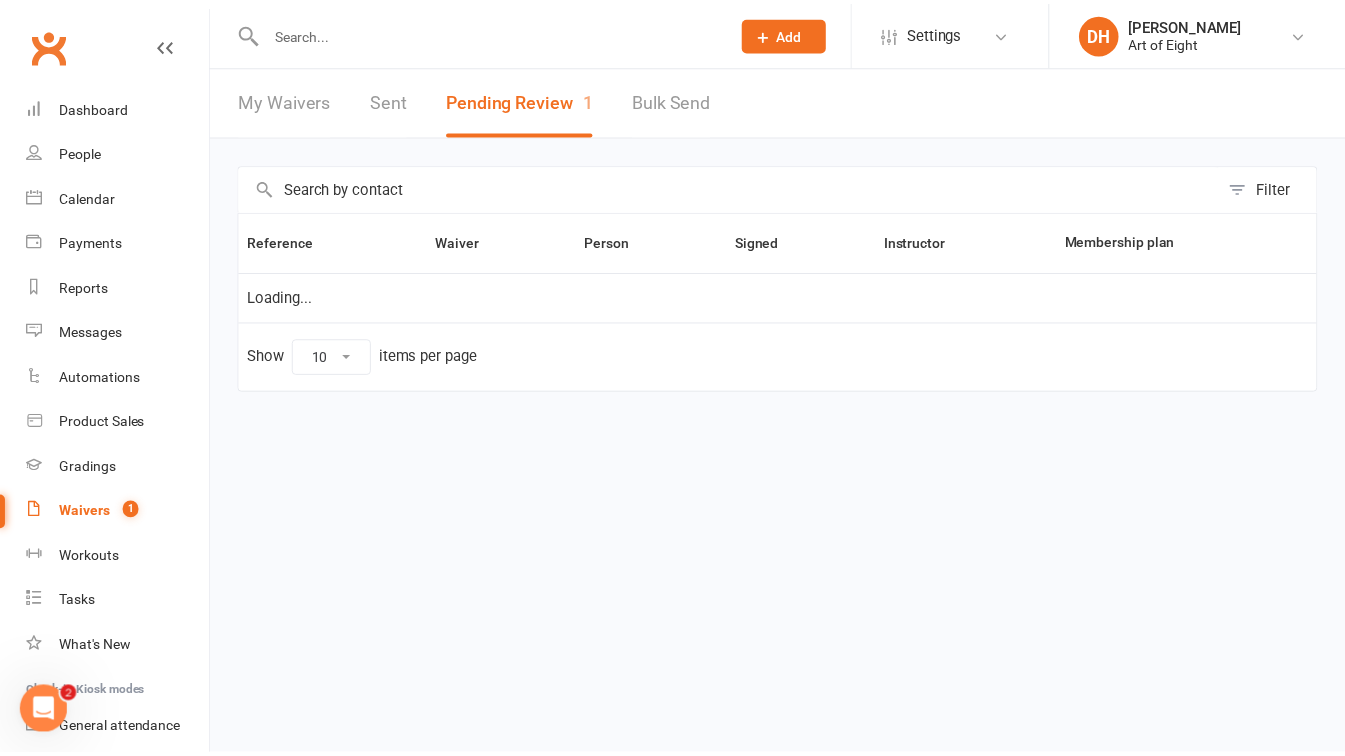 scroll, scrollTop: 0, scrollLeft: 0, axis: both 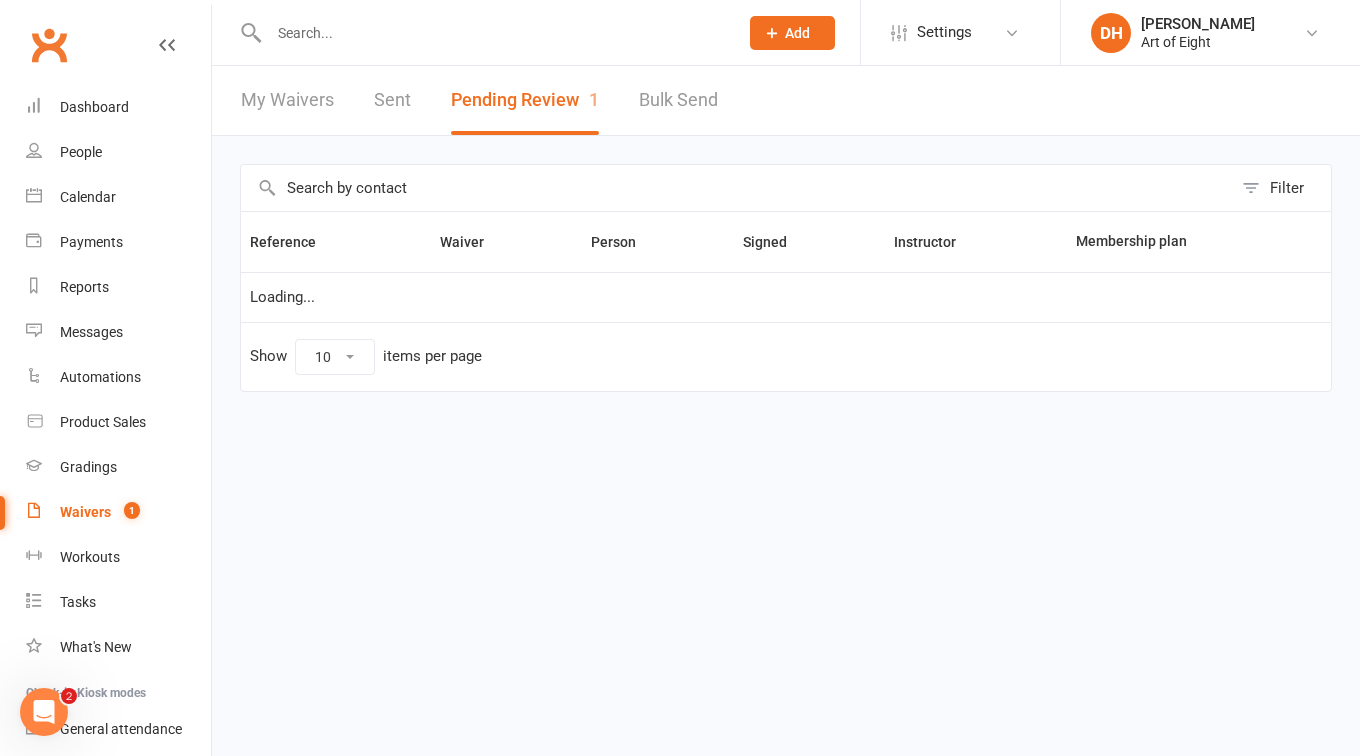 select on "50" 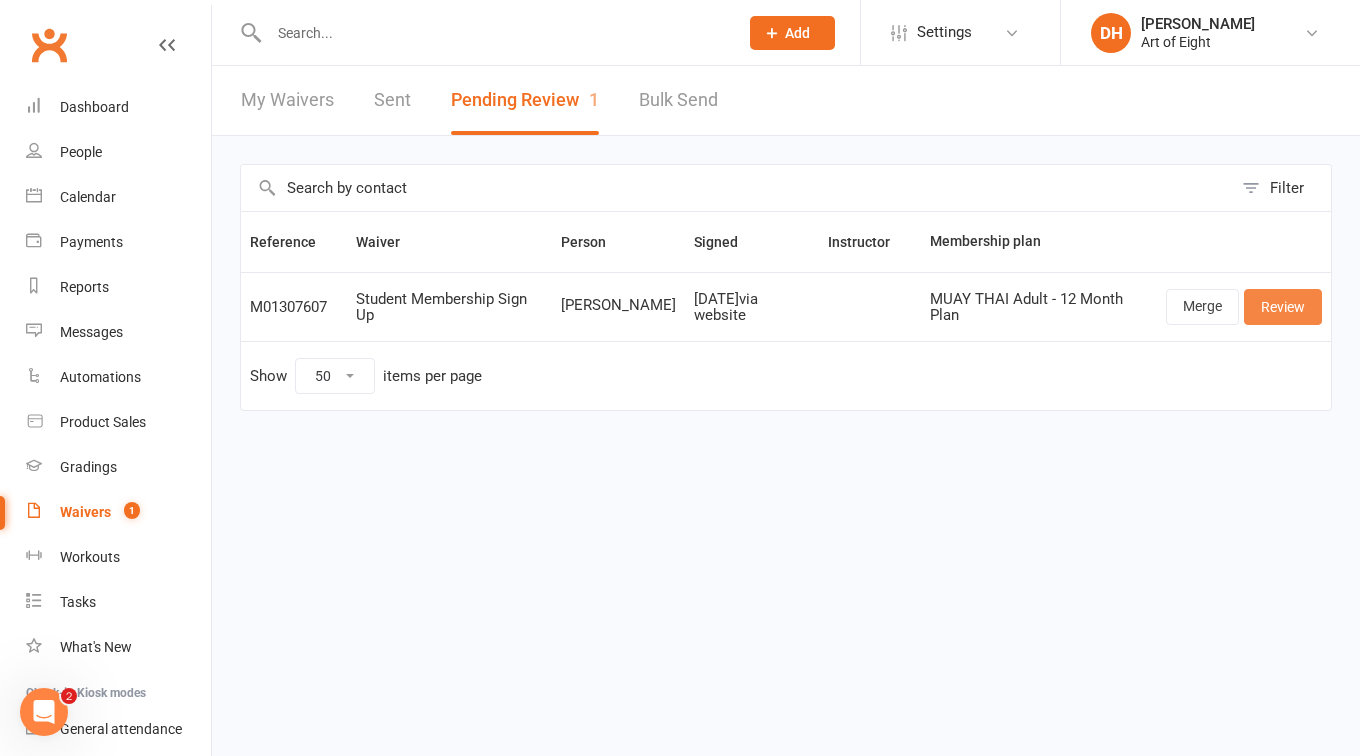 click on "Review" at bounding box center (1283, 307) 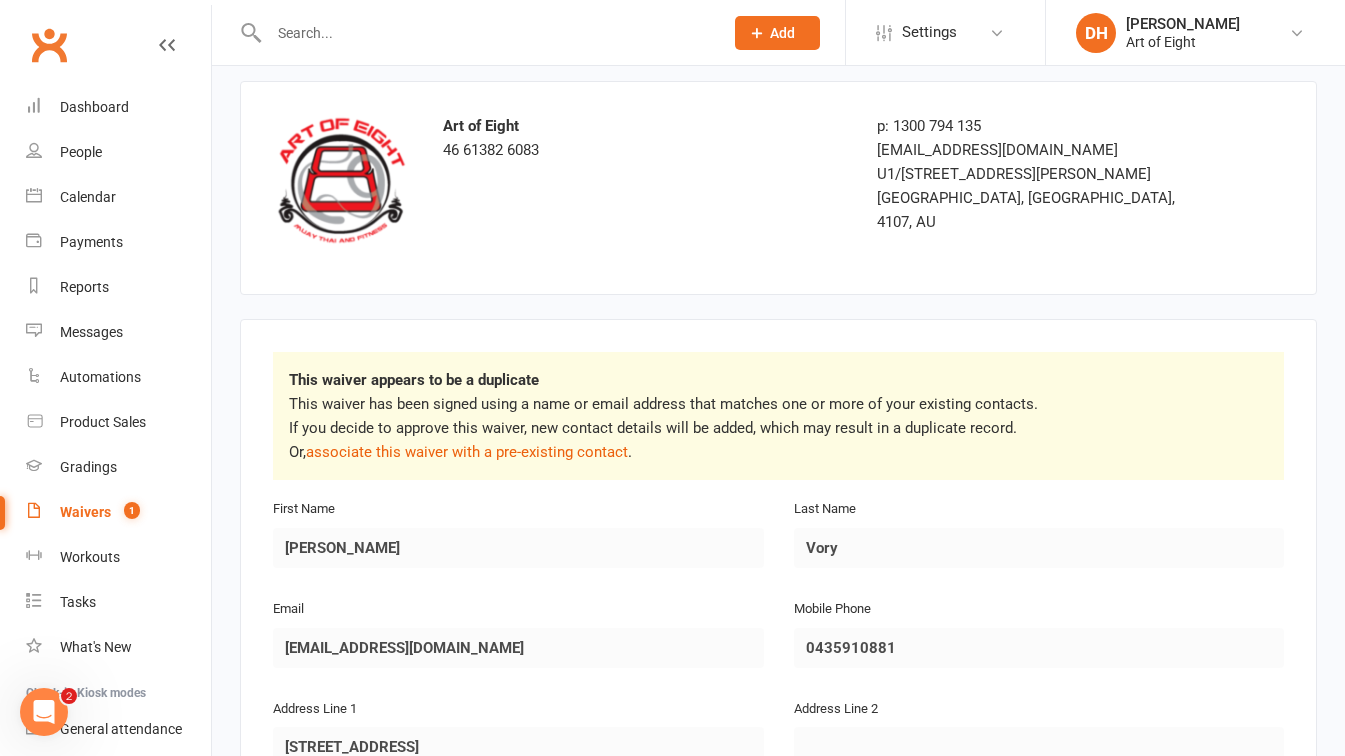 scroll, scrollTop: 100, scrollLeft: 0, axis: vertical 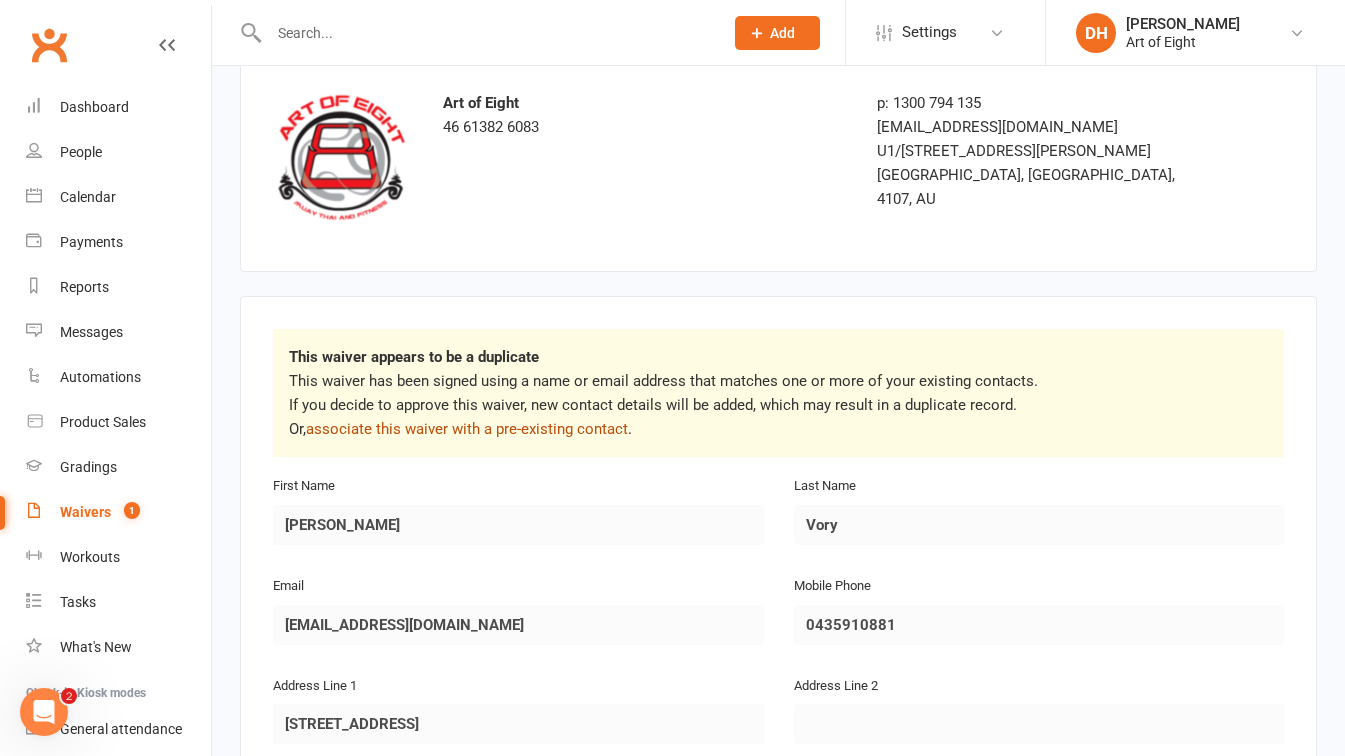 click on "associate this waiver with a pre-existing contact" at bounding box center [467, 429] 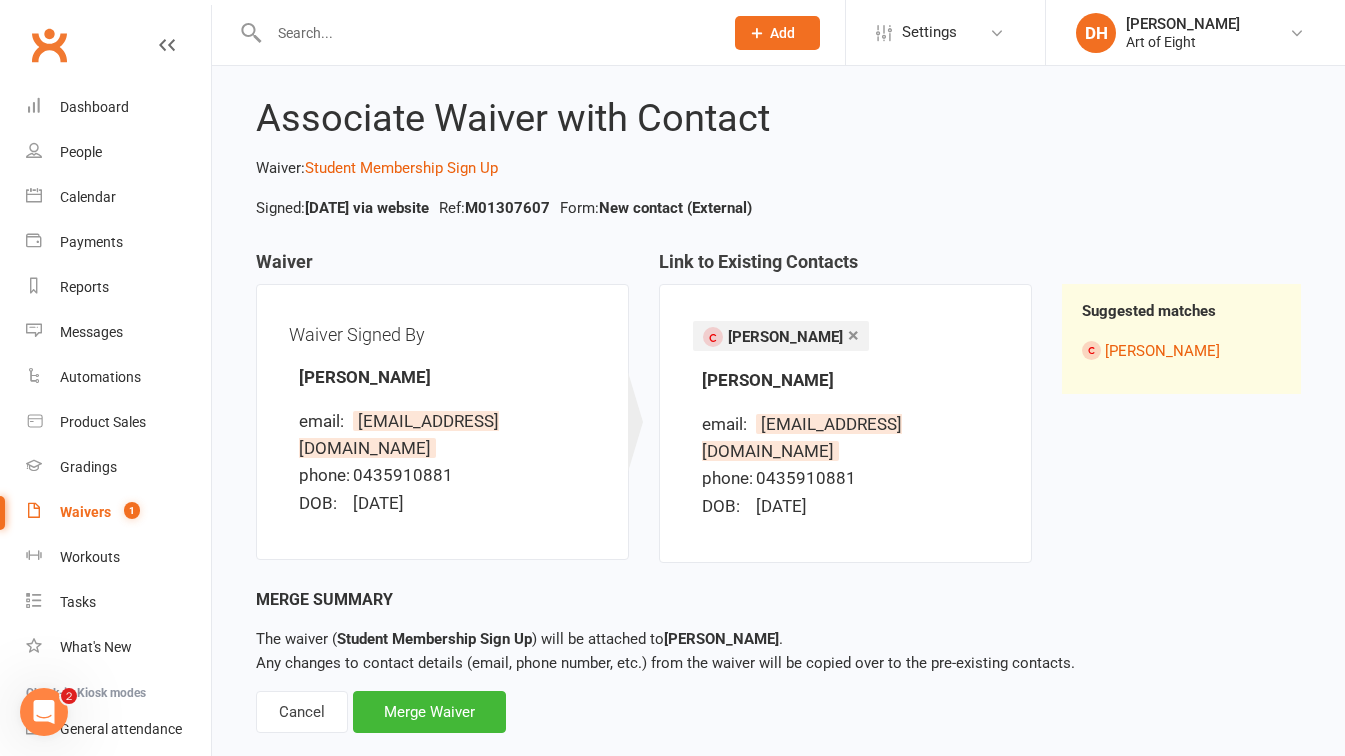 scroll, scrollTop: 39, scrollLeft: 0, axis: vertical 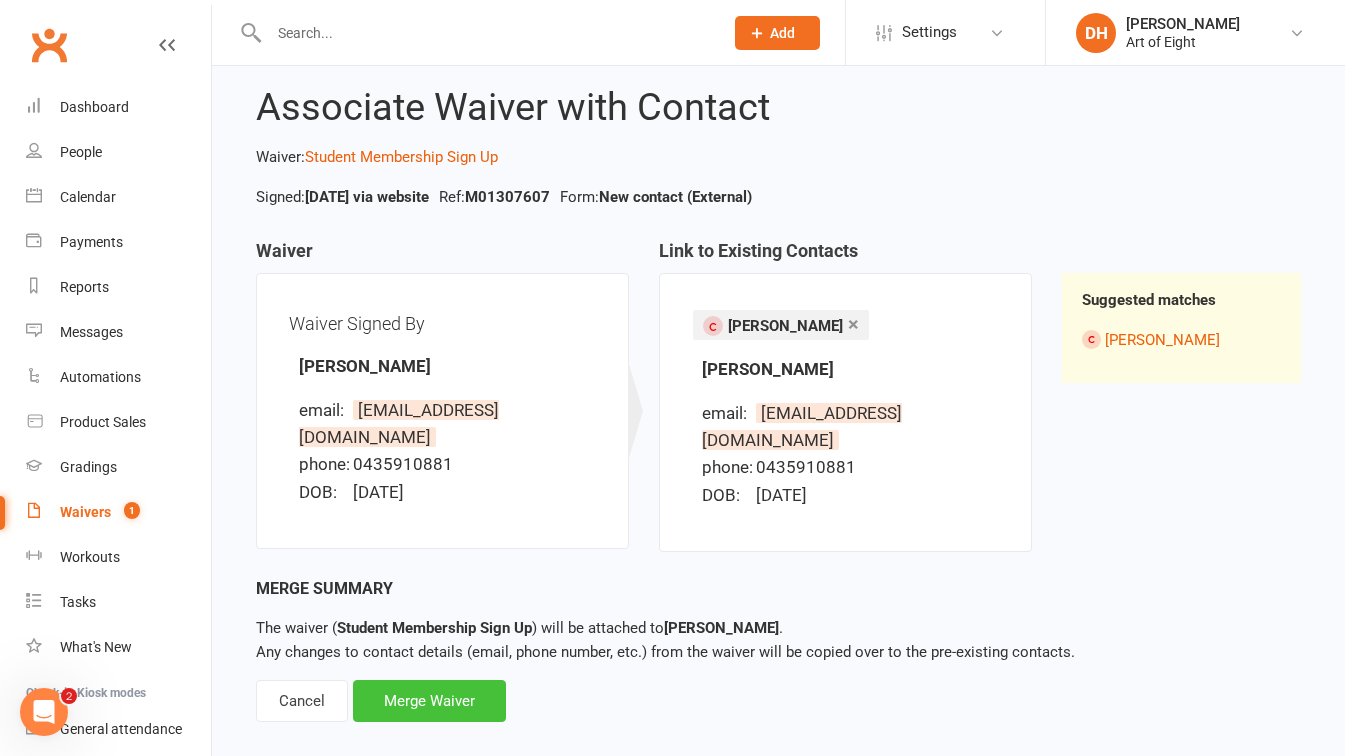 click on "Merge Waiver" at bounding box center [429, 701] 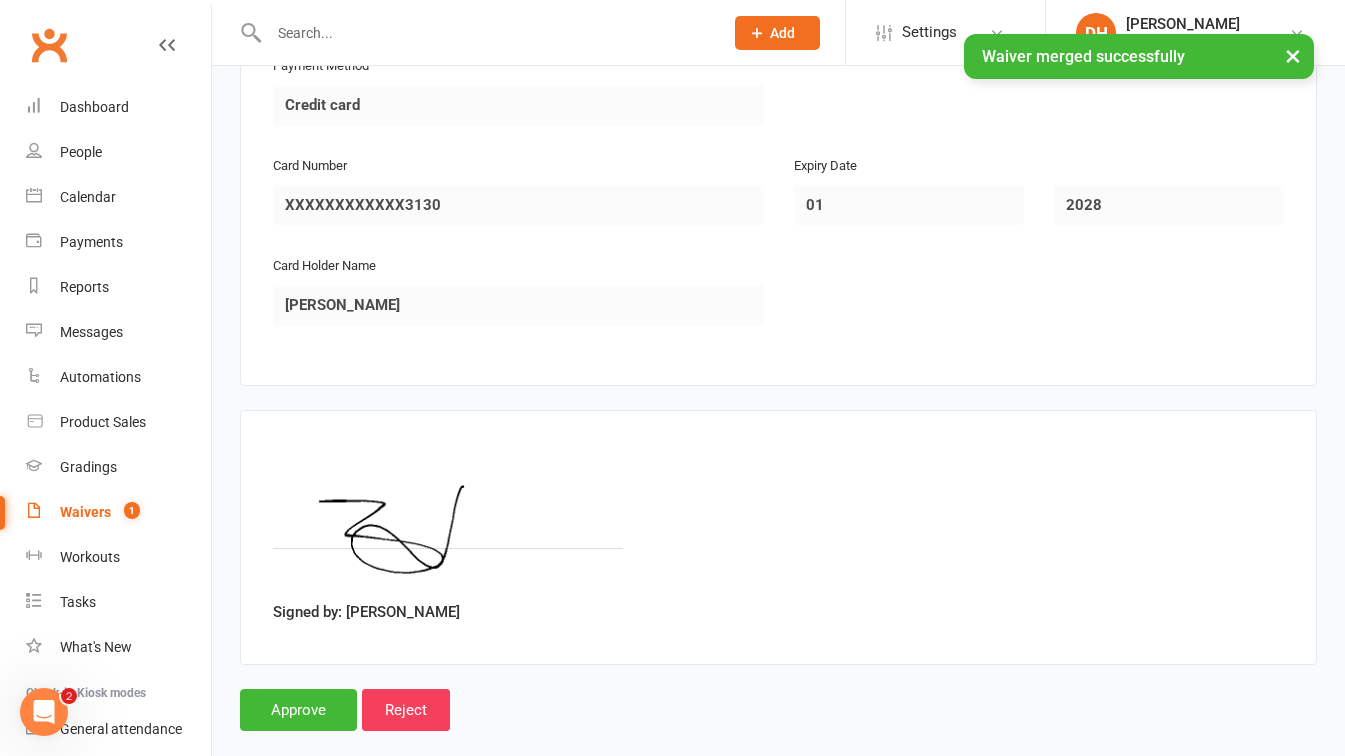 scroll, scrollTop: 2390, scrollLeft: 0, axis: vertical 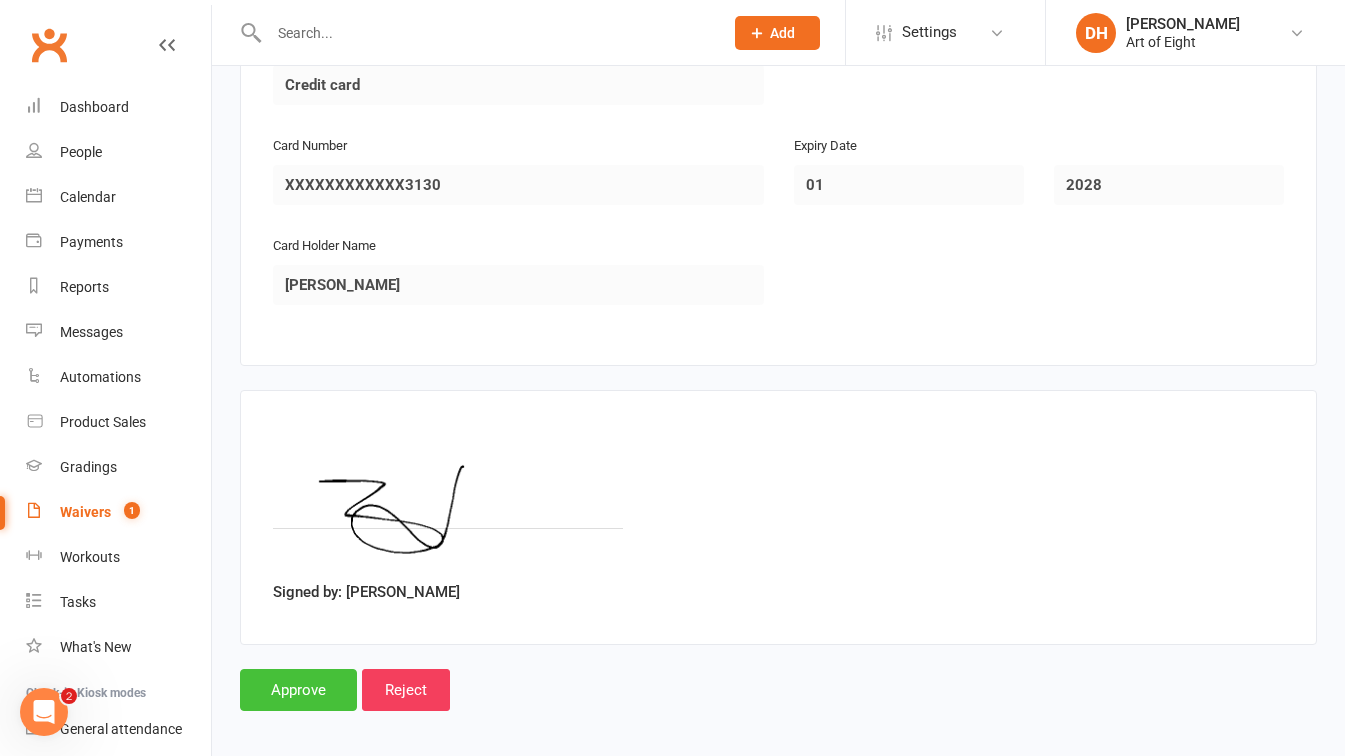 click on "Approve" at bounding box center [298, 690] 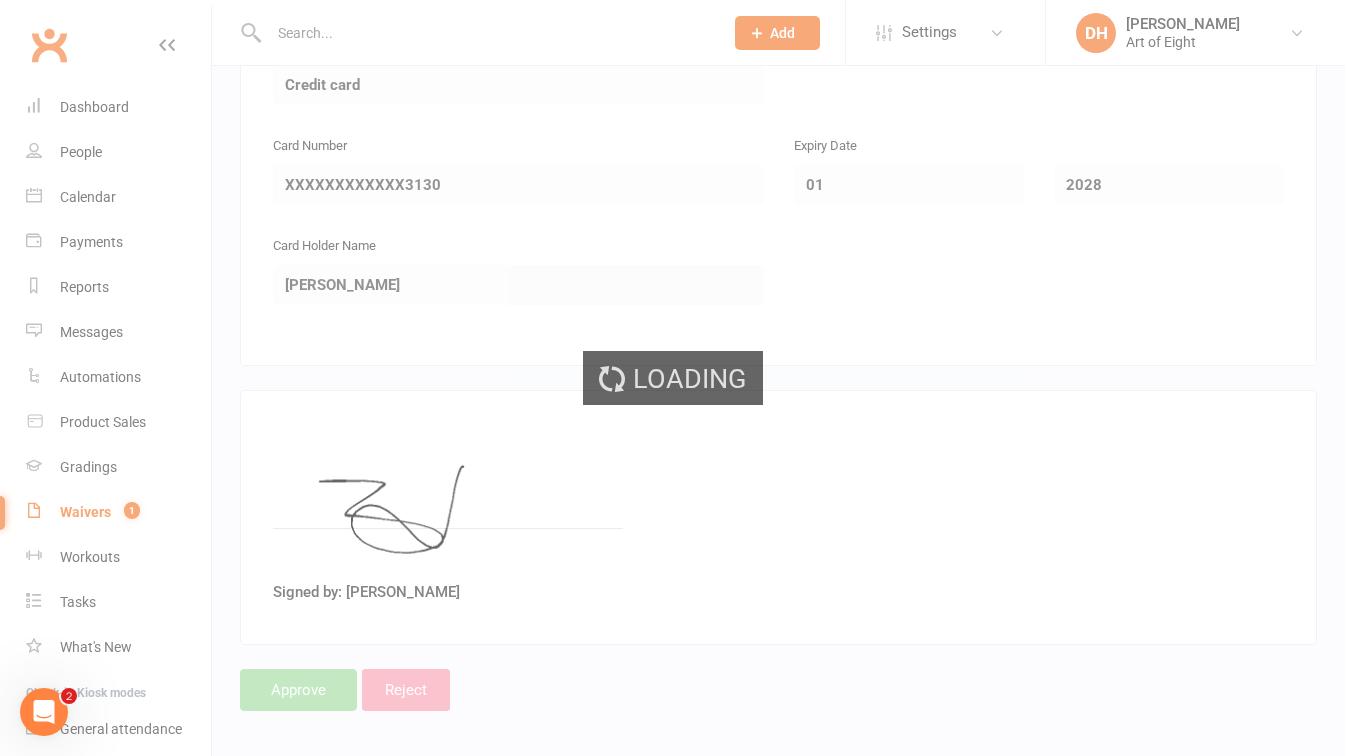 scroll, scrollTop: 0, scrollLeft: 0, axis: both 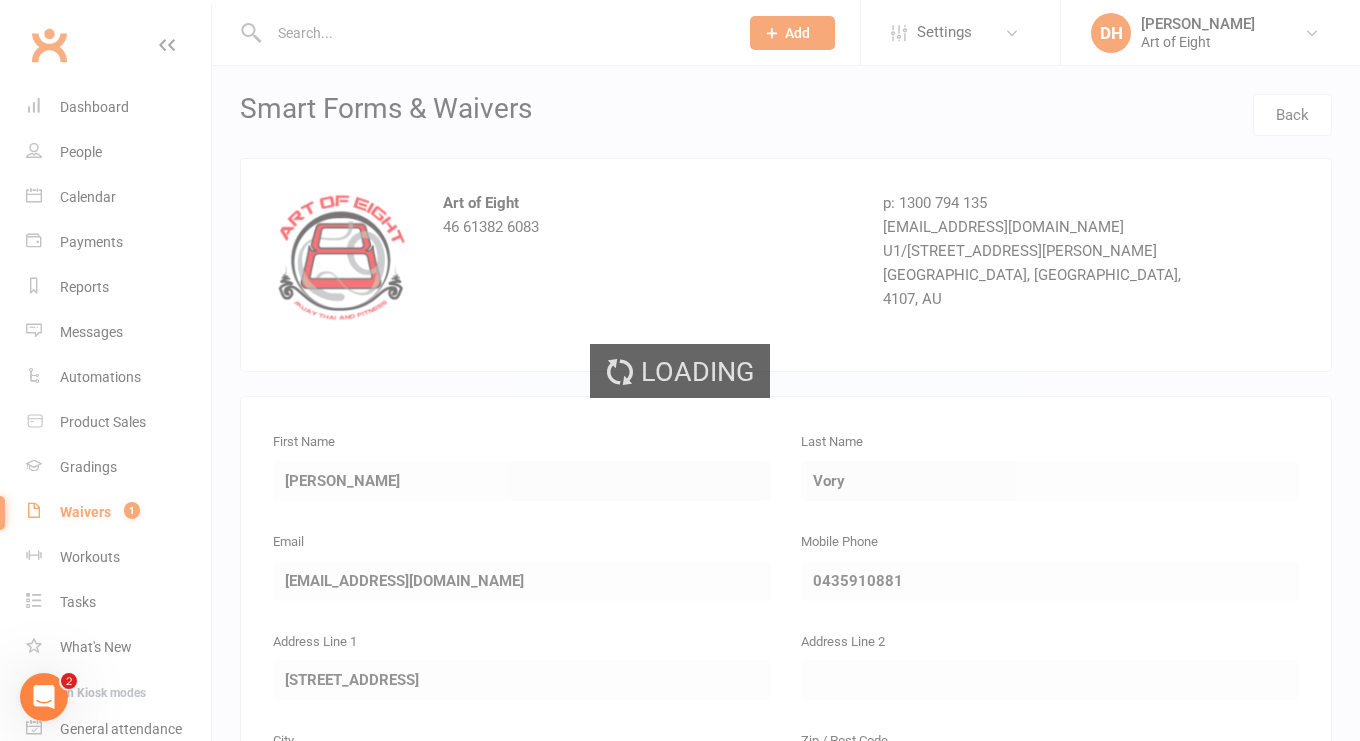 select on "50" 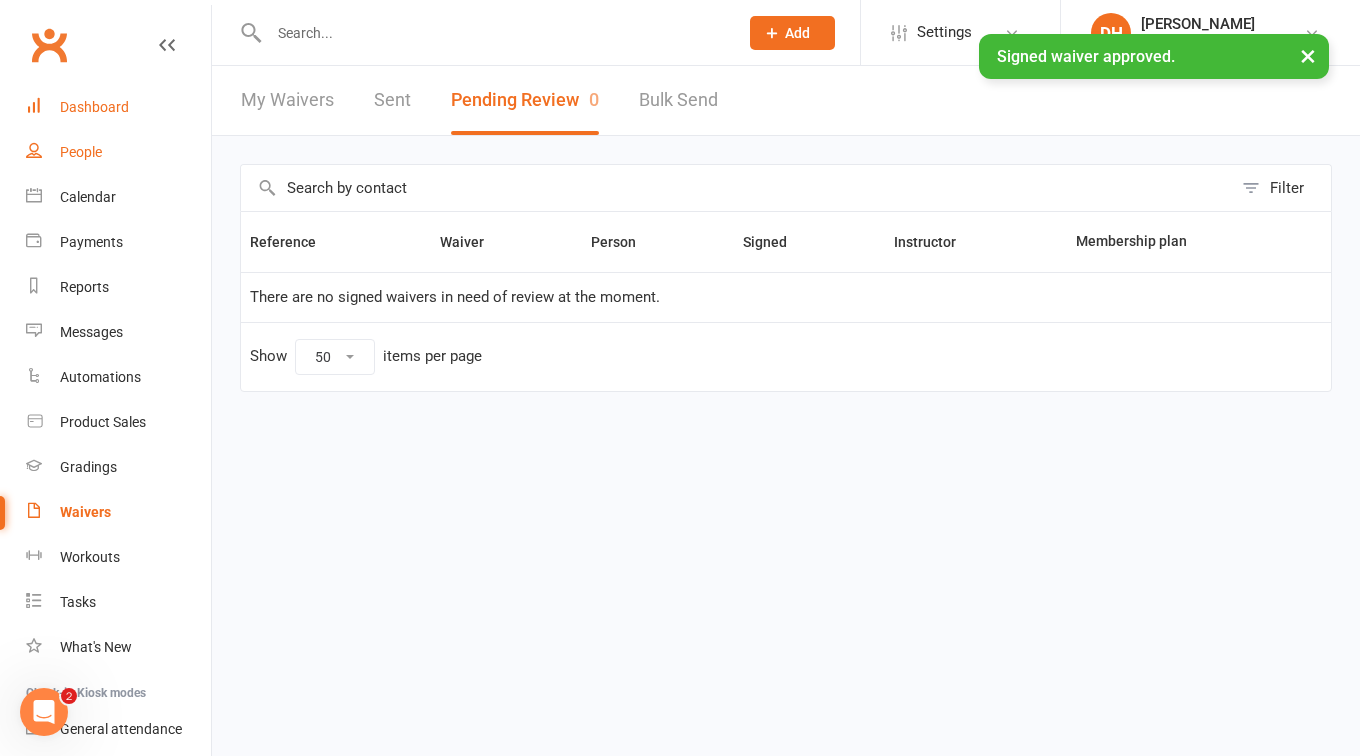 drag, startPoint x: 86, startPoint y: 103, endPoint x: 173, endPoint y: 147, distance: 97.49359 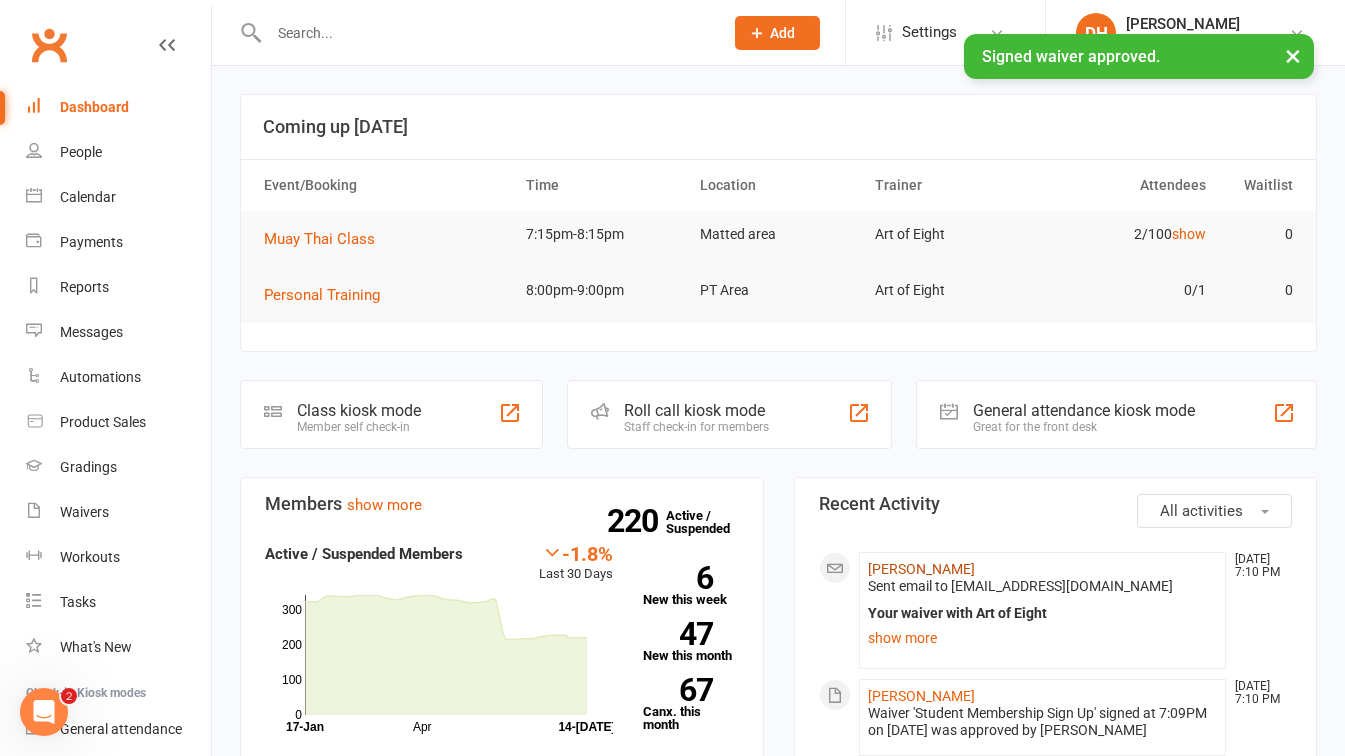 click on "[PERSON_NAME]" 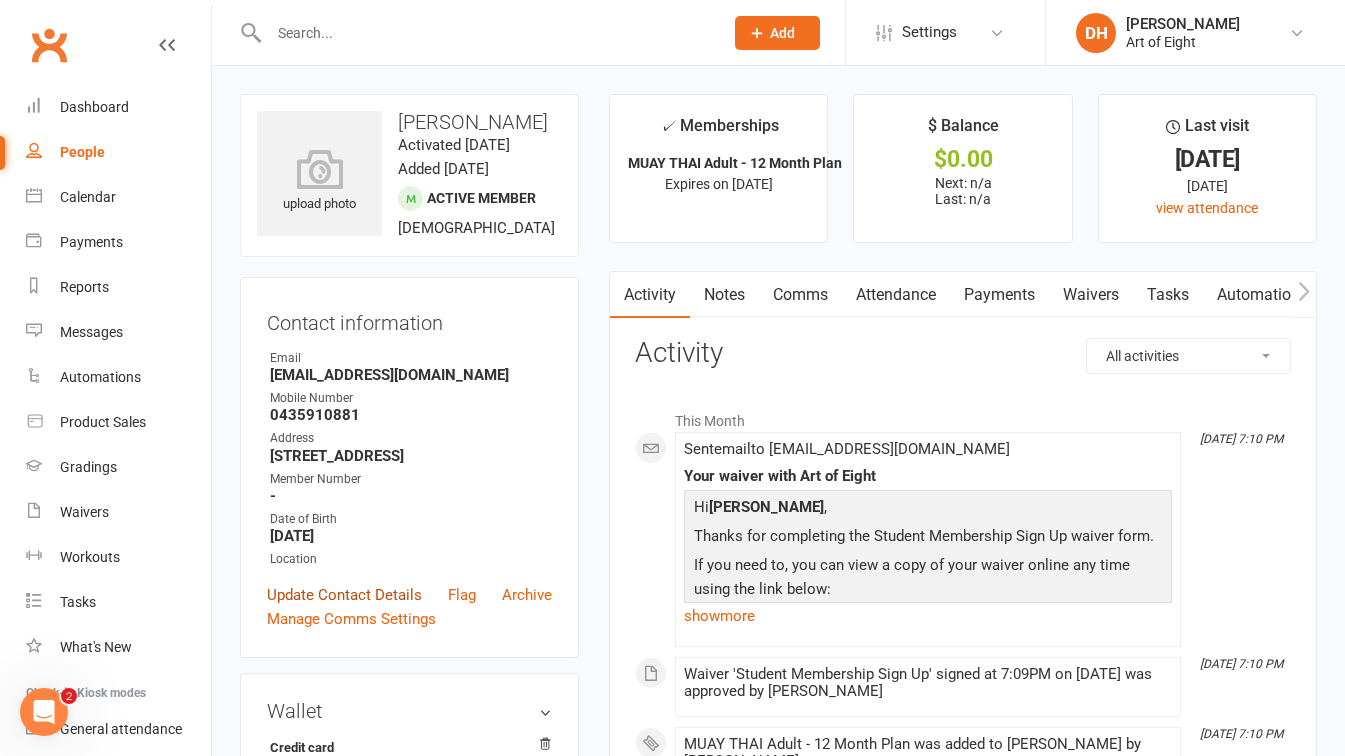 click on "Update Contact Details" at bounding box center (344, 595) 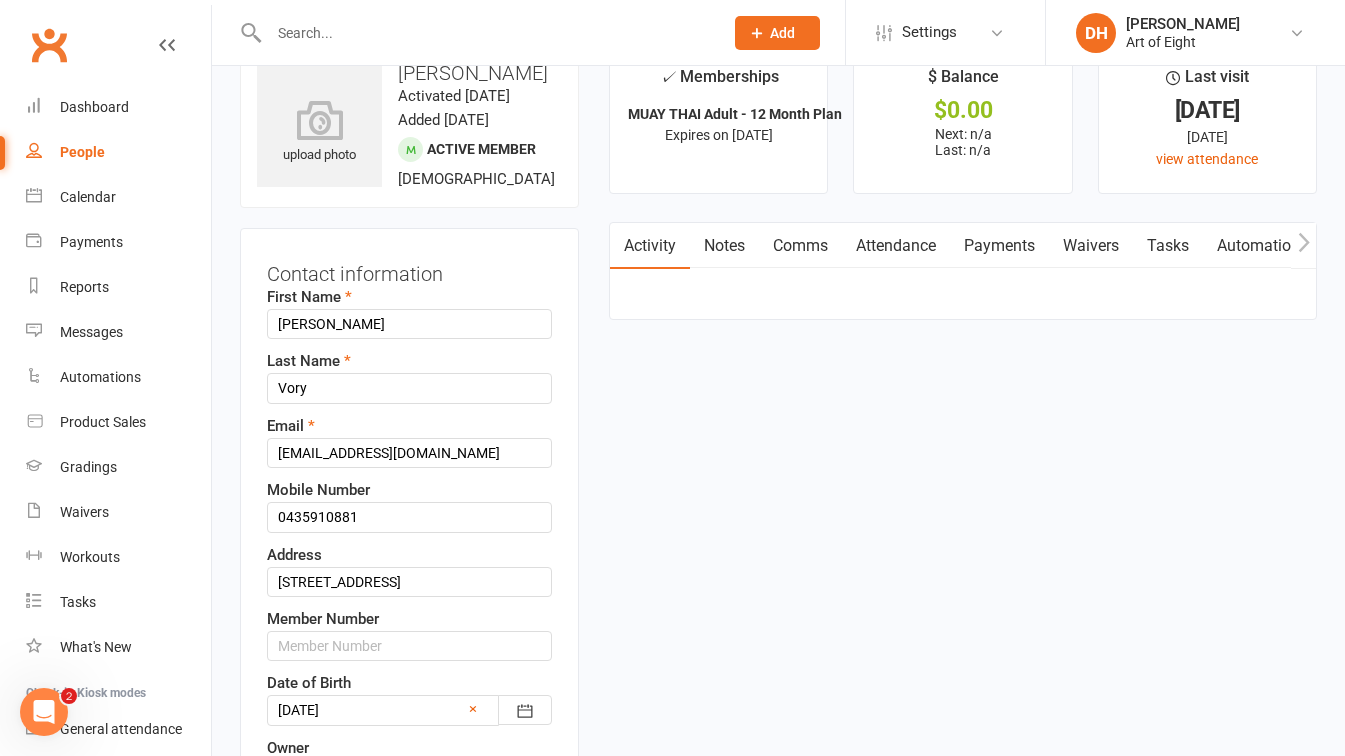 scroll, scrollTop: 94, scrollLeft: 0, axis: vertical 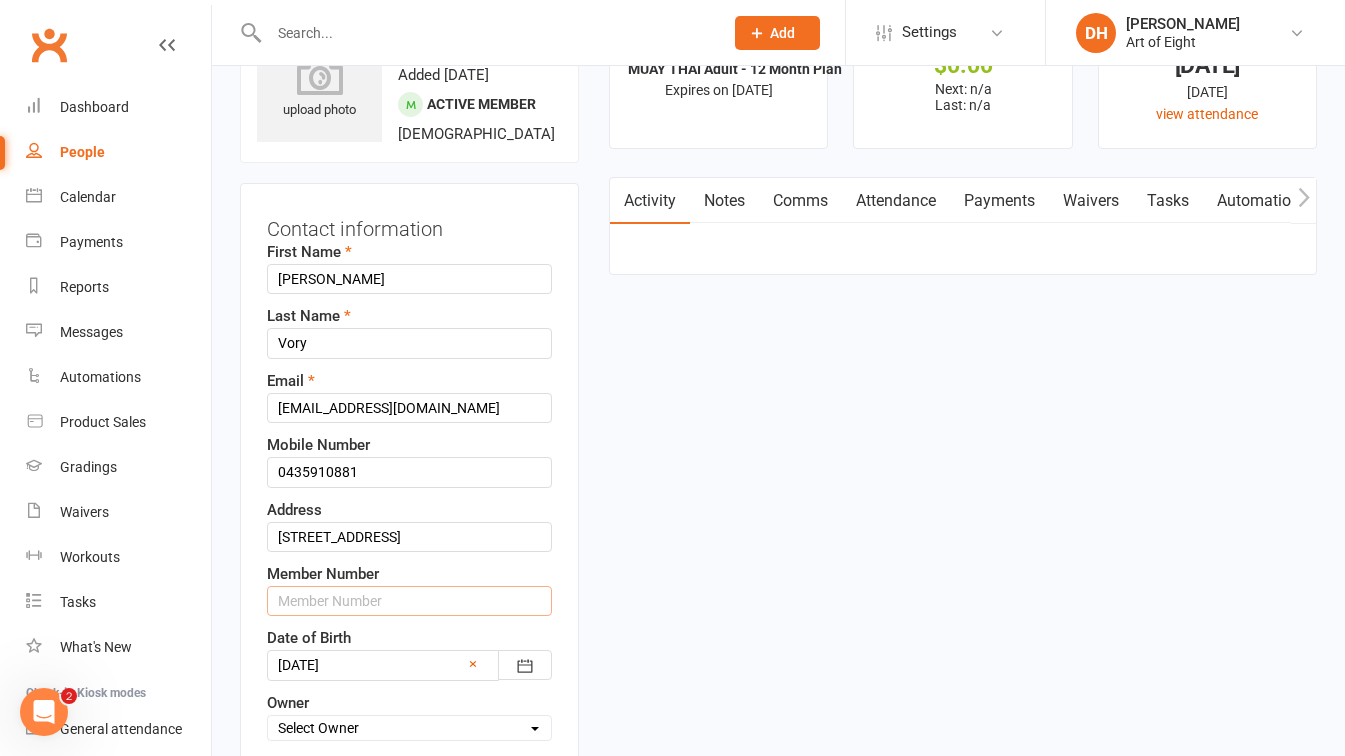 click at bounding box center [409, 601] 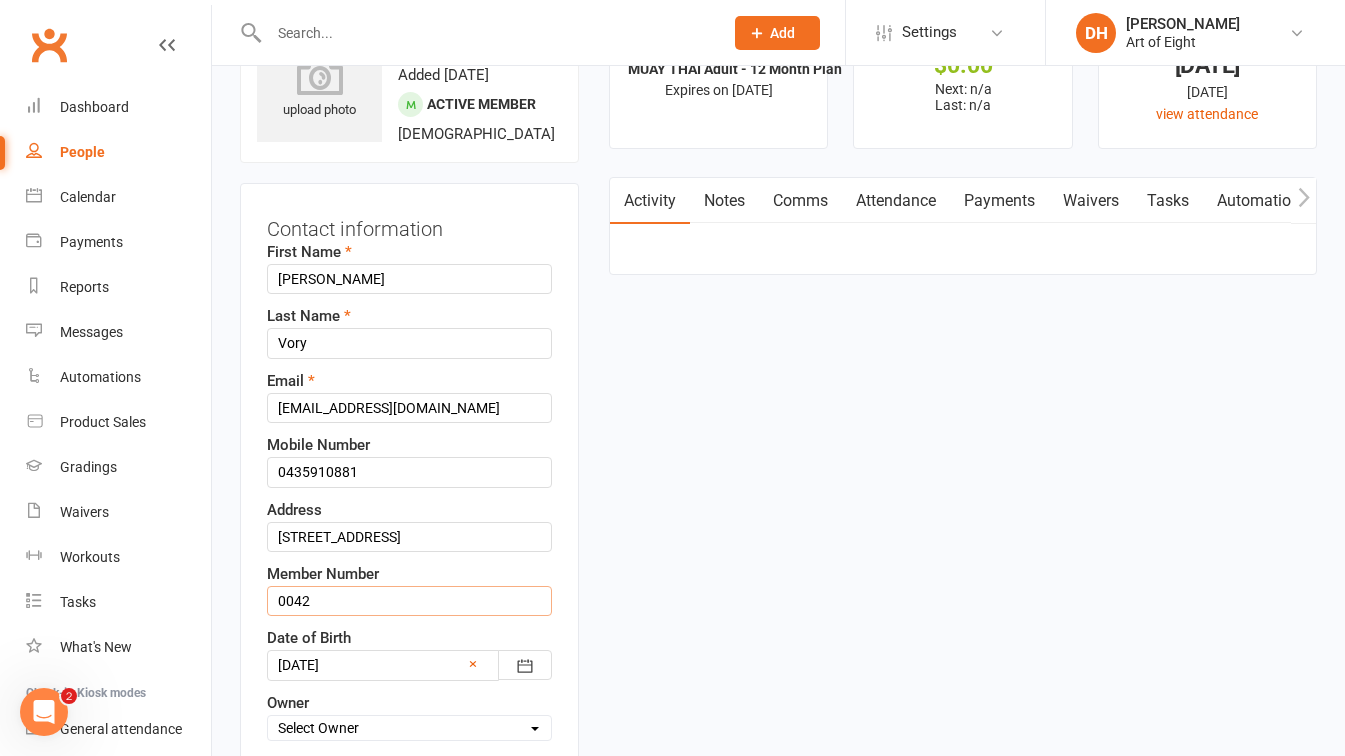 type on "00421" 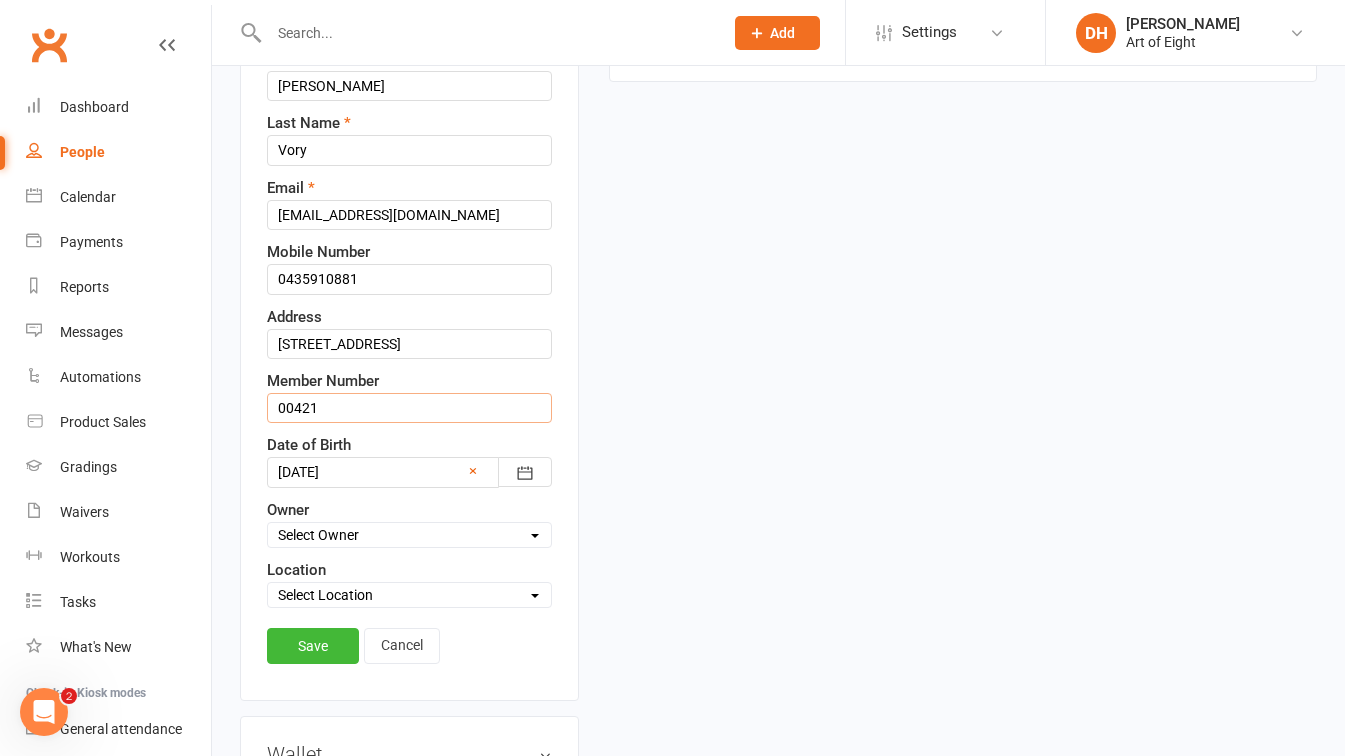 scroll, scrollTop: 294, scrollLeft: 0, axis: vertical 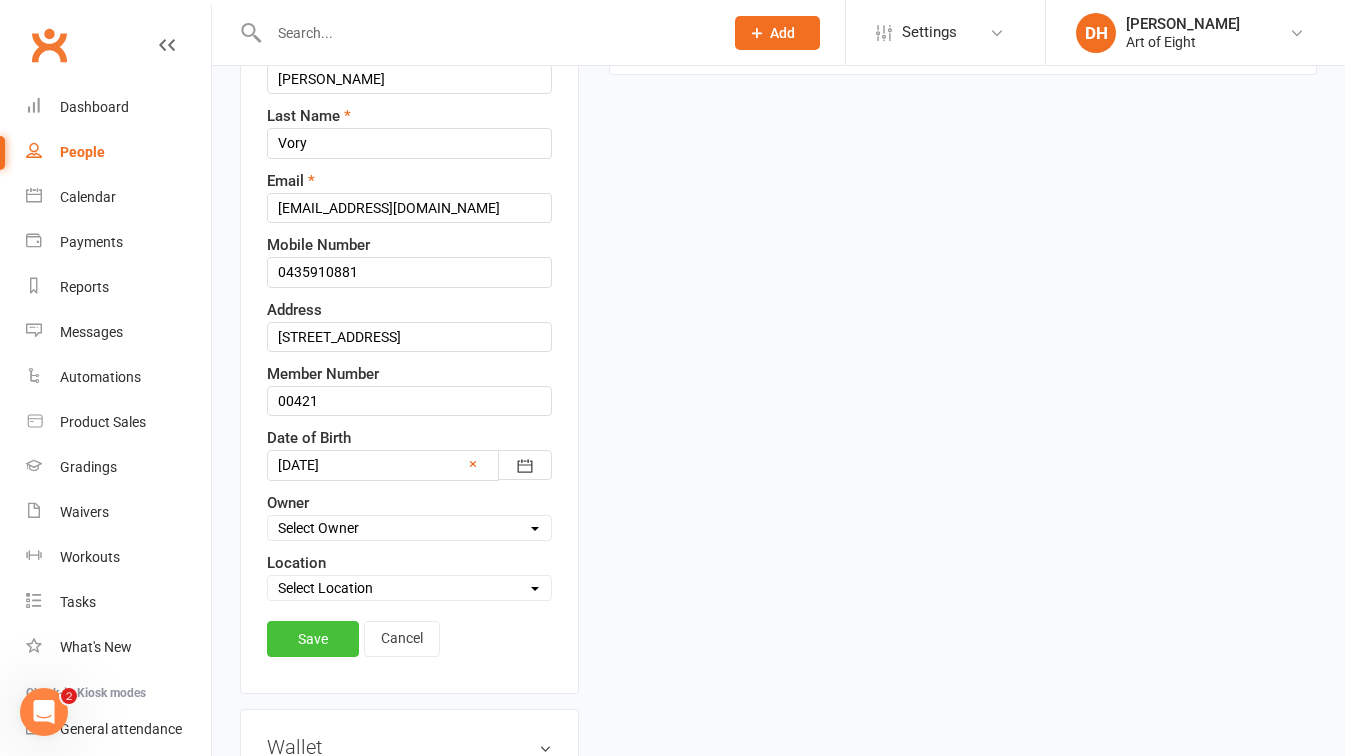 click on "Save" at bounding box center [313, 639] 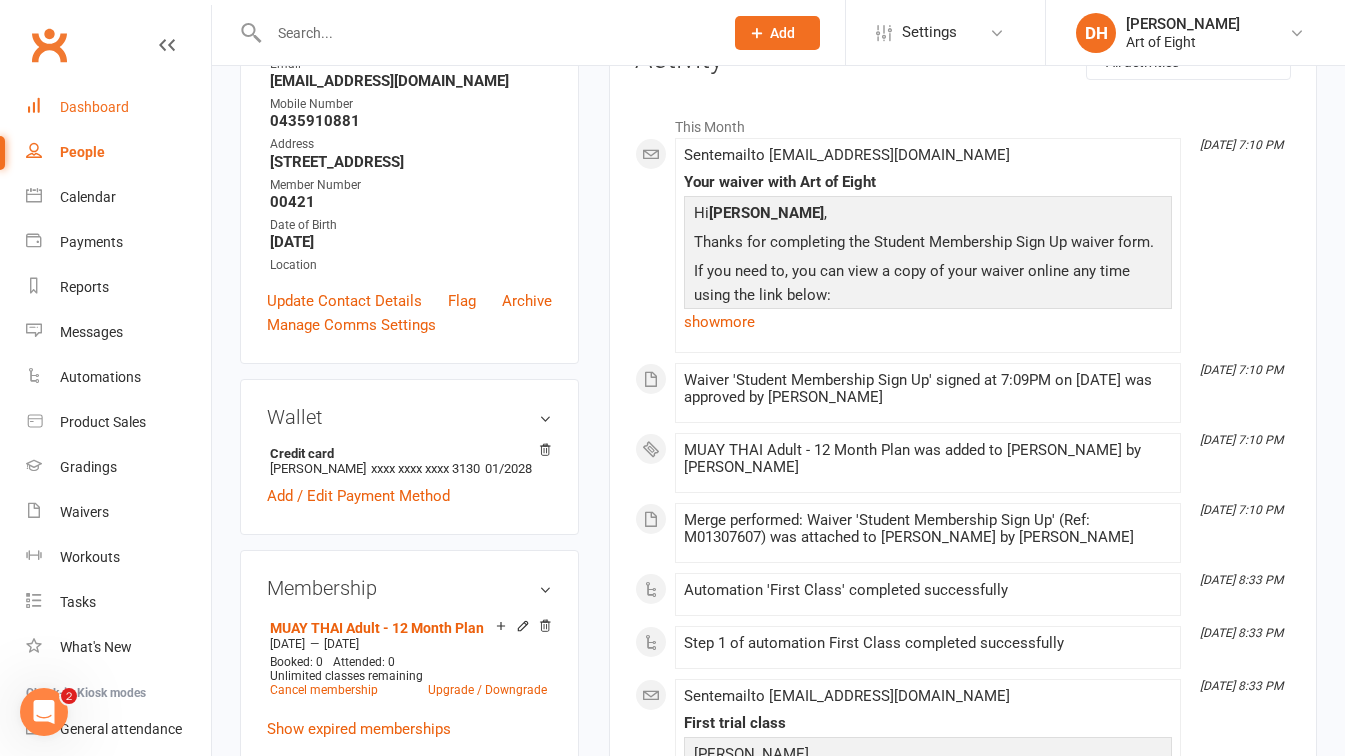 click on "Dashboard" at bounding box center (94, 107) 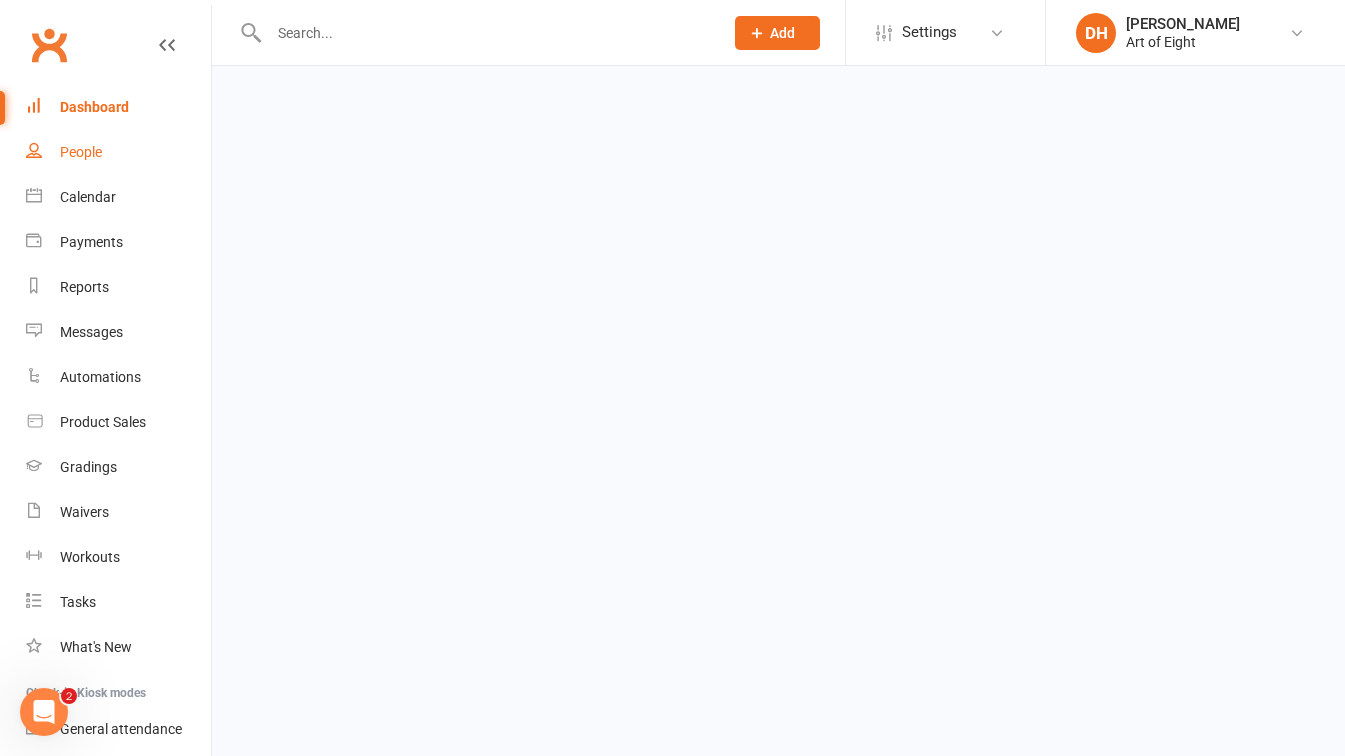scroll, scrollTop: 0, scrollLeft: 0, axis: both 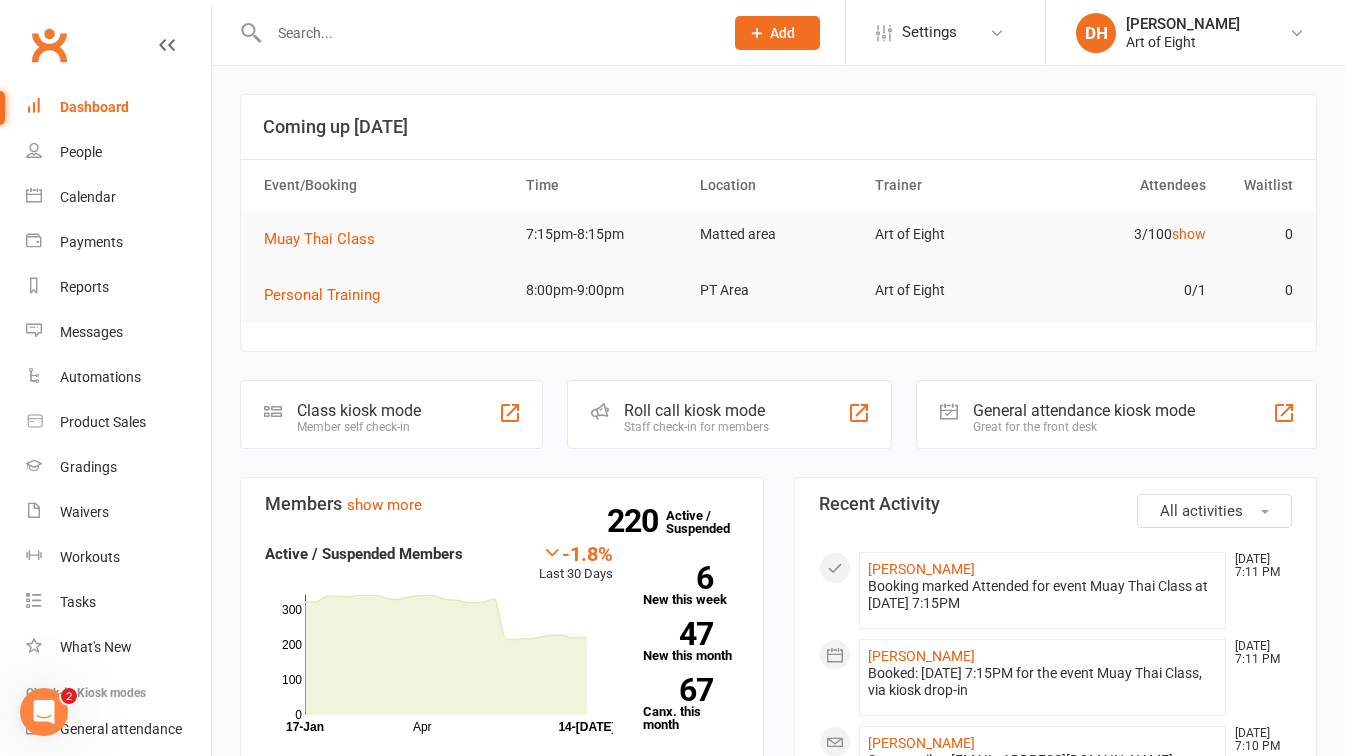 click at bounding box center [486, 33] 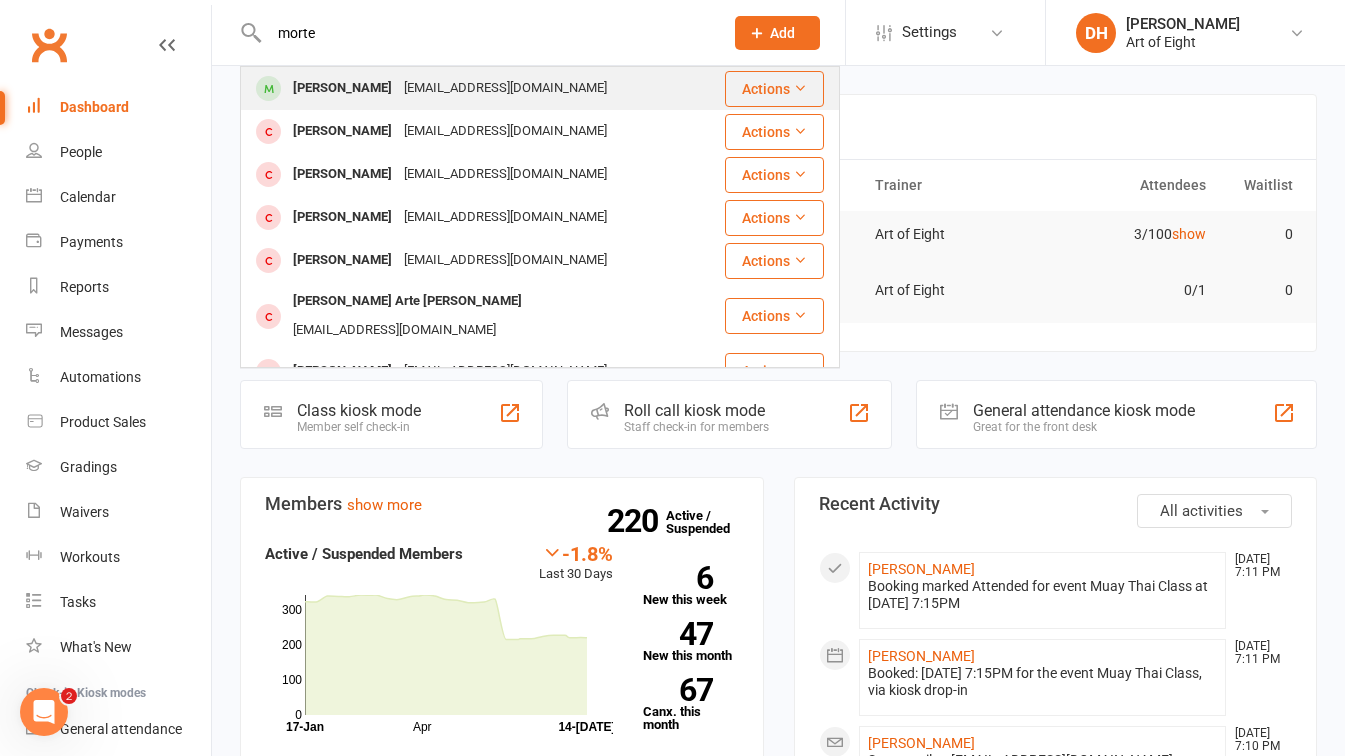 type on "morte" 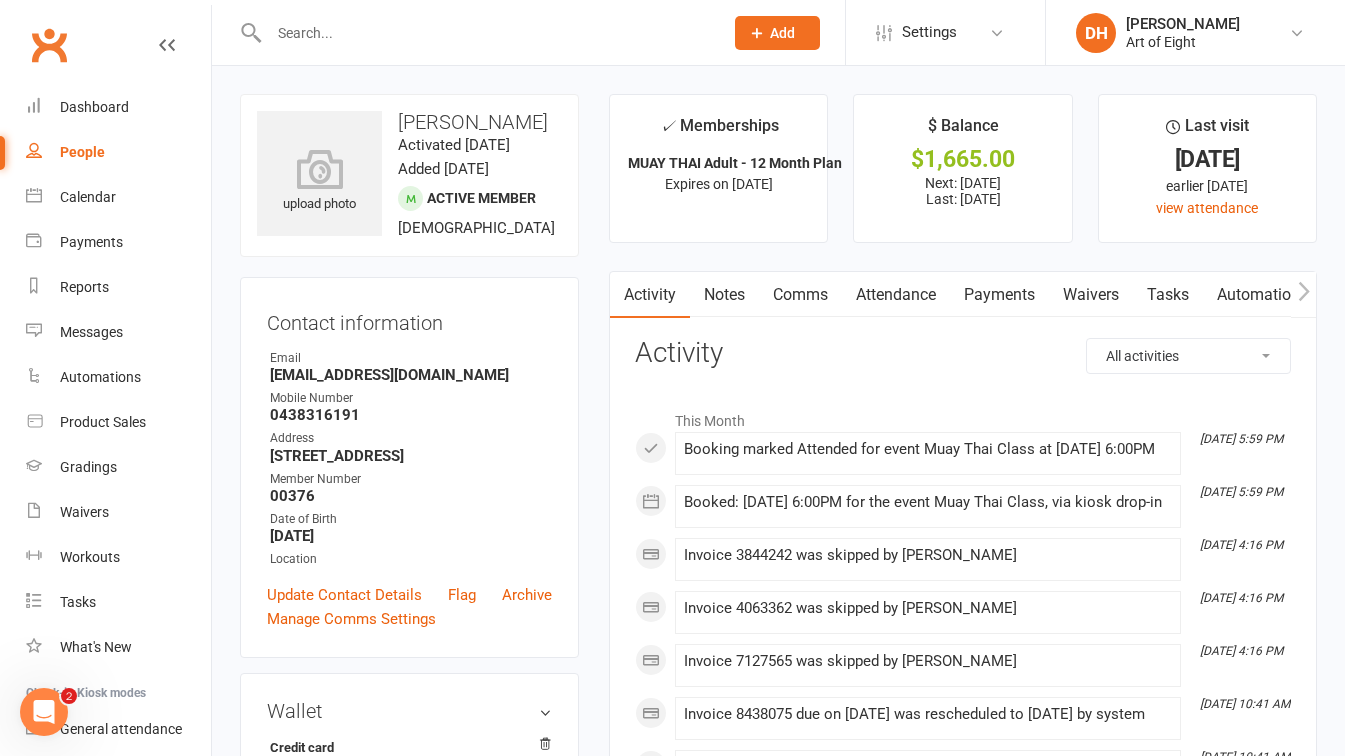 drag, startPoint x: 979, startPoint y: 296, endPoint x: 971, endPoint y: 322, distance: 27.202942 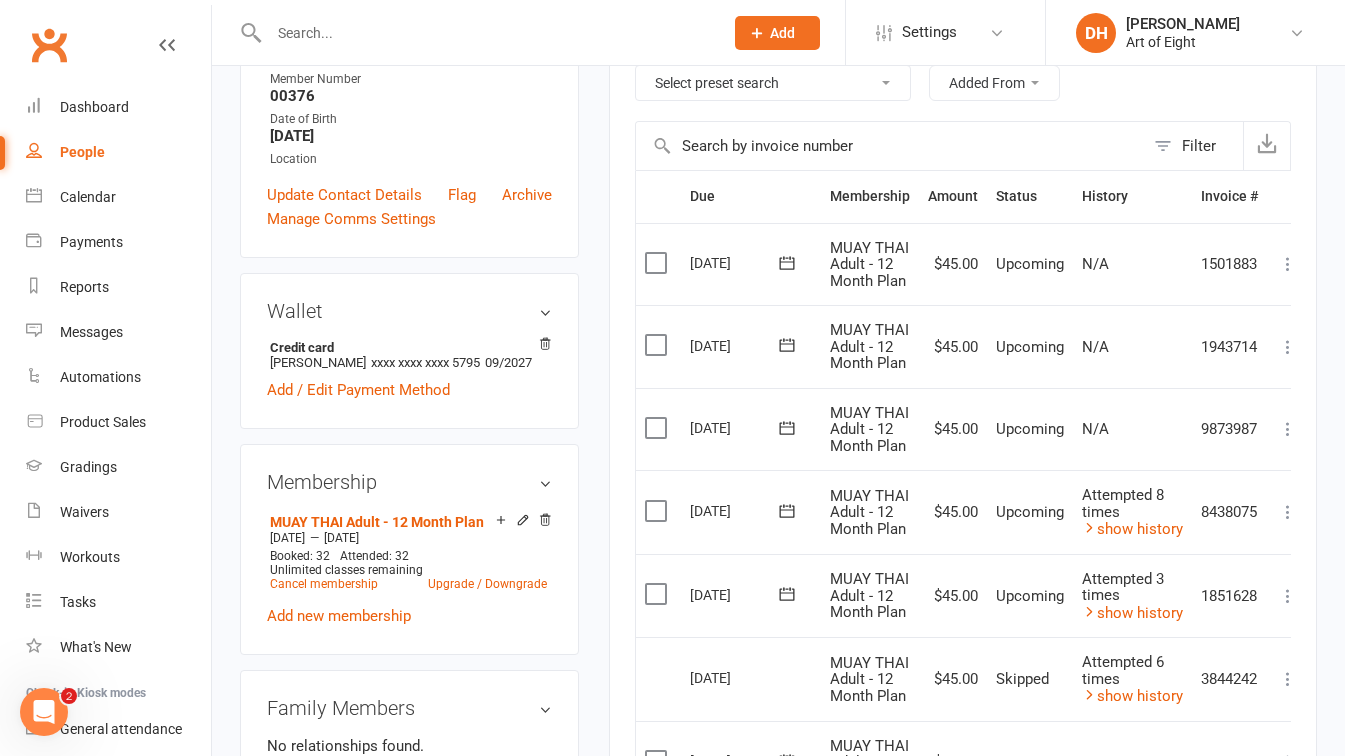 scroll, scrollTop: 500, scrollLeft: 0, axis: vertical 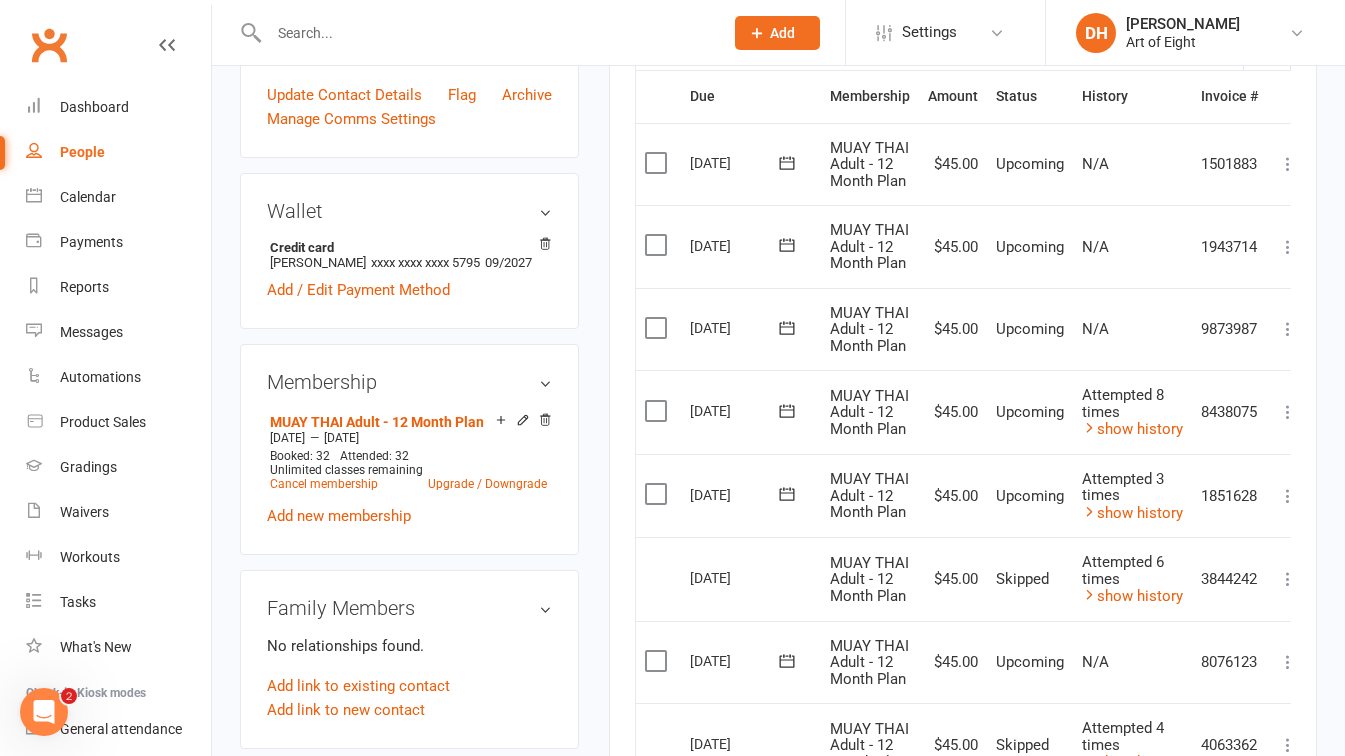 click on "Activity Notes Comms Attendance Payments Waivers Tasks Automations Workouts Gradings / Promotions Mobile App Assessments Credit balance
Payments + Add Adjustment + Add Credit Due date  Due date Date paid Date failed Date settled [DATE]
[DATE]
Sun Mon Tue Wed Thu Fri Sat
23
01
02
03
04
05
06
07
24
08
09
10
11
12
13
14
25
15
16
17
18
19
20
21
26
22
23
24
25
26
27" at bounding box center (963, 495) 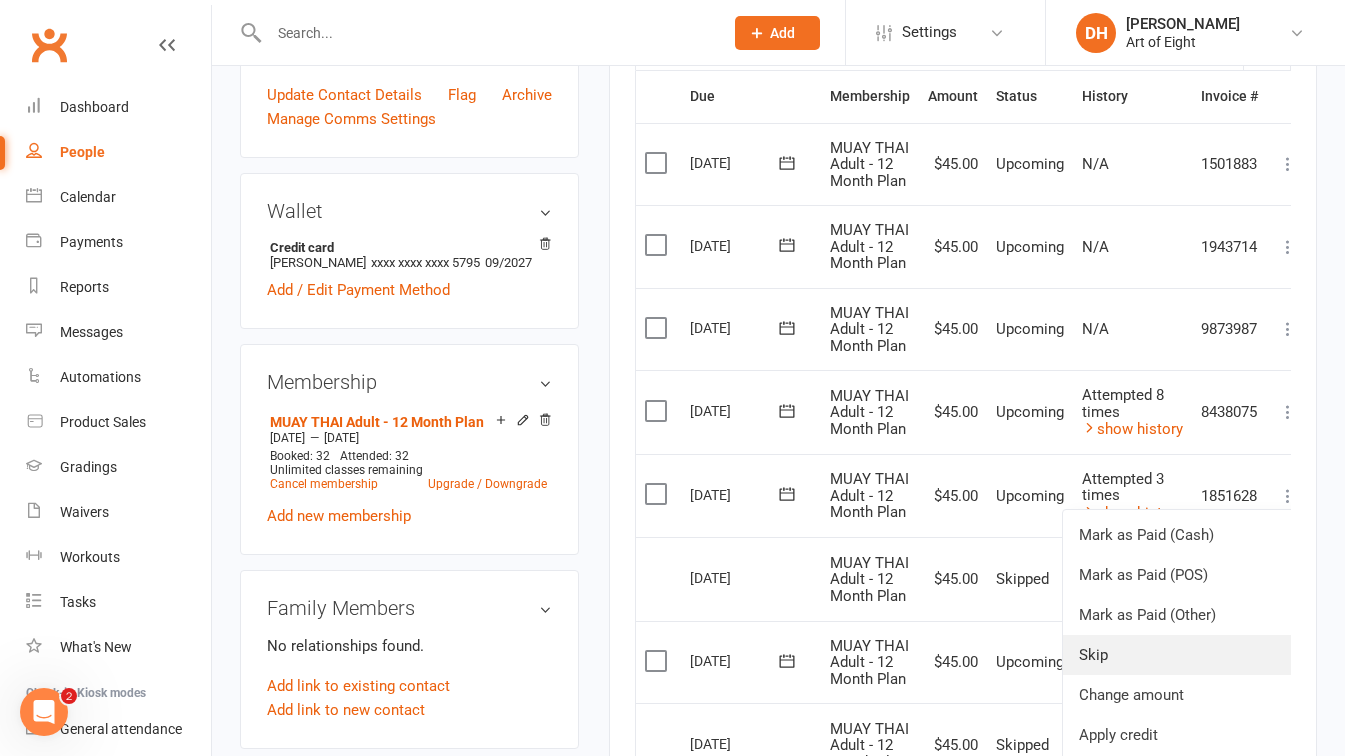 click on "Skip" at bounding box center [1181, 655] 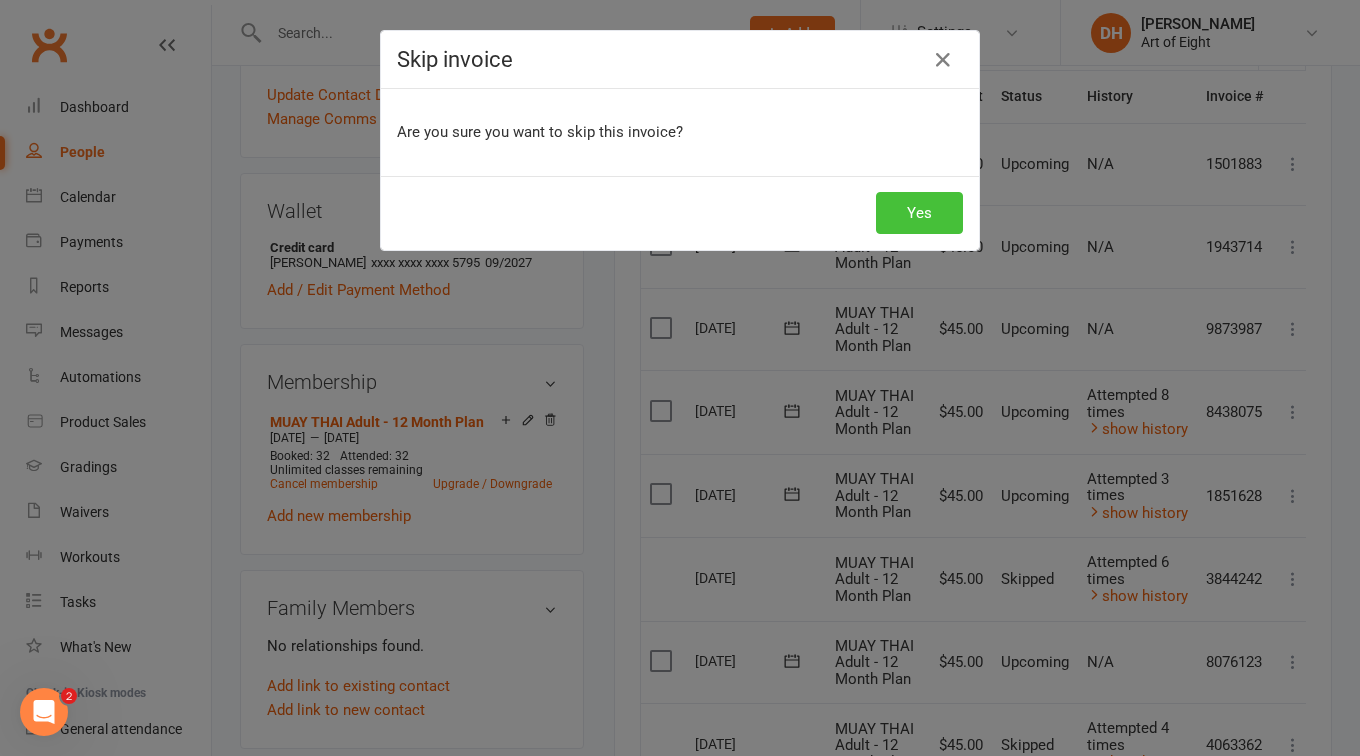 click on "Yes" at bounding box center (919, 213) 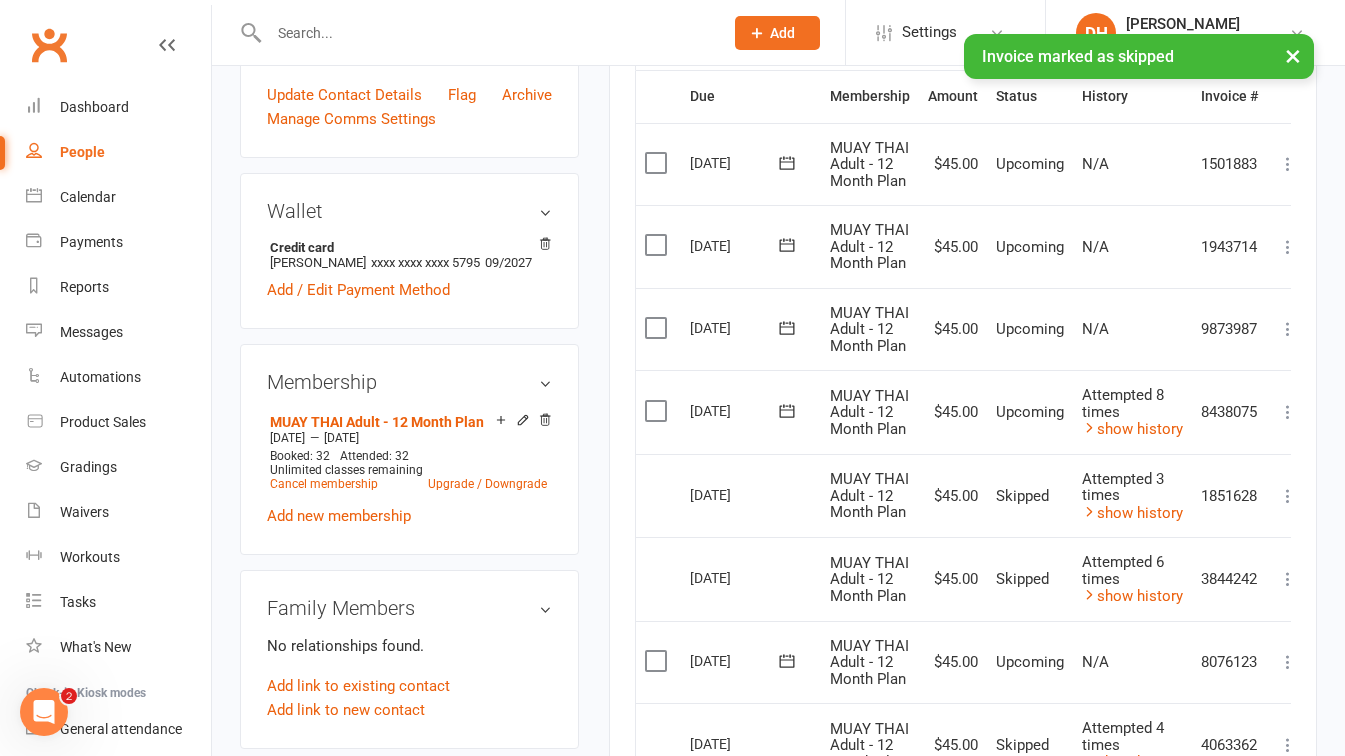 click at bounding box center (1288, 412) 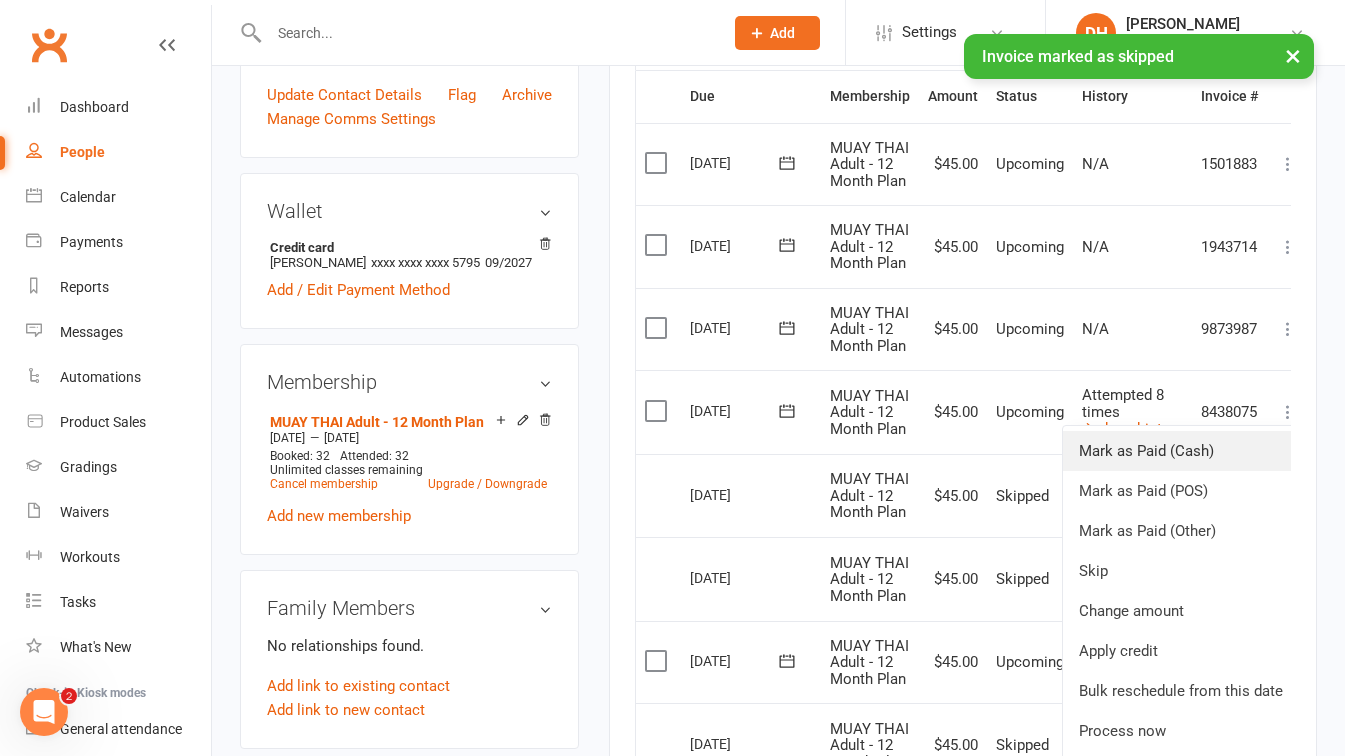 click on "Mark as Paid (Cash)" at bounding box center (1181, 451) 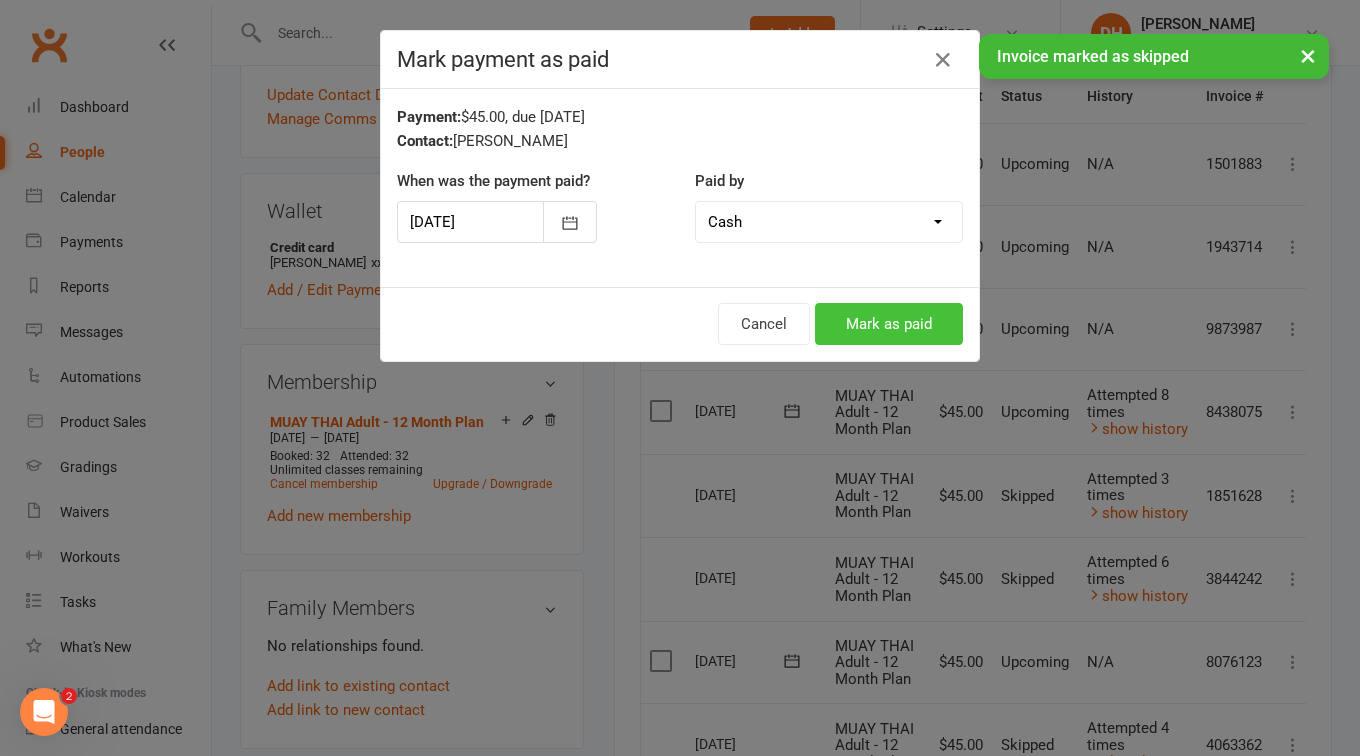 click on "Mark as paid" at bounding box center (889, 324) 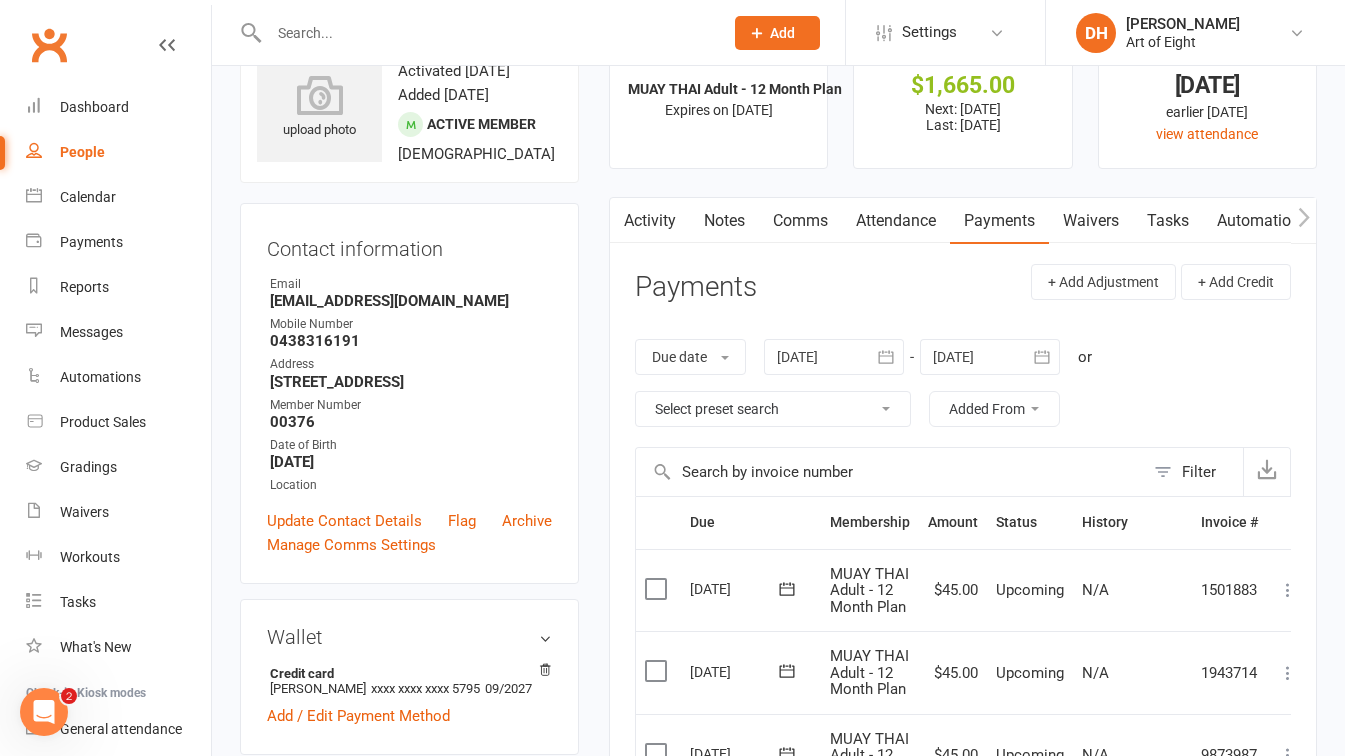 scroll, scrollTop: 0, scrollLeft: 0, axis: both 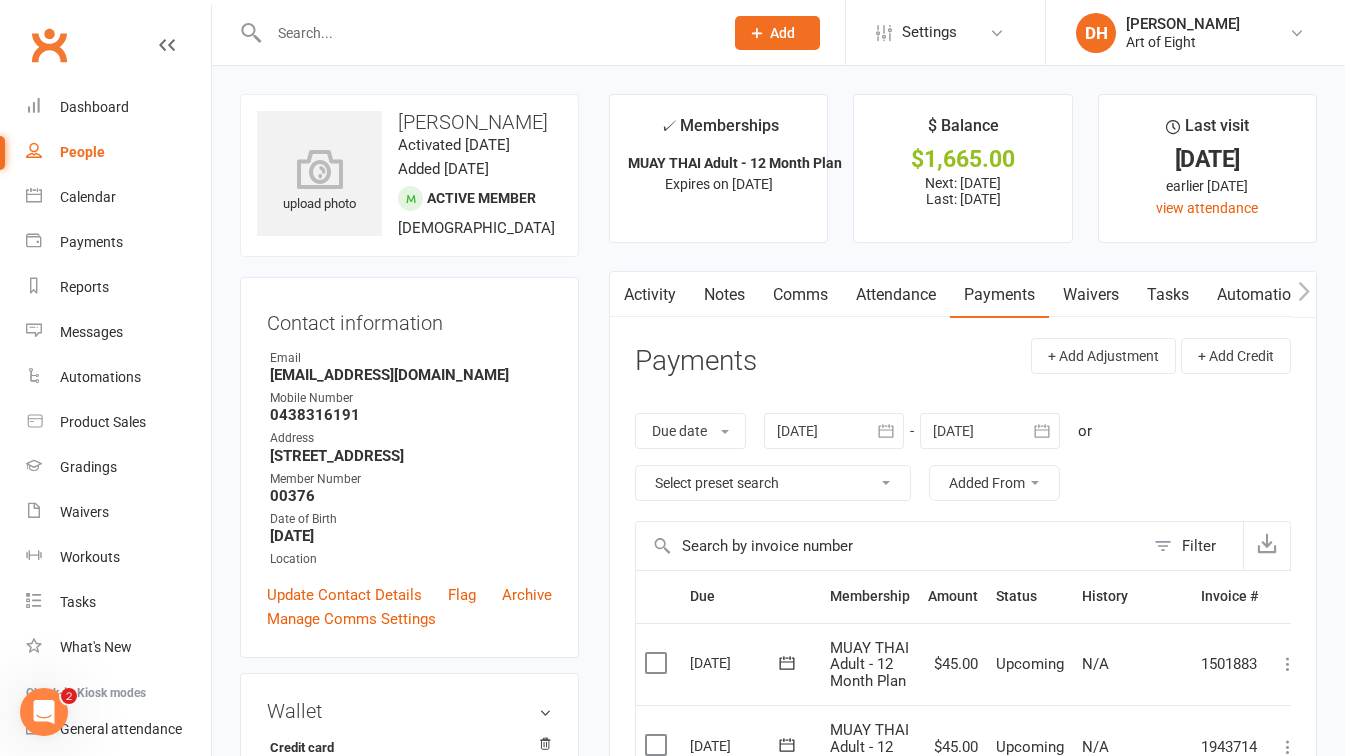 click at bounding box center (486, 33) 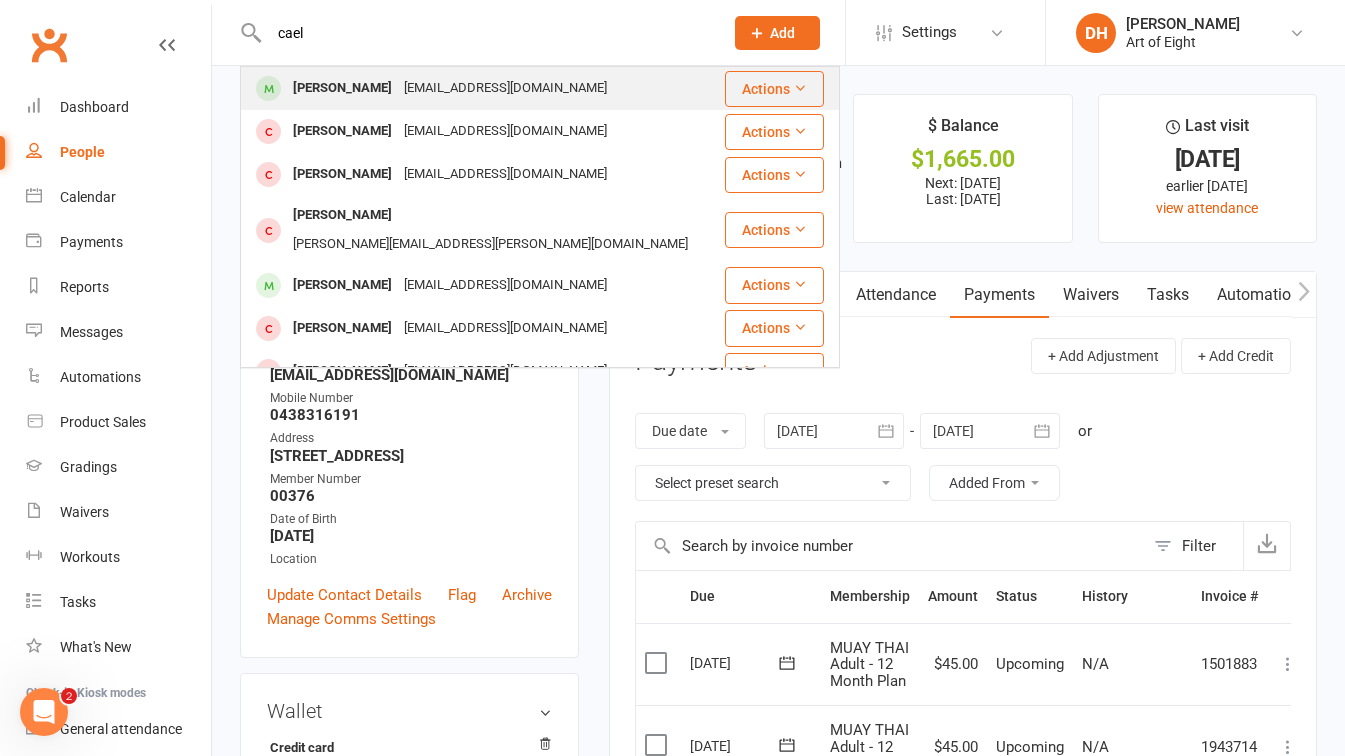 type on "cael" 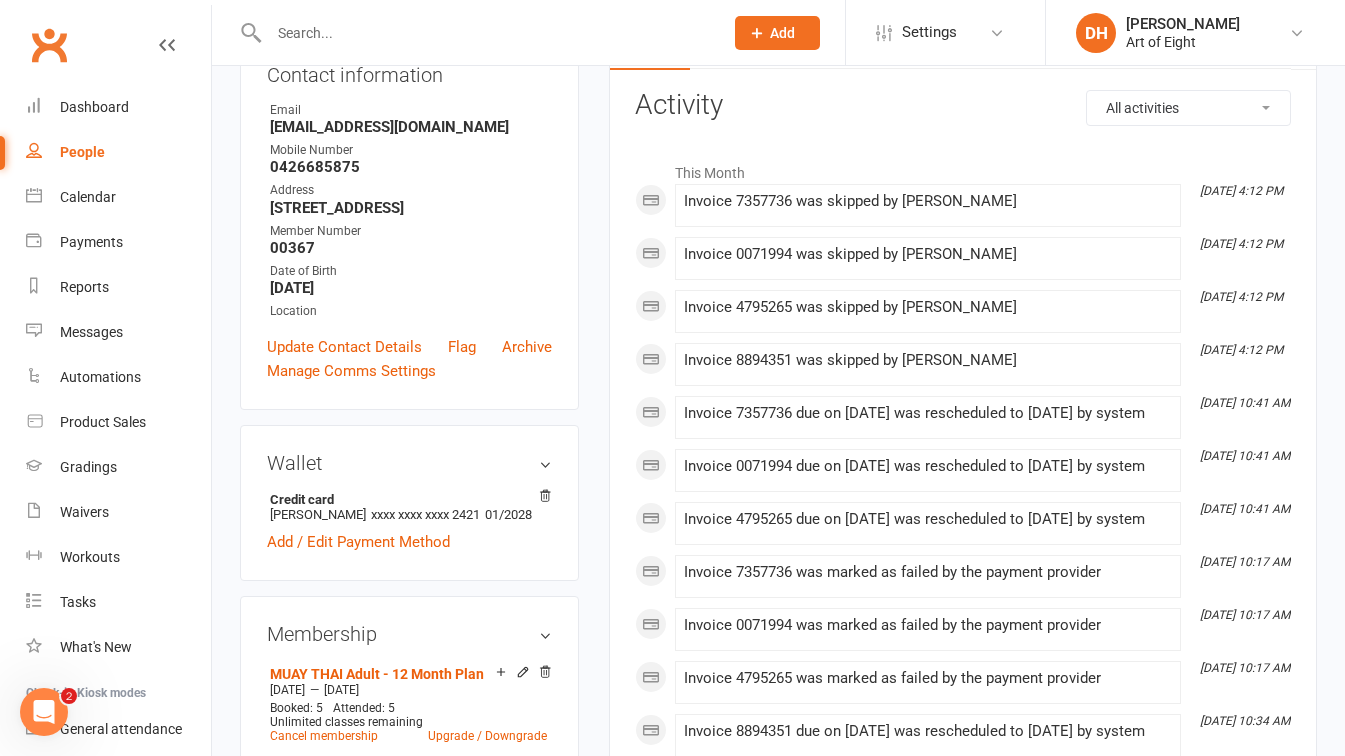 scroll, scrollTop: 0, scrollLeft: 0, axis: both 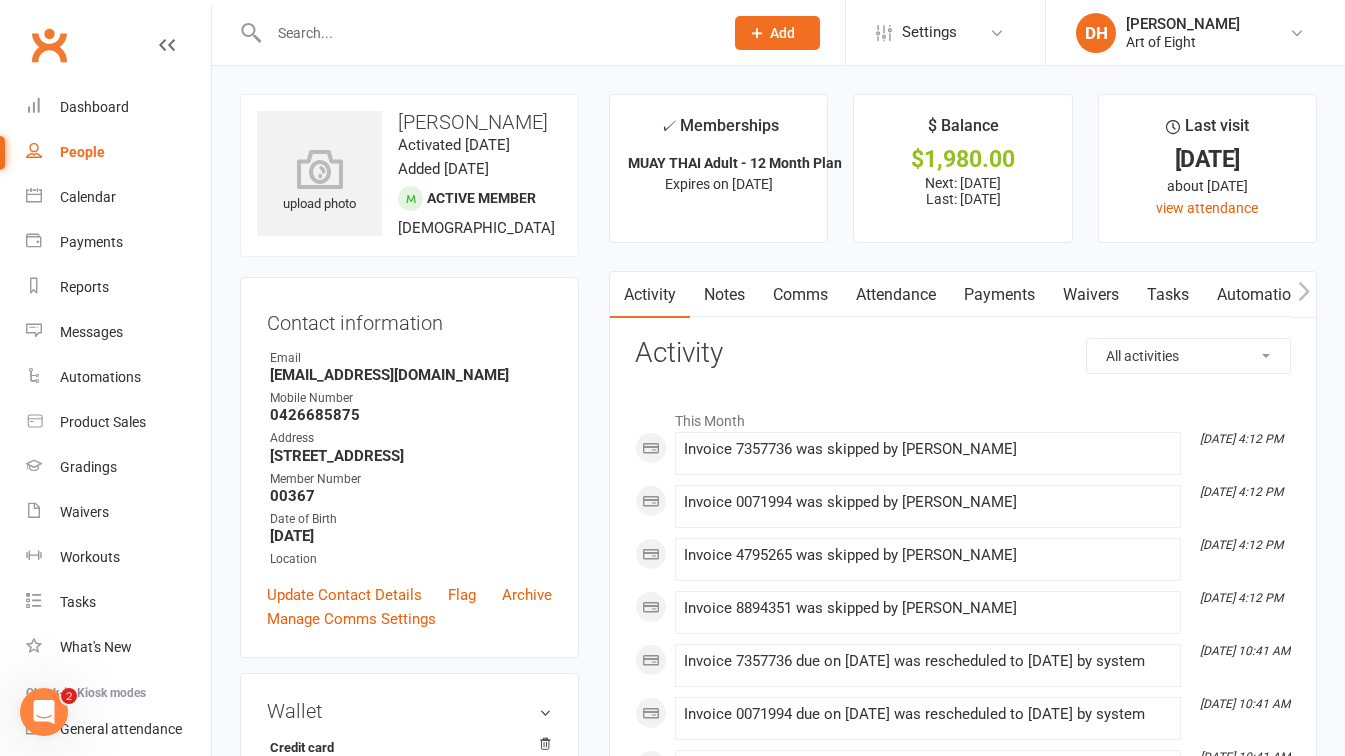 click on "Payments" at bounding box center (999, 295) 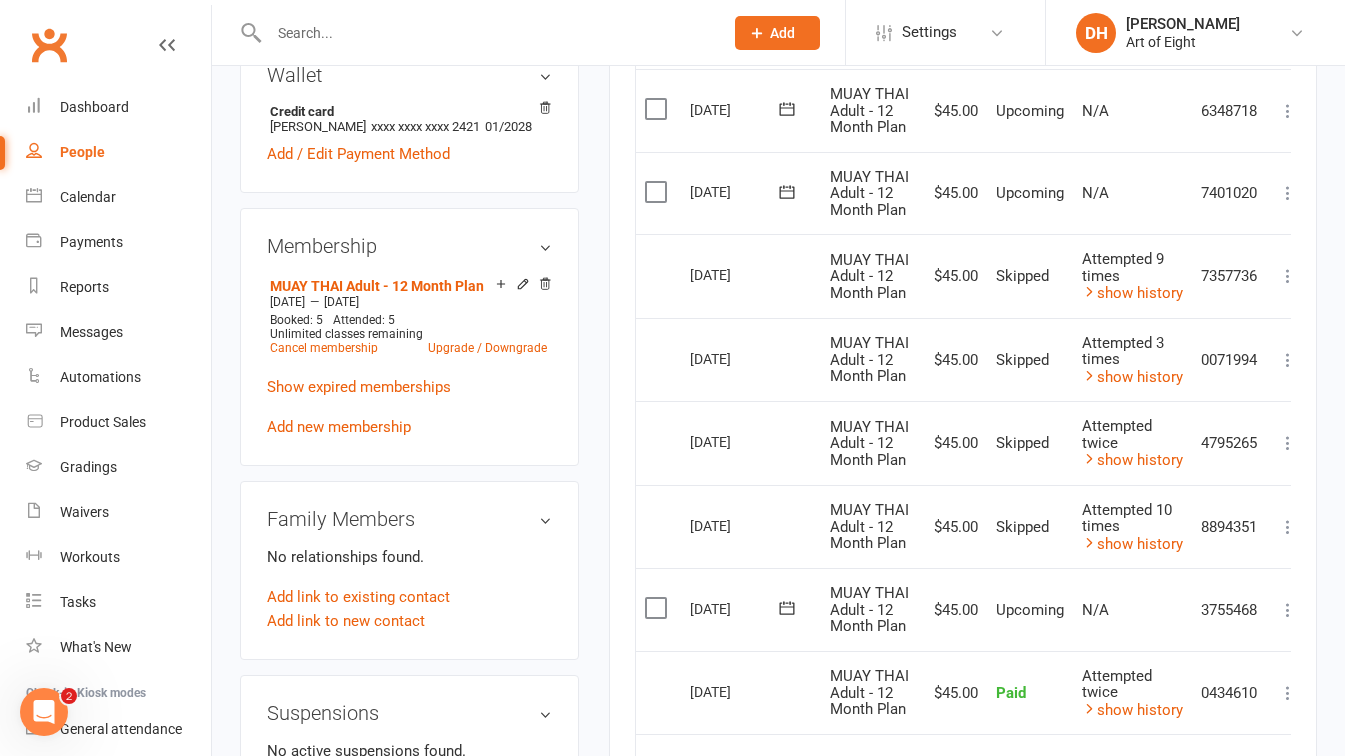 scroll, scrollTop: 600, scrollLeft: 0, axis: vertical 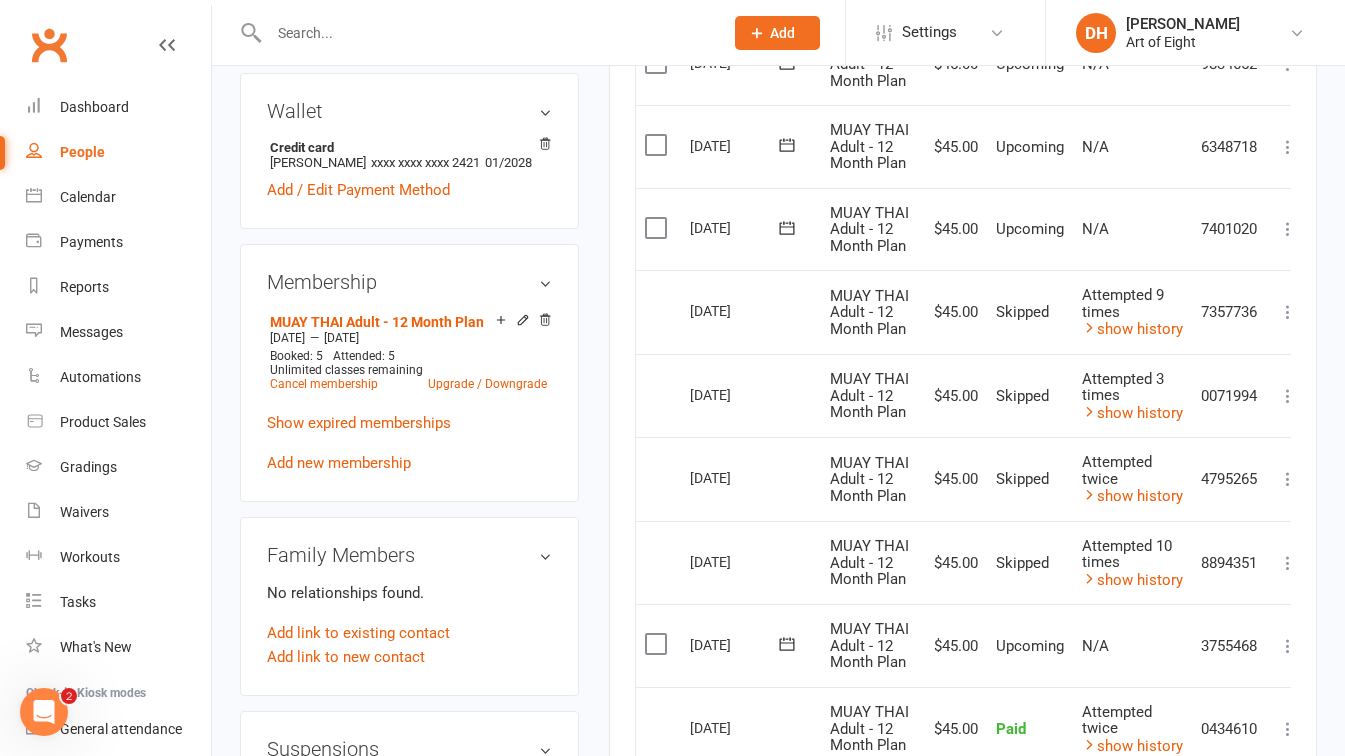 click on "Activity Notes Comms Attendance Payments Waivers Tasks Automations Workouts Gradings / Promotions Mobile App Assessments Credit balance
Payments + Add Adjustment + Add Credit Due date  Due date Date paid Date failed Date settled [DATE]
[DATE]
Sun Mon Tue Wed Thu Fri Sat
23
01
02
03
04
05
06
07
24
08
09
10
11
12
13
14
25
15
16
17
18
19
20
21
26
22
23
24
25
26
27" at bounding box center [963, 395] 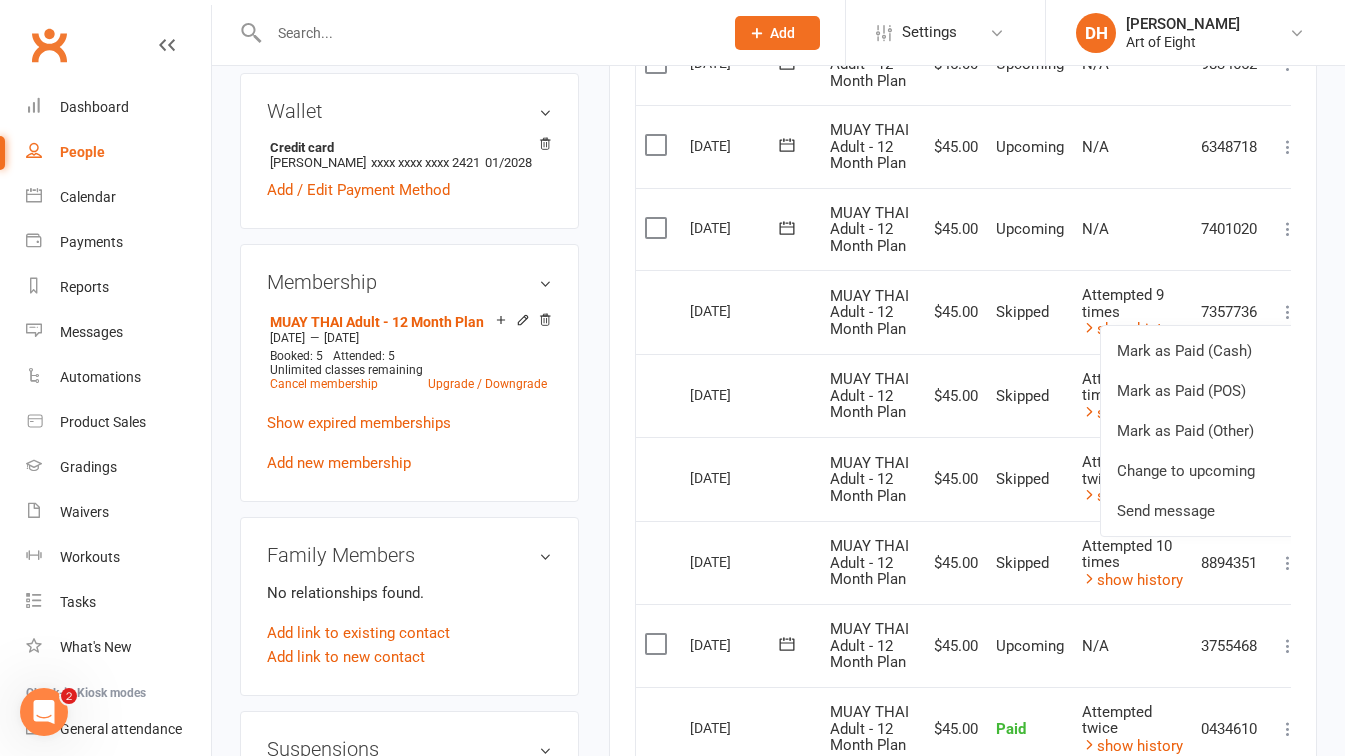 click on "Skipped" at bounding box center [1030, 312] 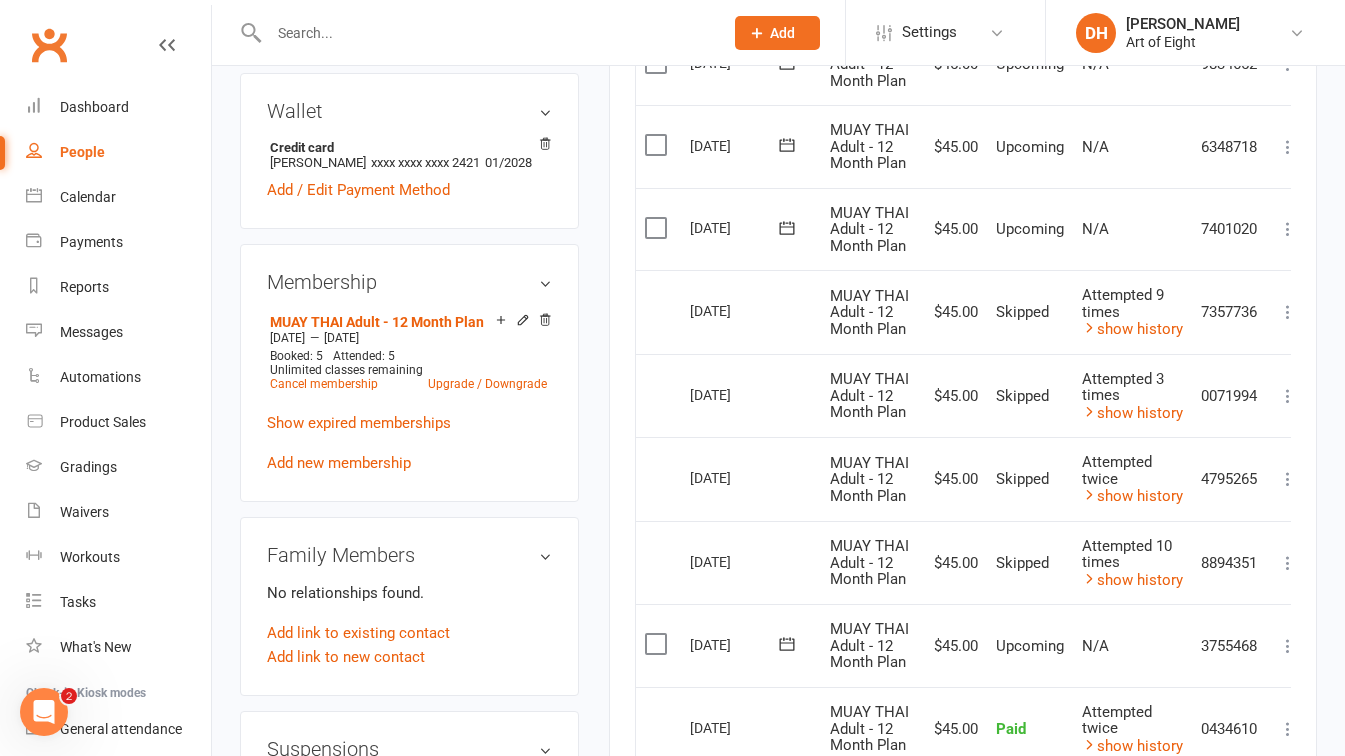 click at bounding box center [1288, 312] 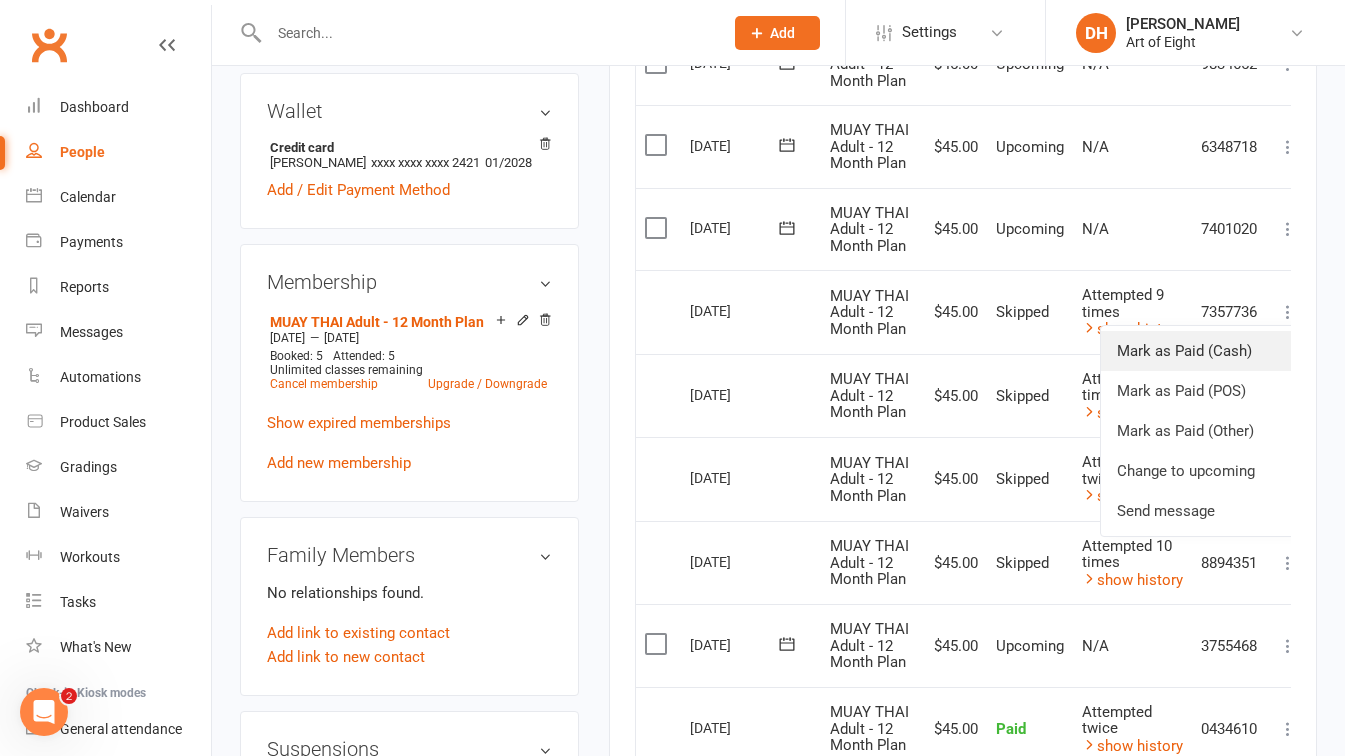 click on "Mark as Paid (Cash)" at bounding box center [1200, 351] 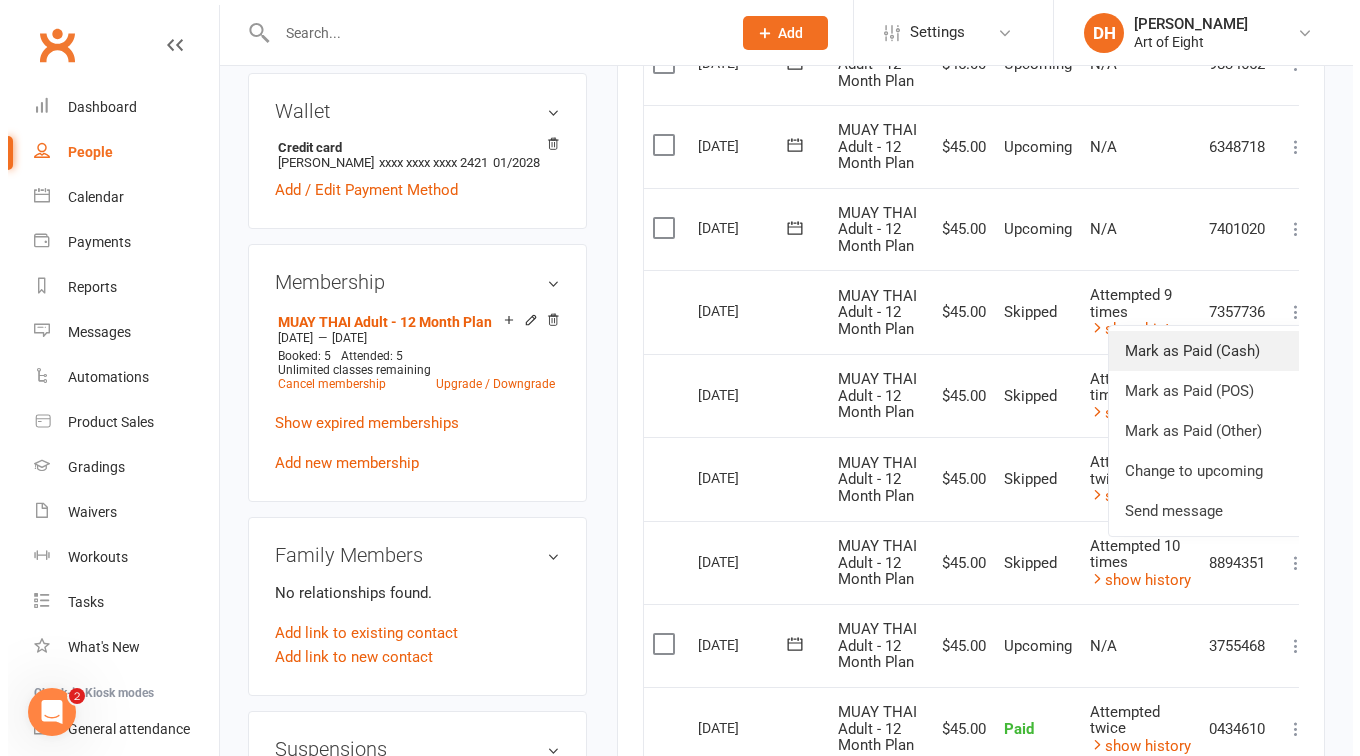 scroll, scrollTop: 576, scrollLeft: 0, axis: vertical 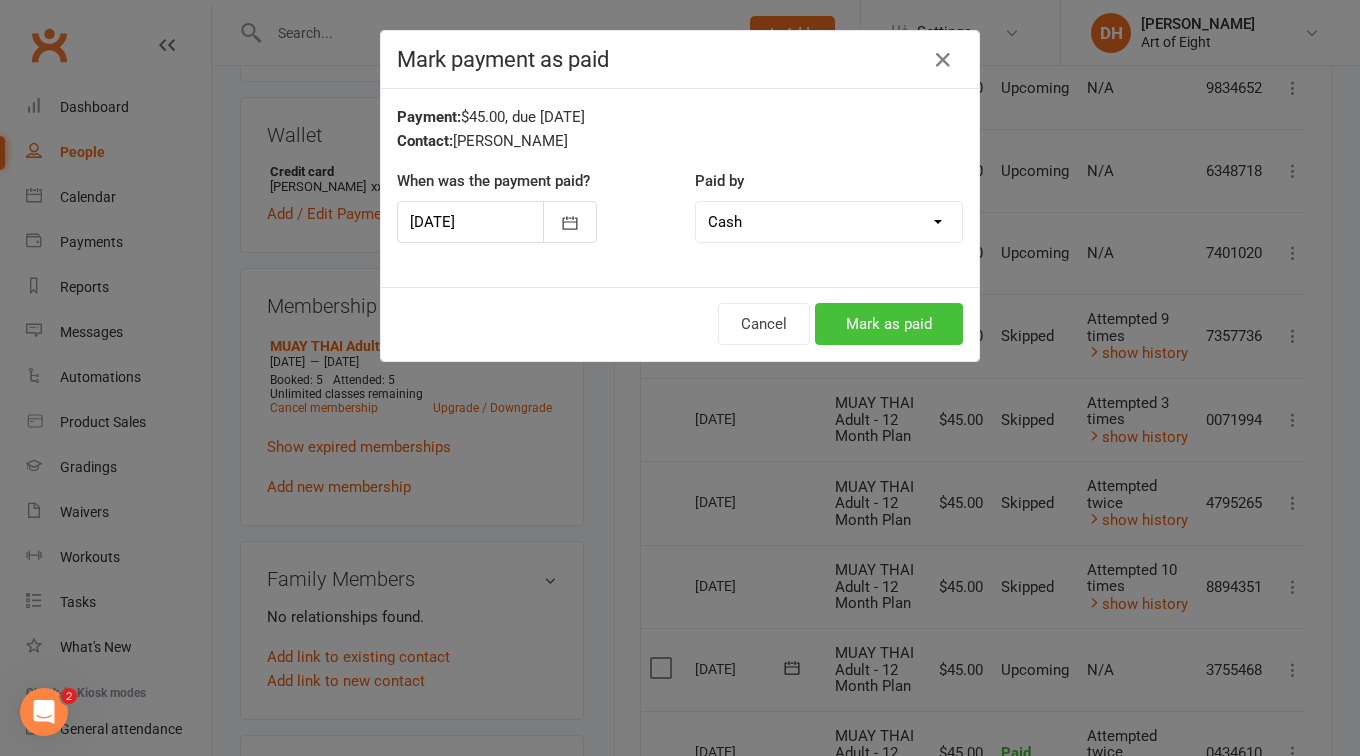 click on "Mark as paid" at bounding box center [889, 324] 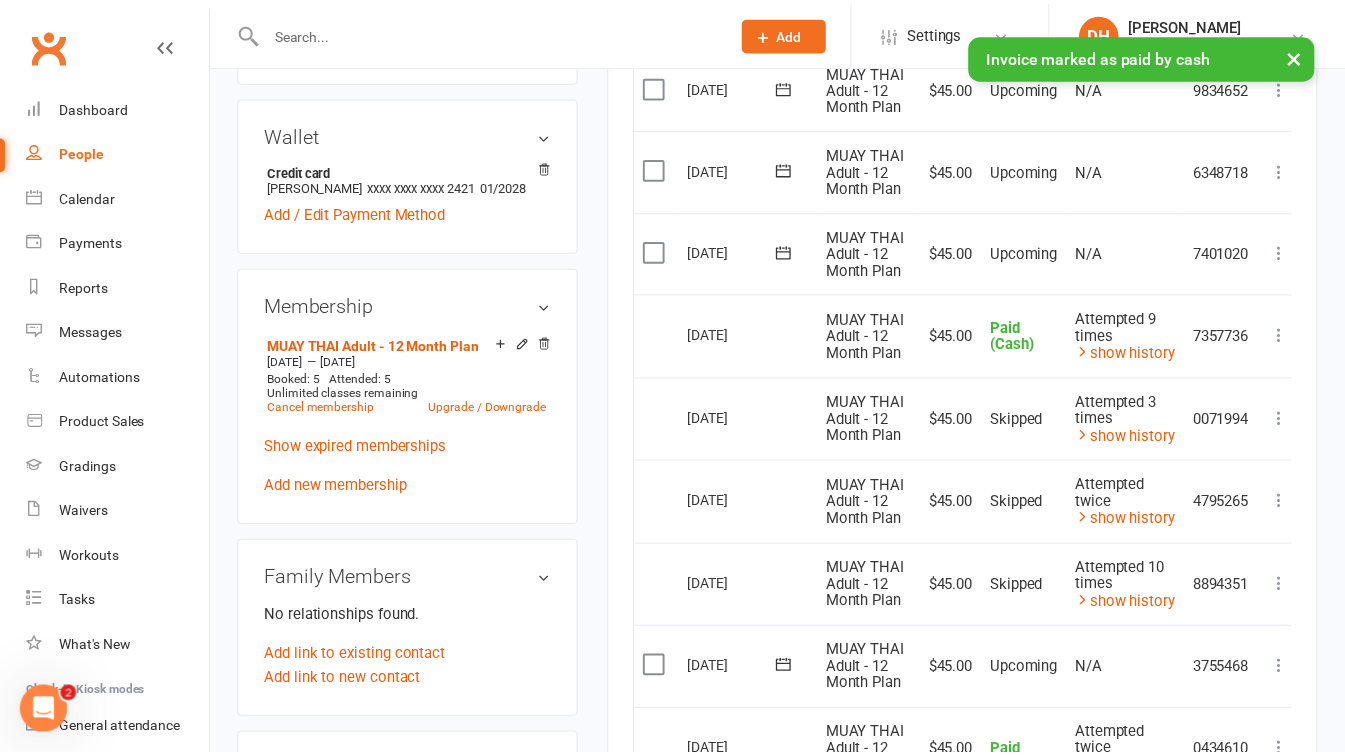 scroll, scrollTop: 600, scrollLeft: 0, axis: vertical 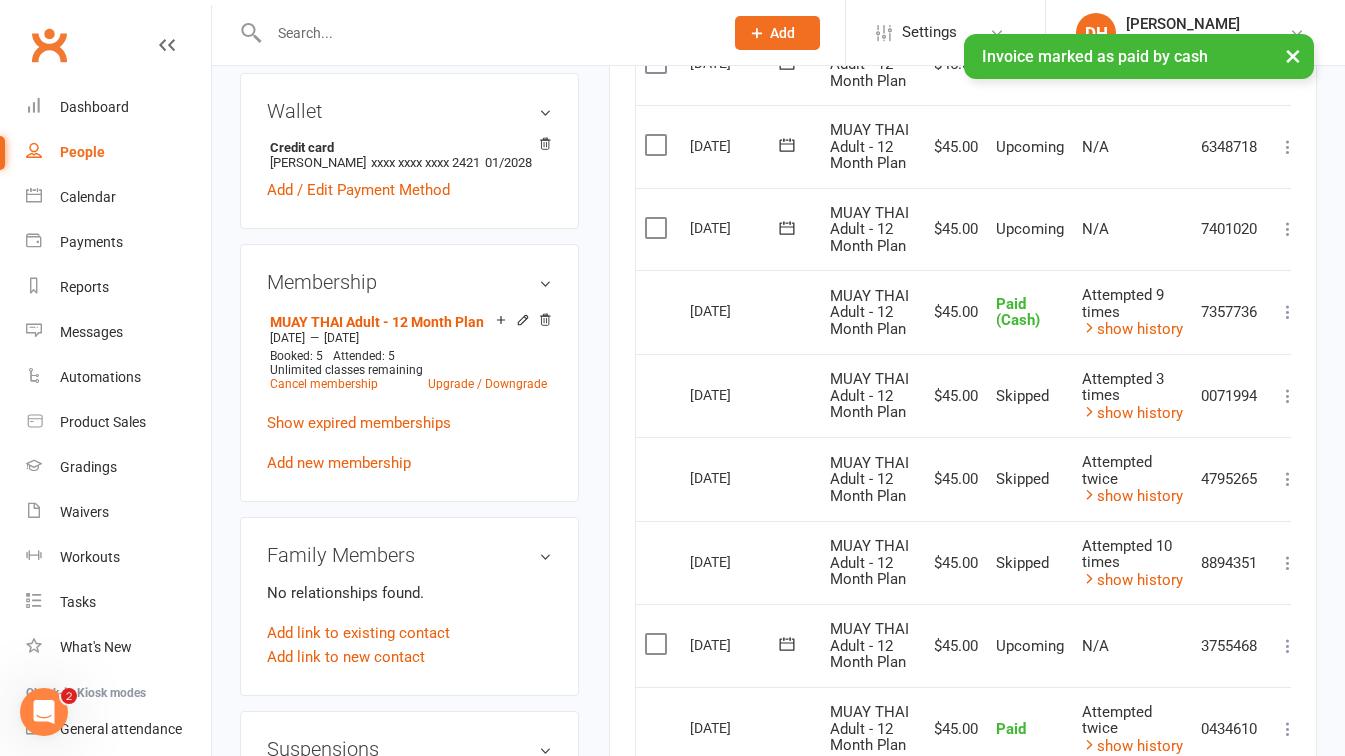 click on "Activity Notes Comms Attendance Payments Waivers Tasks Automations Workouts Gradings / Promotions Mobile App Assessments Credit balance
Payments + Add Adjustment + Add Credit Due date  Due date Date paid Date failed Date settled [DATE]
[DATE]
Sun Mon Tue Wed Thu Fri Sat
23
01
02
03
04
05
06
07
24
08
09
10
11
12
13
14
25
15
16
17
18
19
20
21
26
22
23
24
25
26
27" at bounding box center [963, 395] 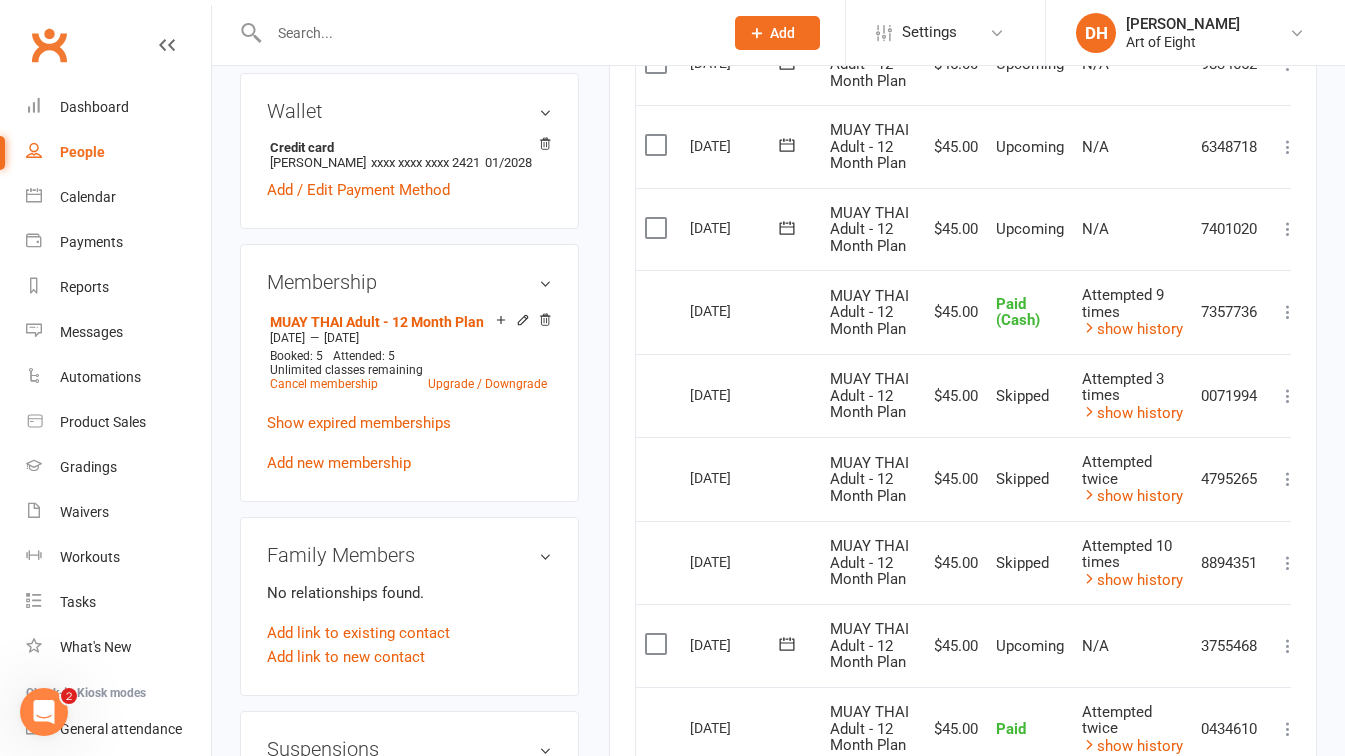 click at bounding box center [1288, 396] 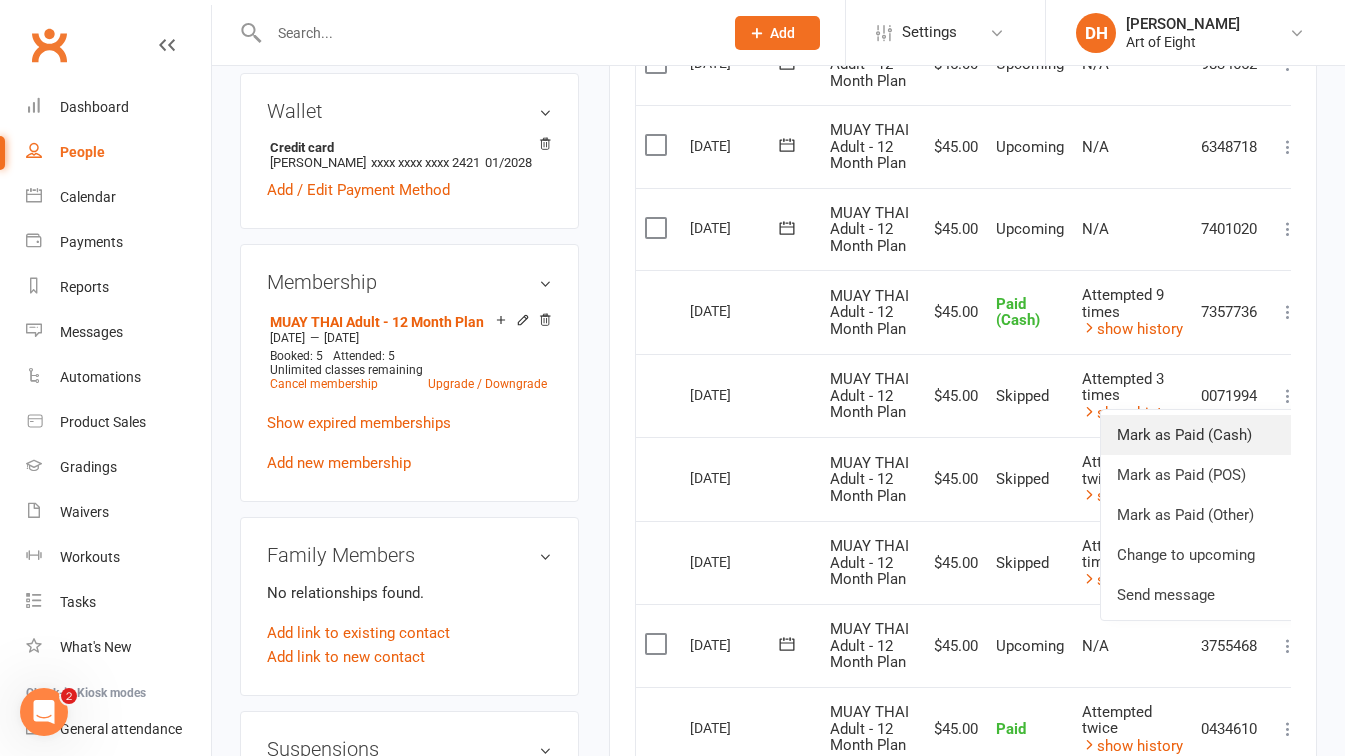 click on "Mark as Paid (Cash)" at bounding box center [1200, 435] 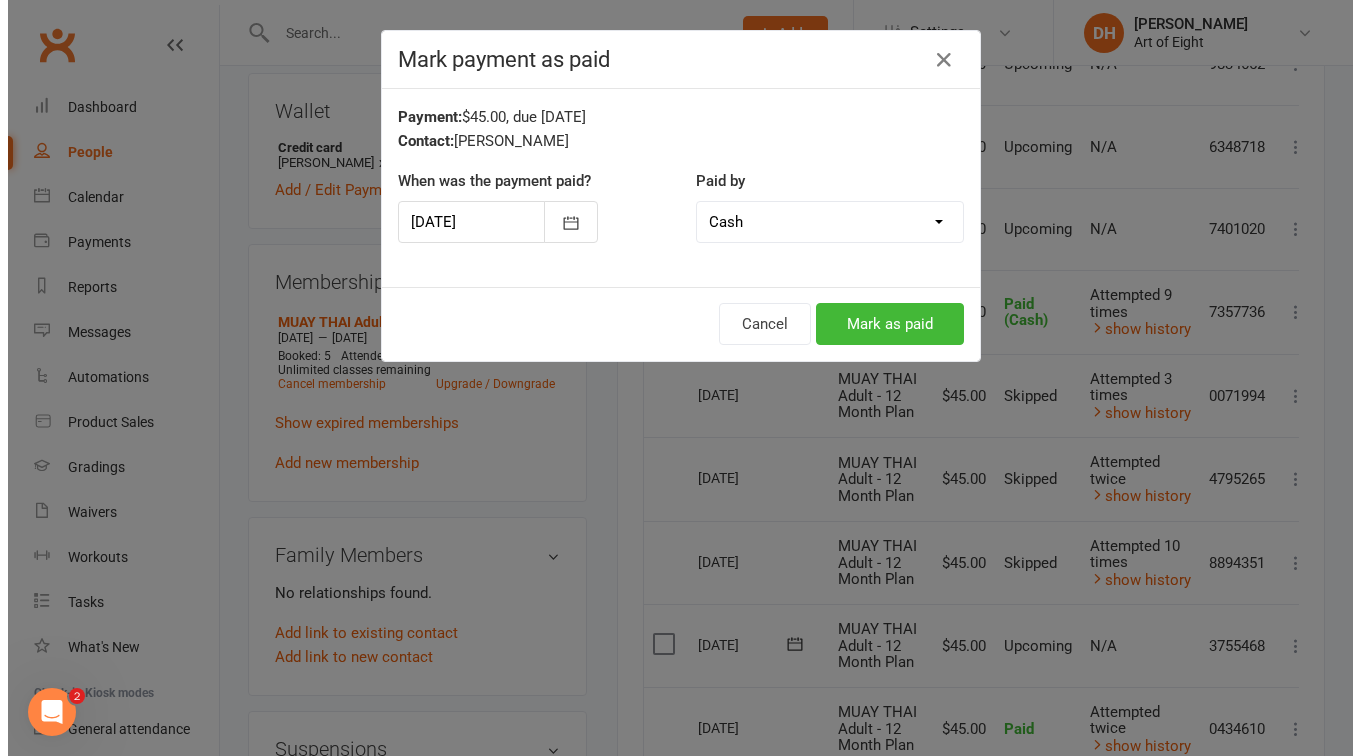 scroll, scrollTop: 576, scrollLeft: 0, axis: vertical 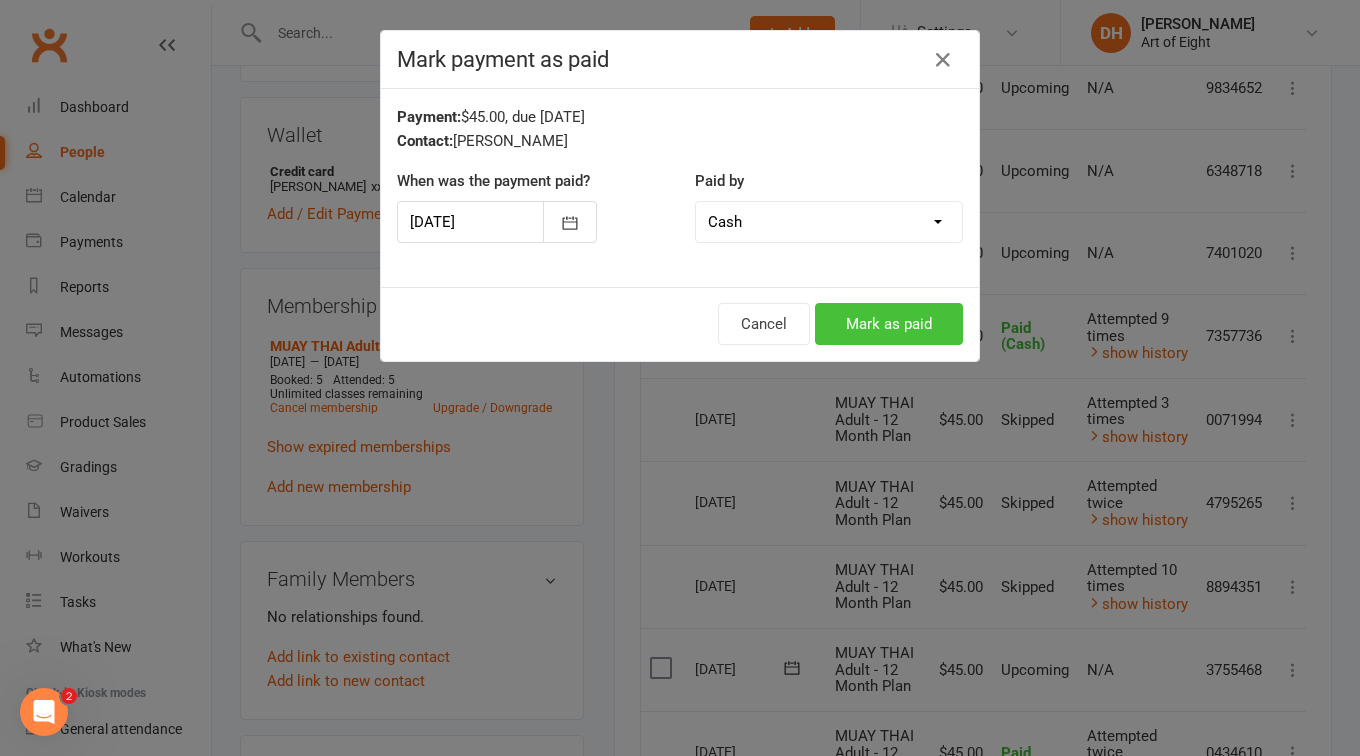 click on "Mark as paid" at bounding box center (889, 324) 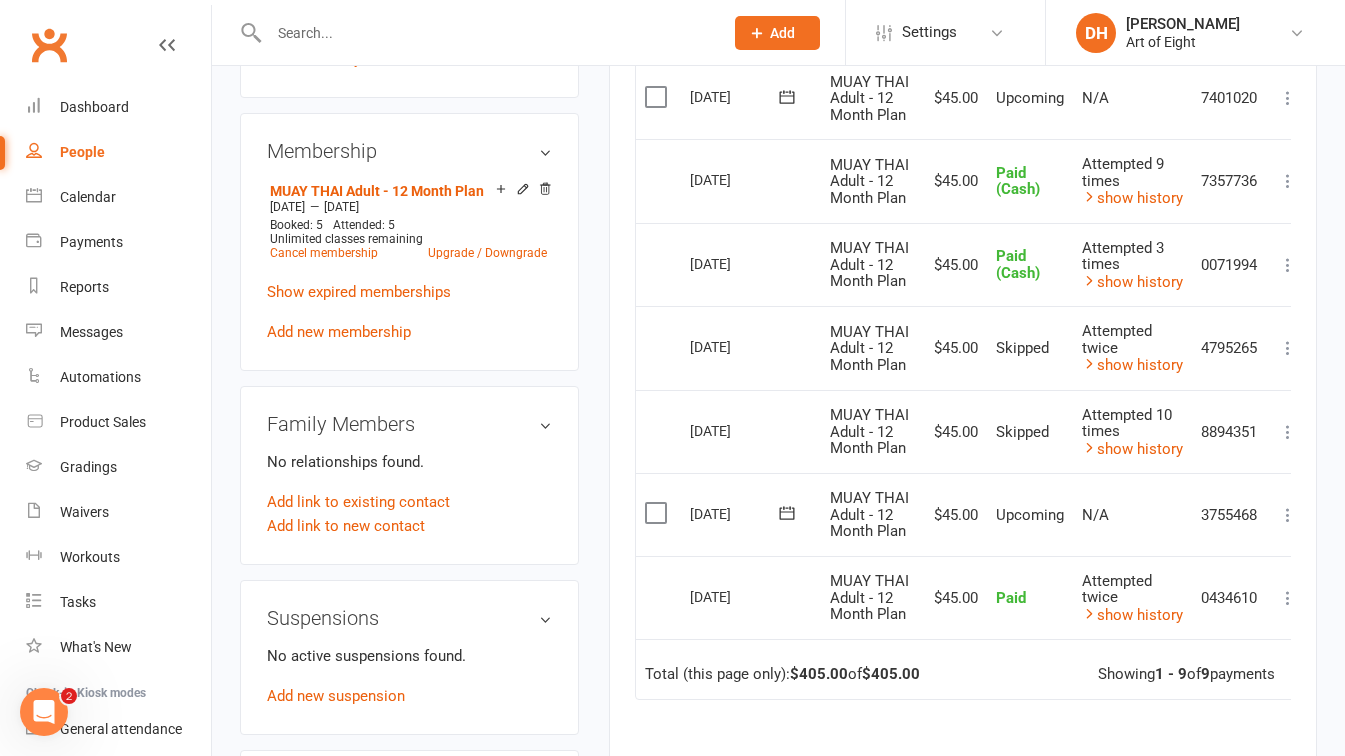 scroll, scrollTop: 800, scrollLeft: 0, axis: vertical 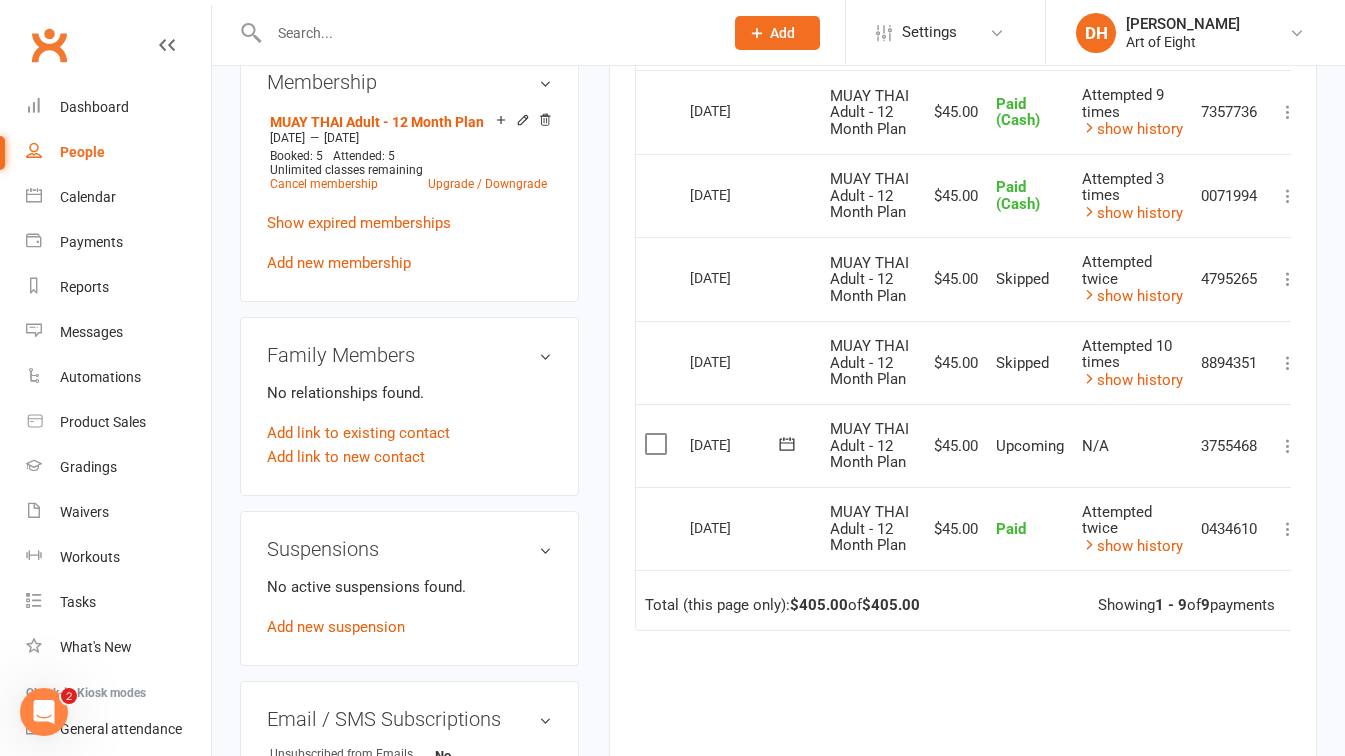 click at bounding box center [1288, 446] 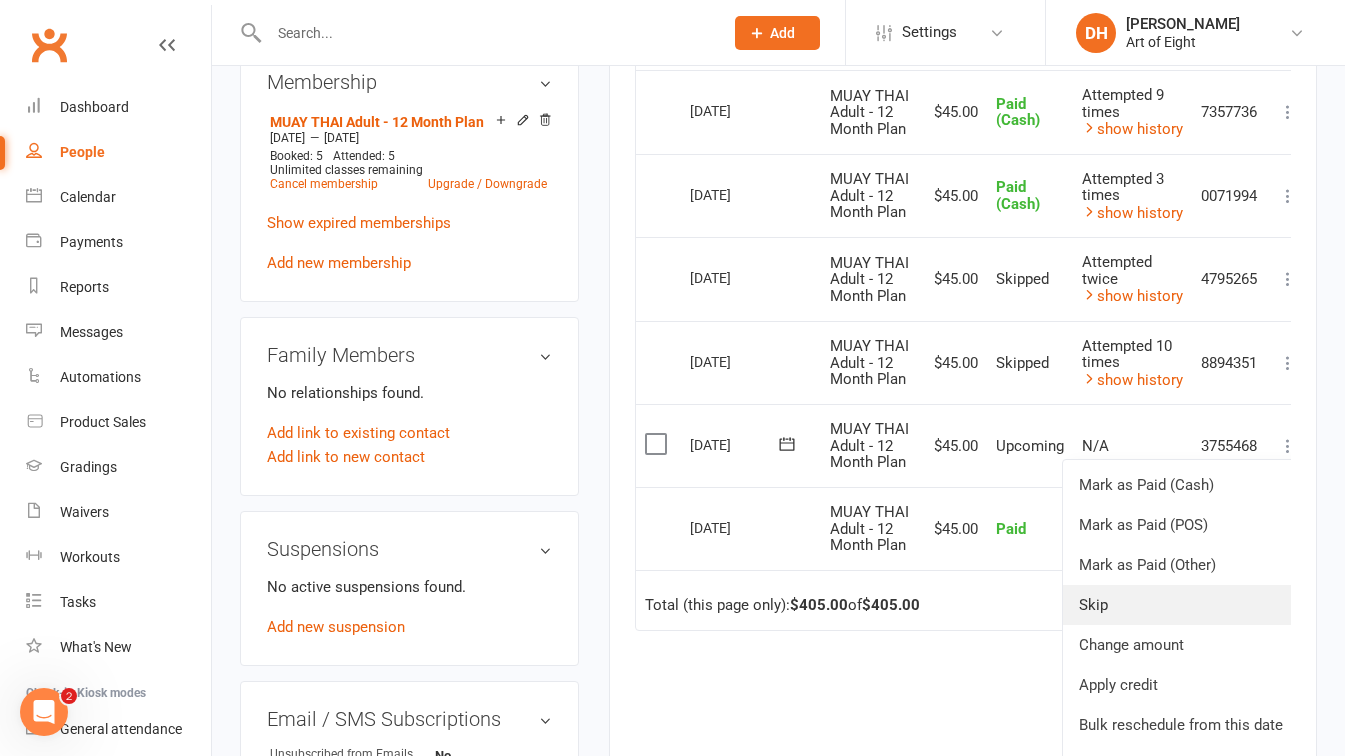 click on "Skip" at bounding box center (1181, 605) 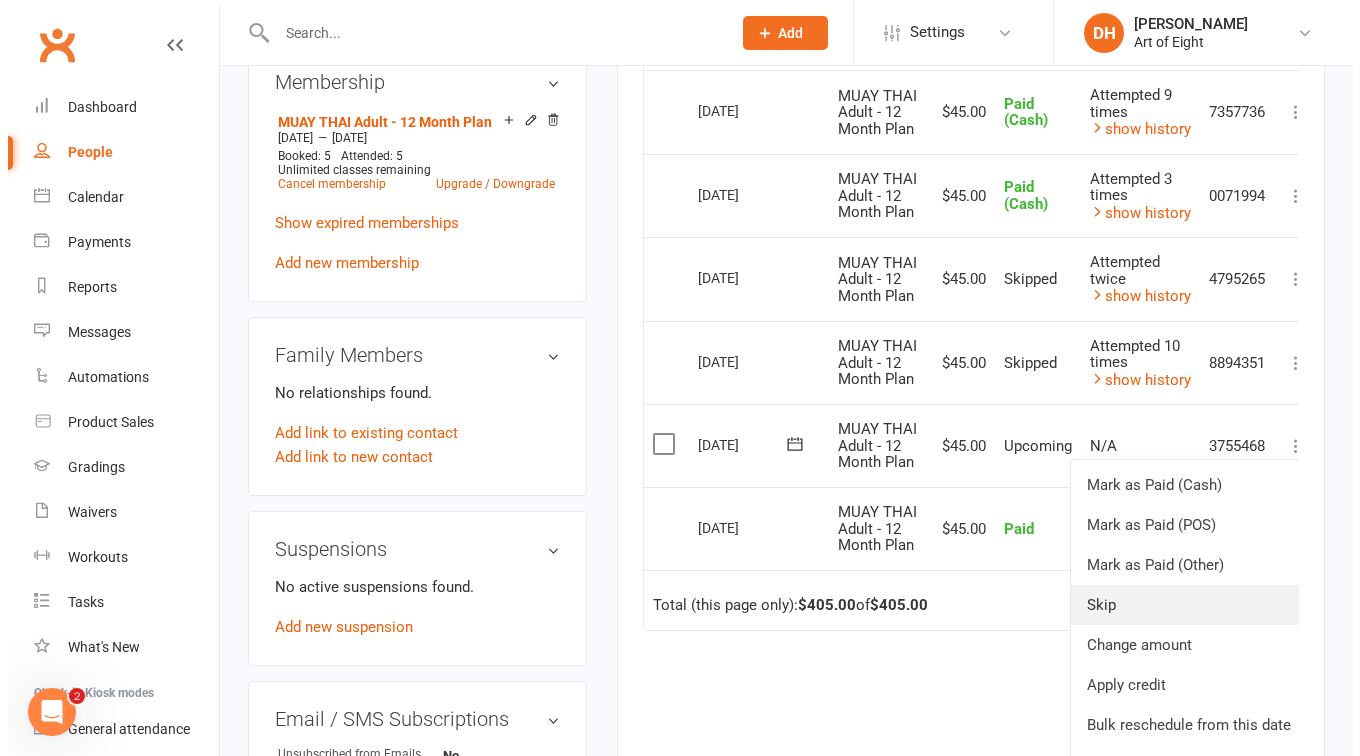 scroll, scrollTop: 776, scrollLeft: 0, axis: vertical 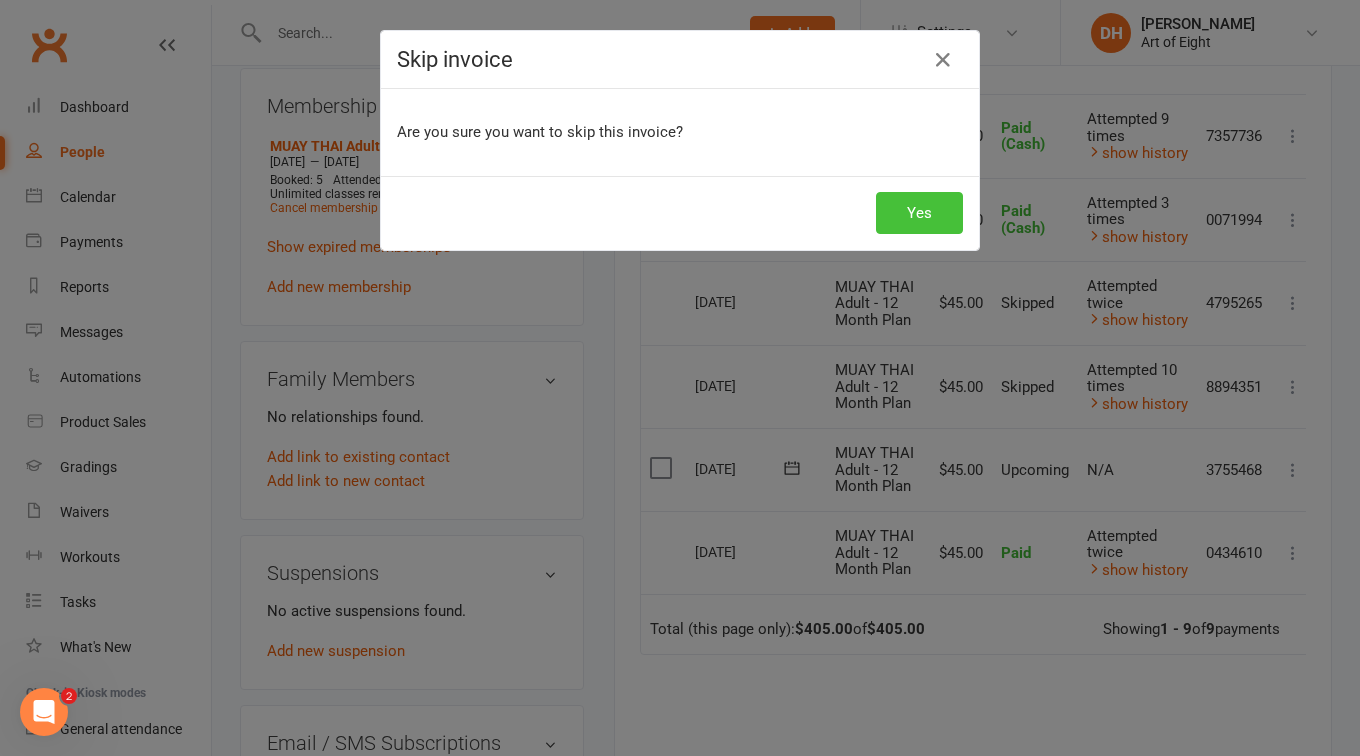 click on "Yes" at bounding box center (919, 213) 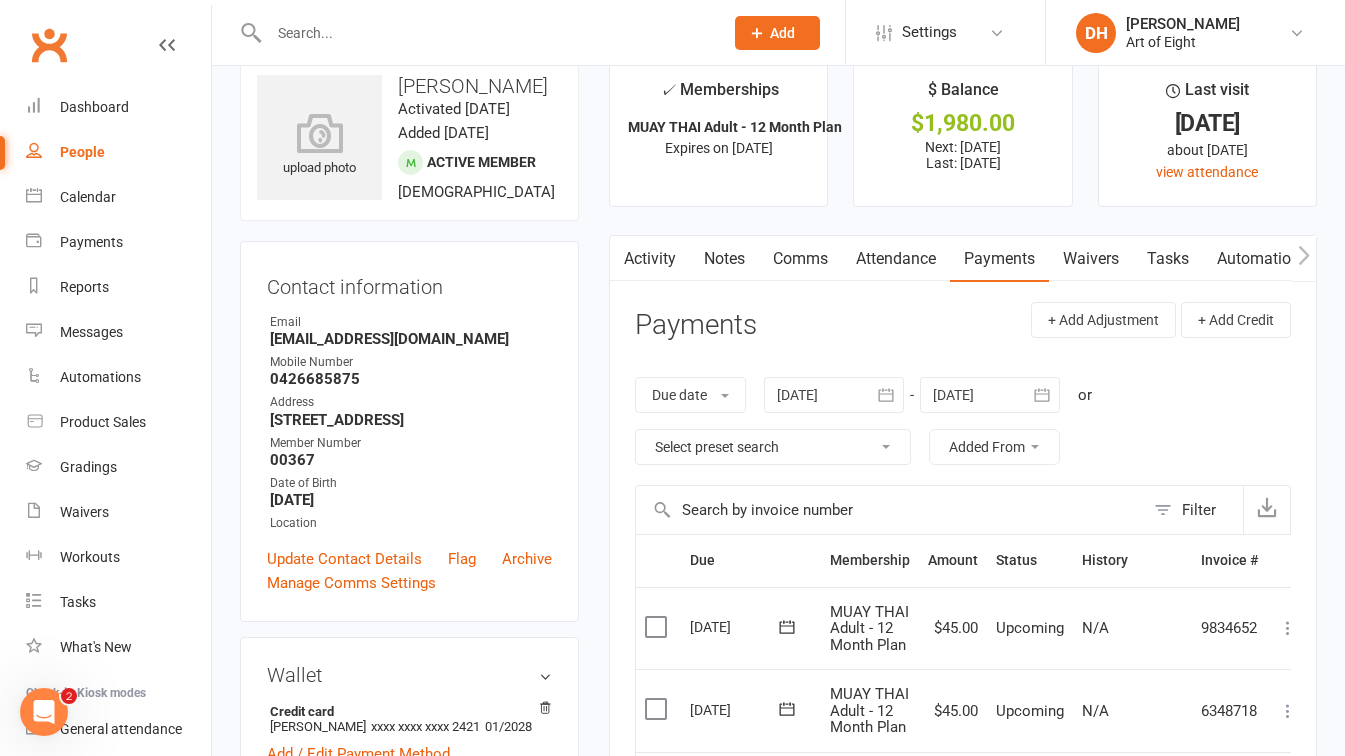 scroll, scrollTop: 0, scrollLeft: 0, axis: both 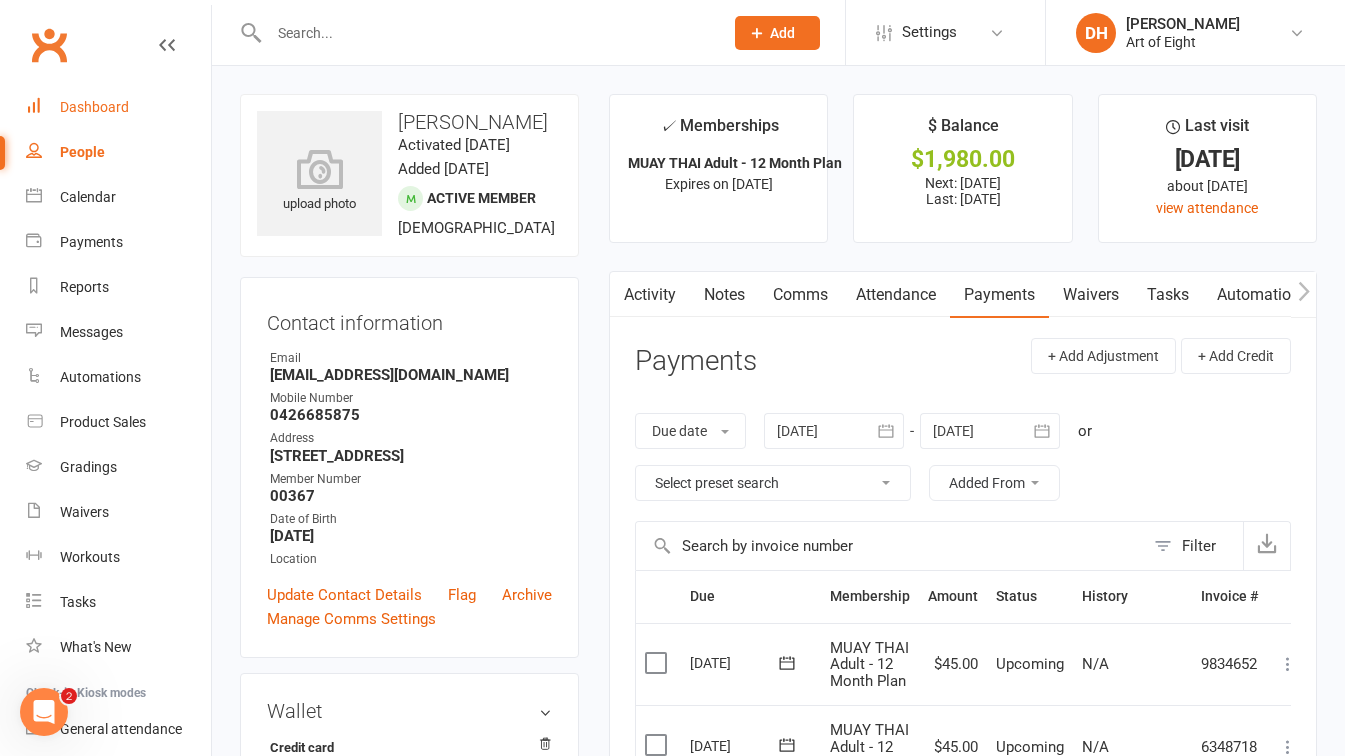click on "Dashboard" at bounding box center (94, 107) 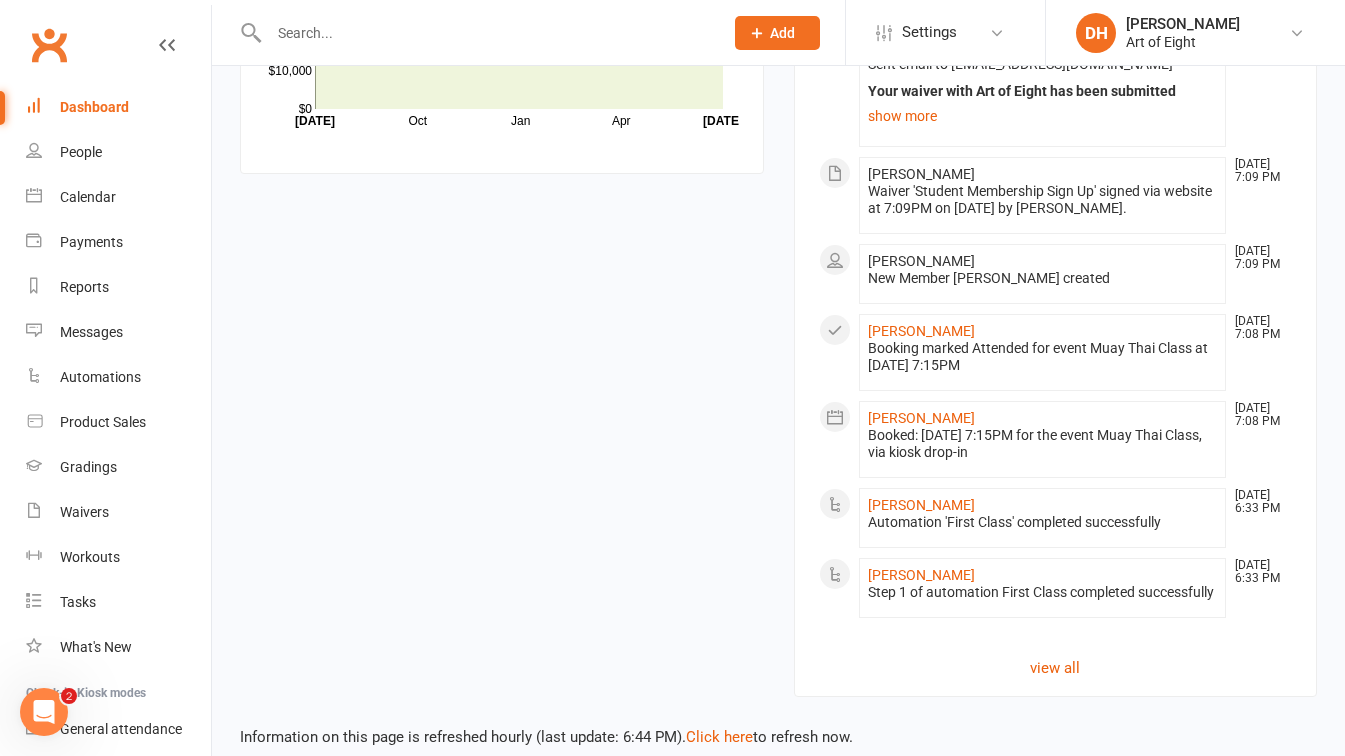 scroll, scrollTop: 1715, scrollLeft: 0, axis: vertical 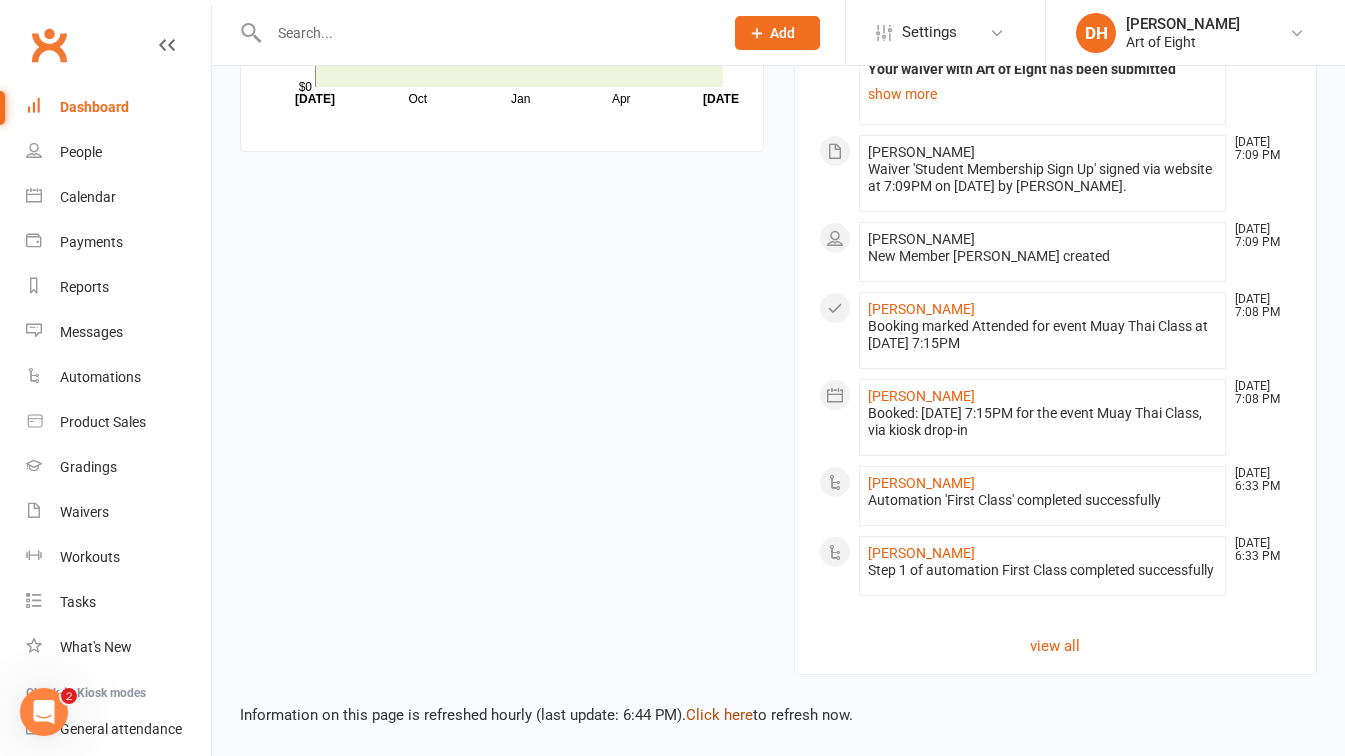 click on "Click here" at bounding box center [719, 715] 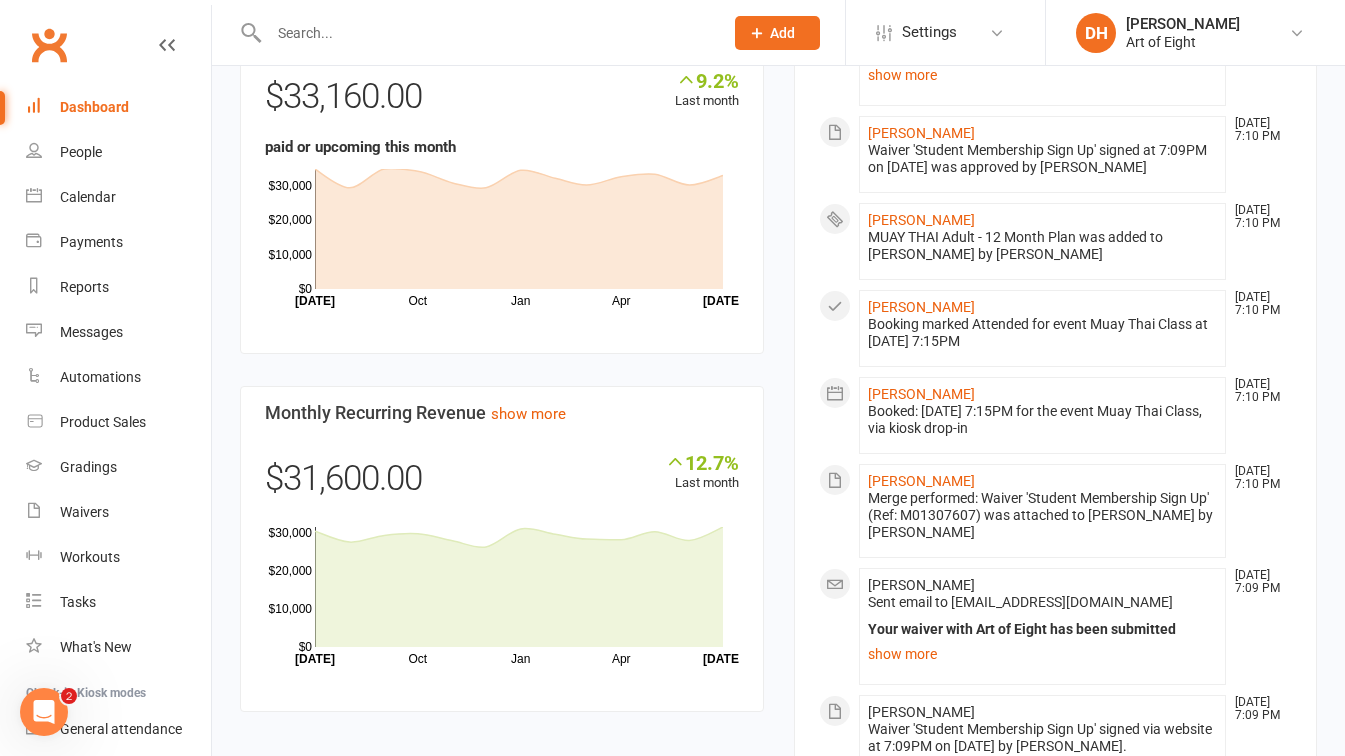 scroll, scrollTop: 1115, scrollLeft: 0, axis: vertical 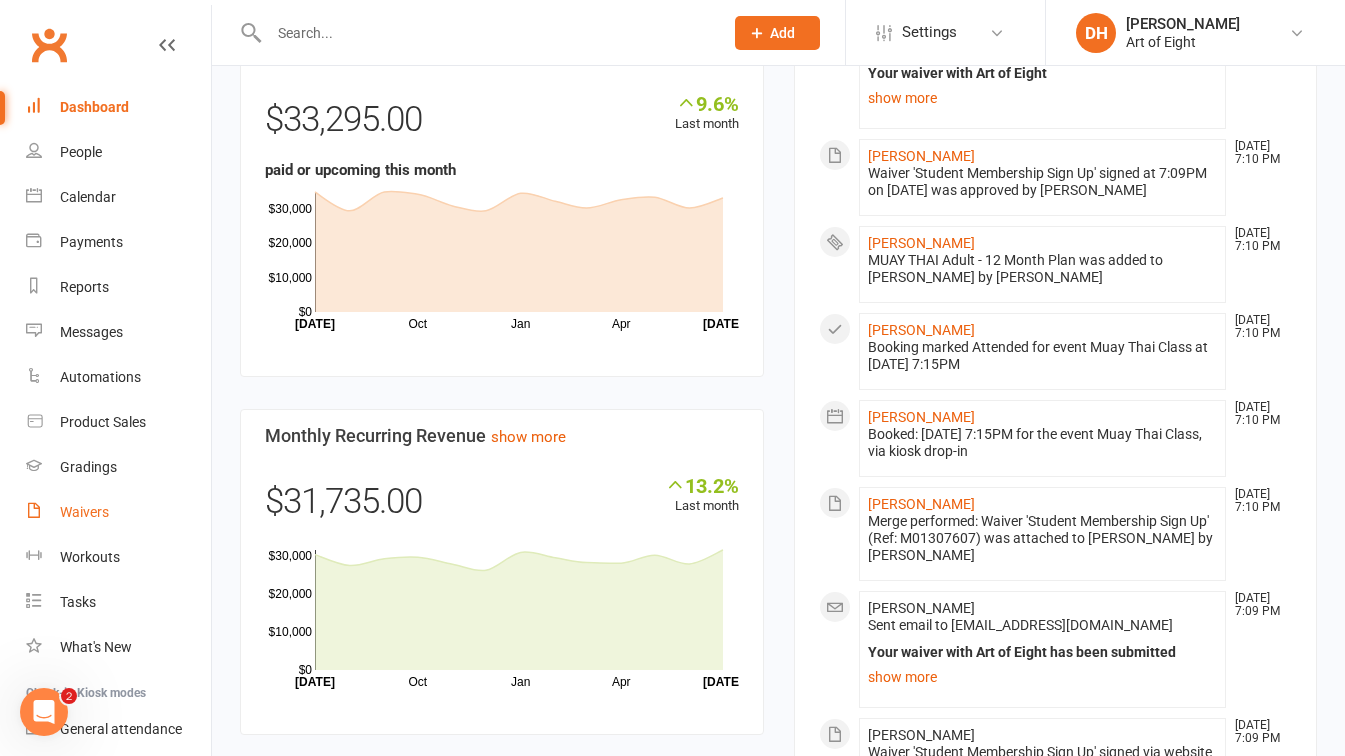 drag, startPoint x: 73, startPoint y: 518, endPoint x: 92, endPoint y: 504, distance: 23.600847 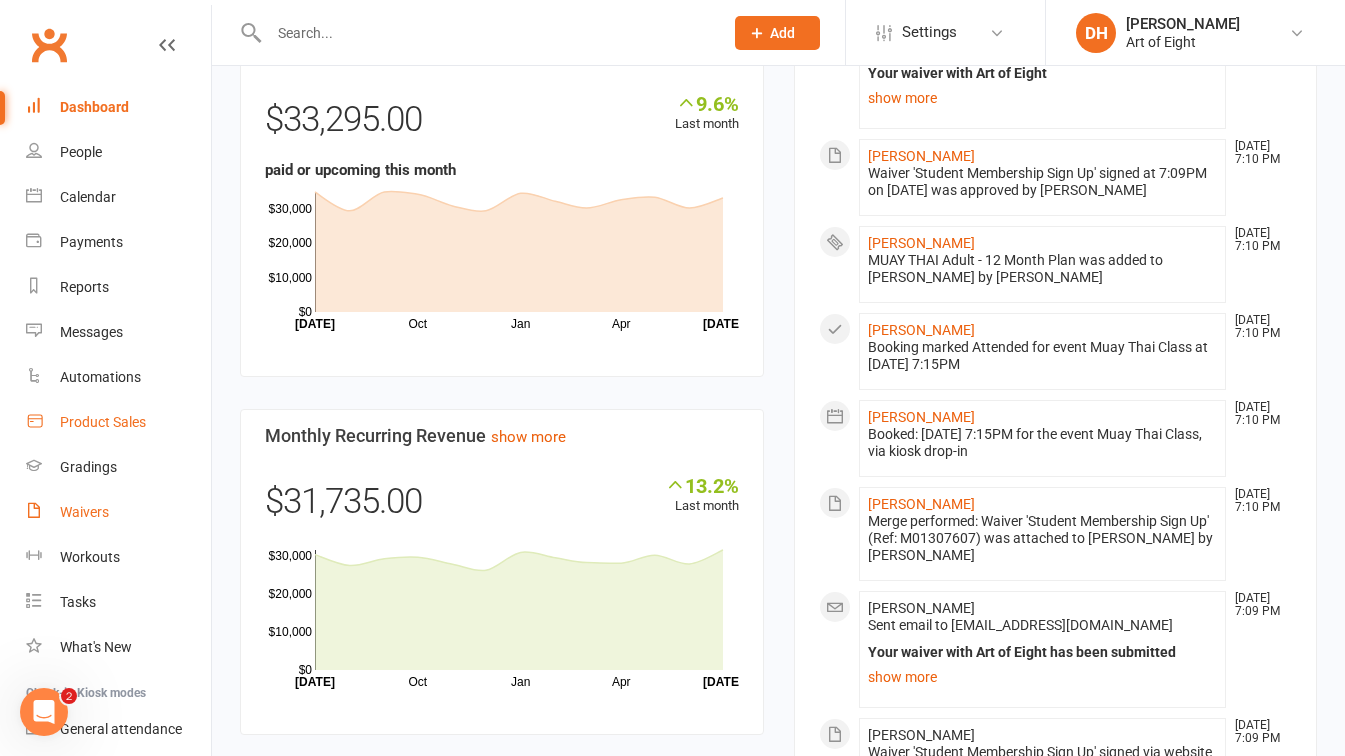 scroll, scrollTop: 0, scrollLeft: 0, axis: both 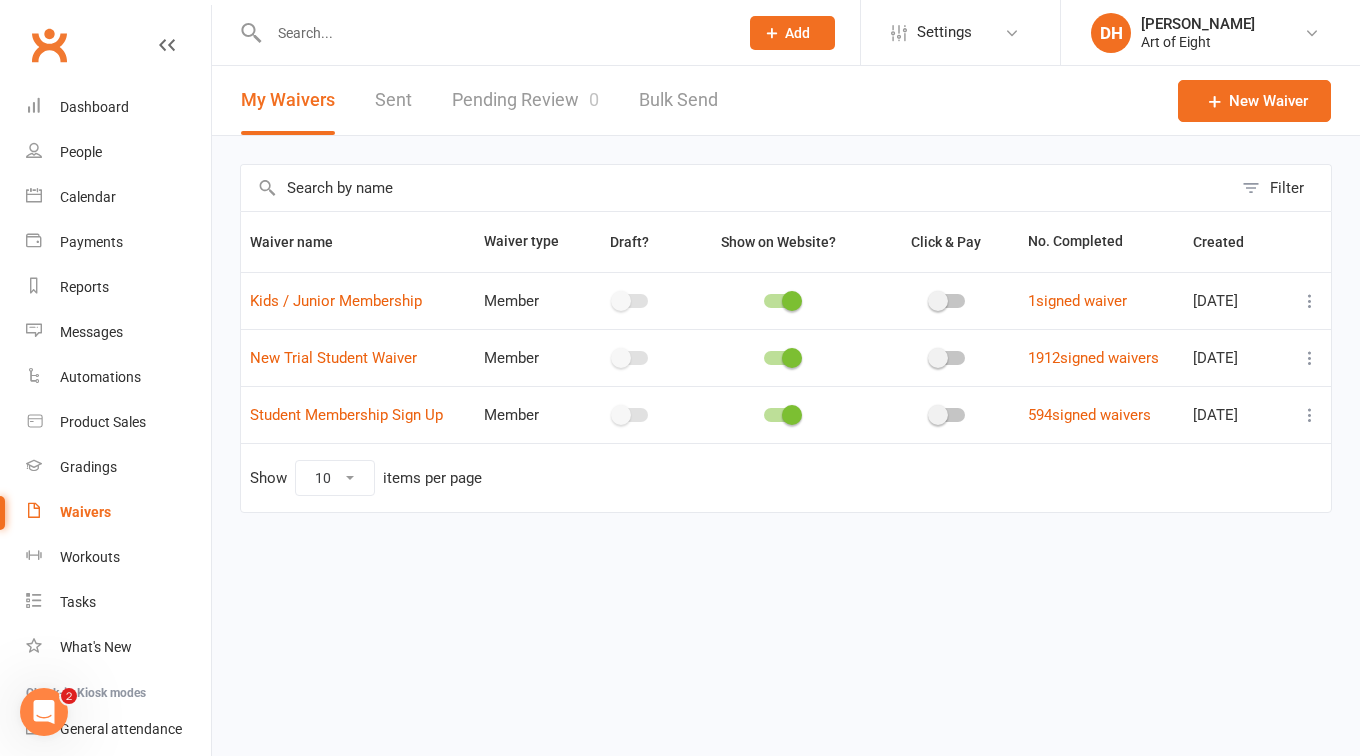 click on "Pending Review 0" at bounding box center [525, 100] 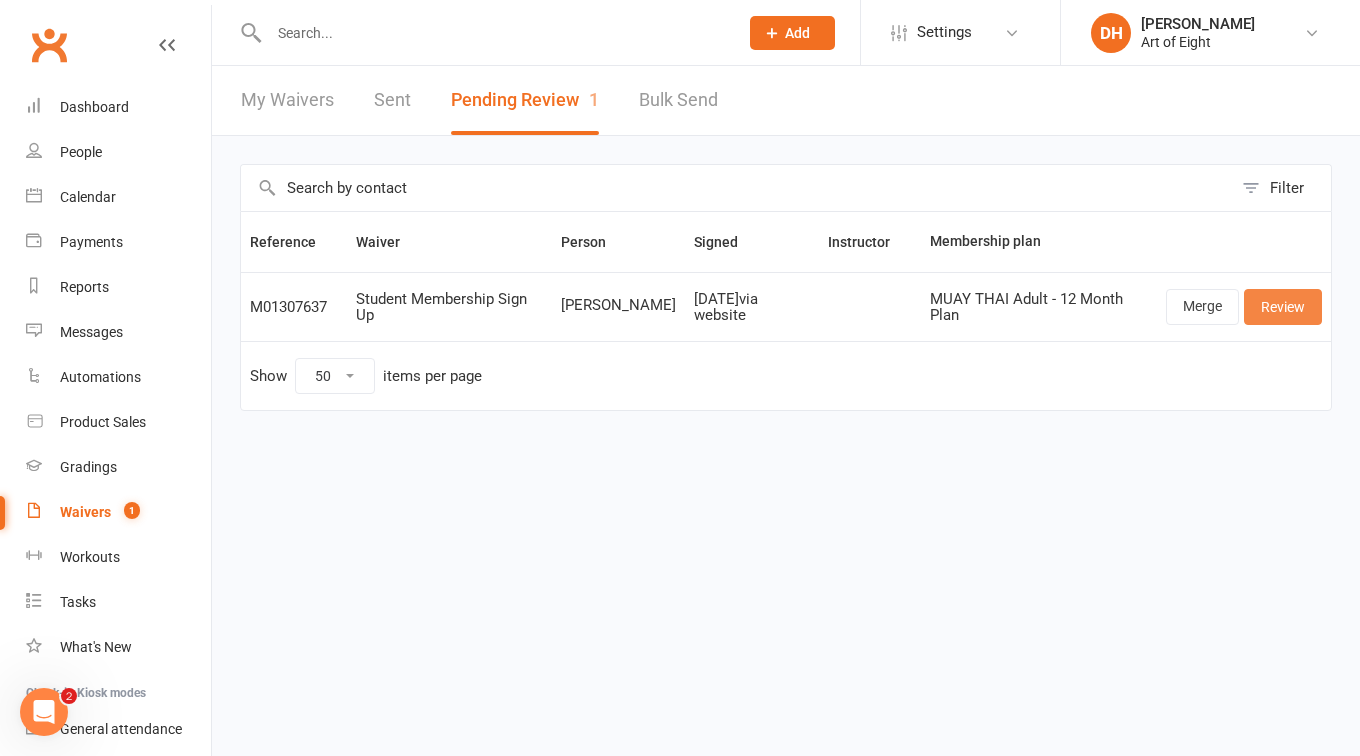 click on "Review" at bounding box center [1283, 307] 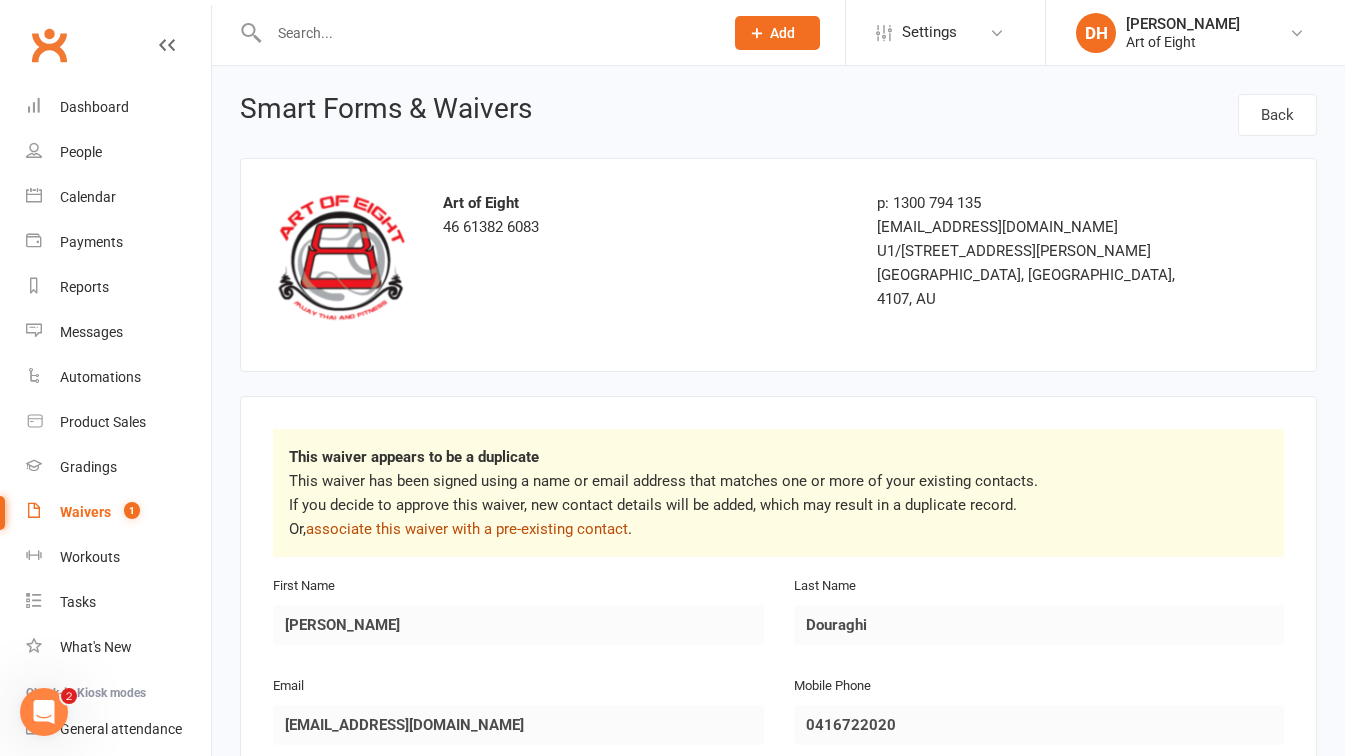 click on "associate this waiver with a pre-existing contact" at bounding box center (467, 529) 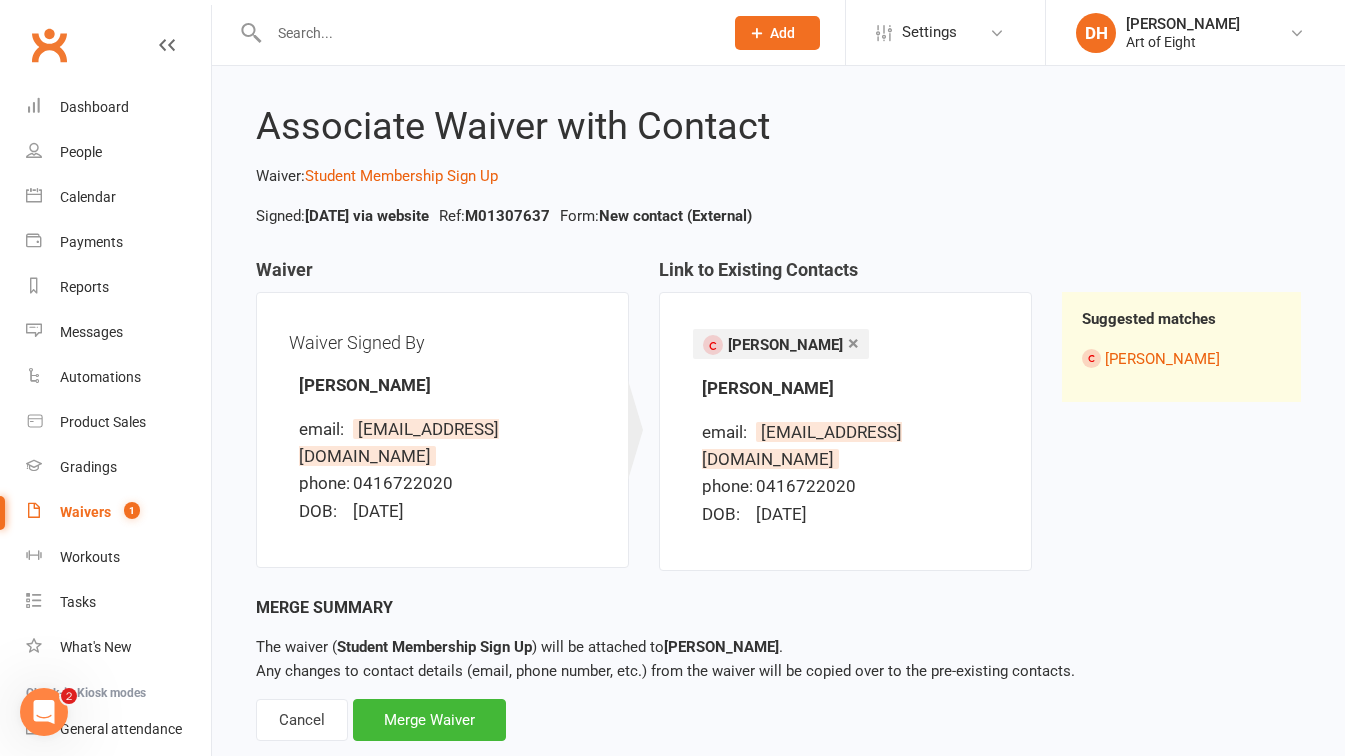 scroll, scrollTop: 39, scrollLeft: 0, axis: vertical 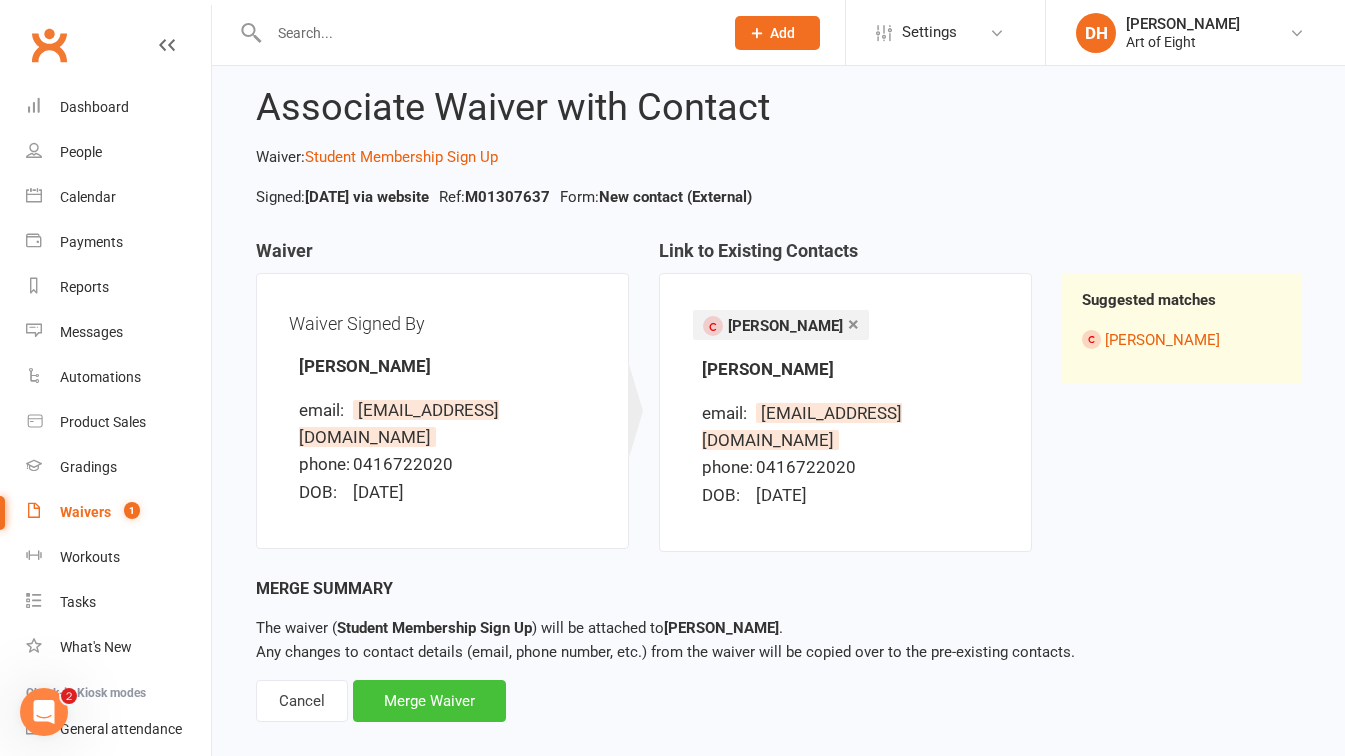 click on "Merge Waiver" at bounding box center [429, 701] 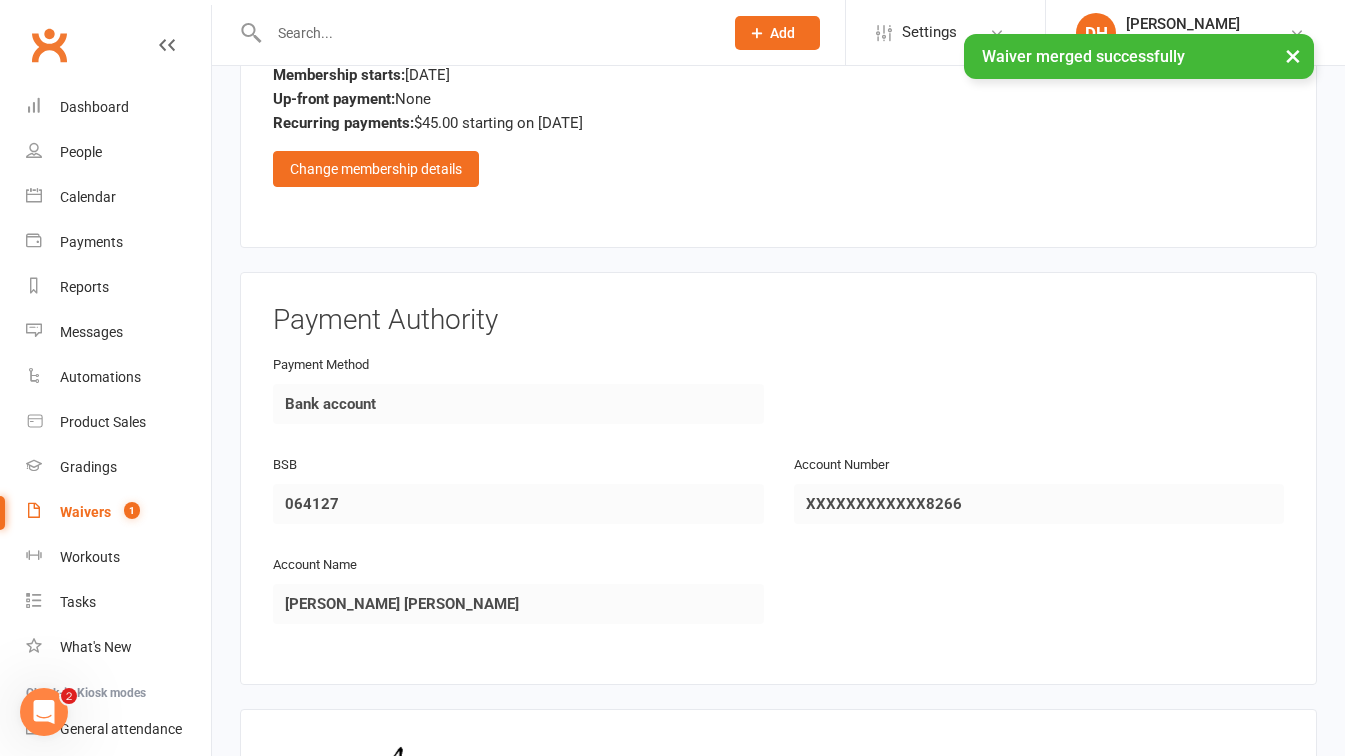 scroll, scrollTop: 1790, scrollLeft: 0, axis: vertical 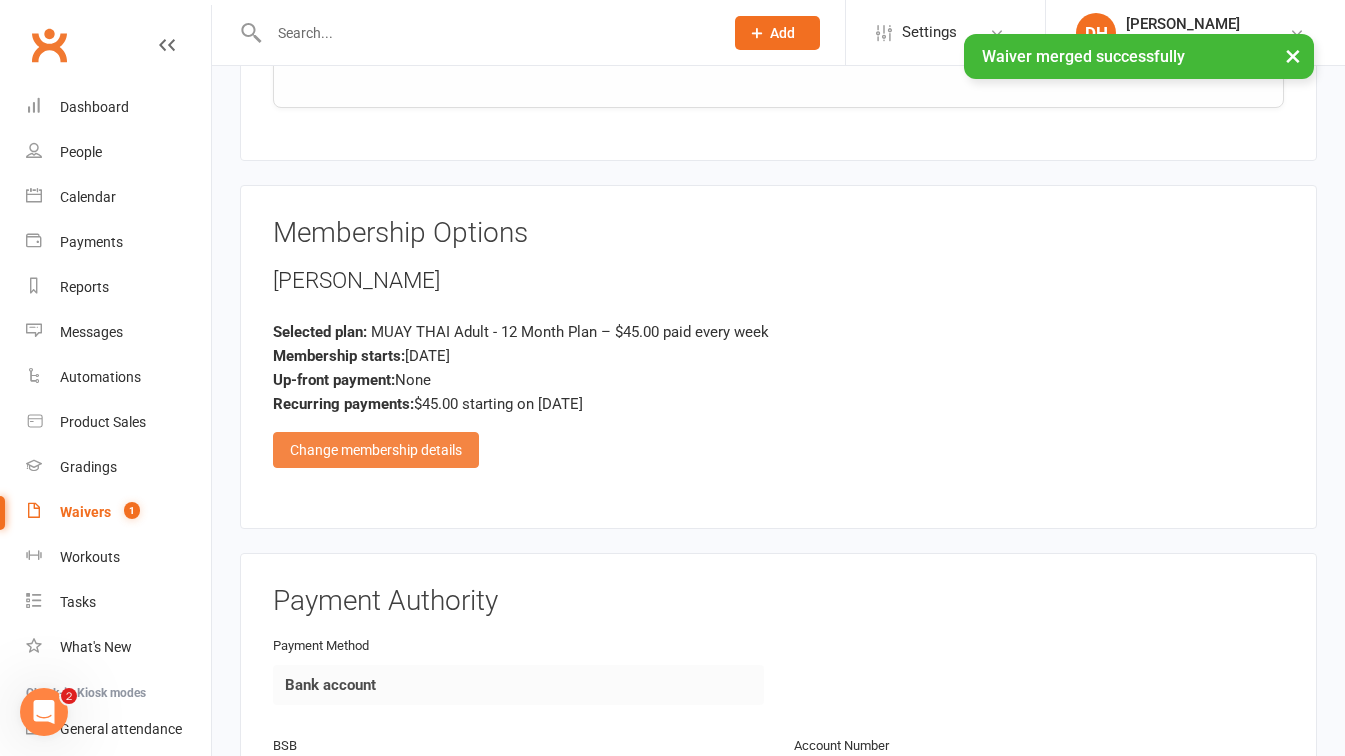 click on "Change membership details" at bounding box center (376, 450) 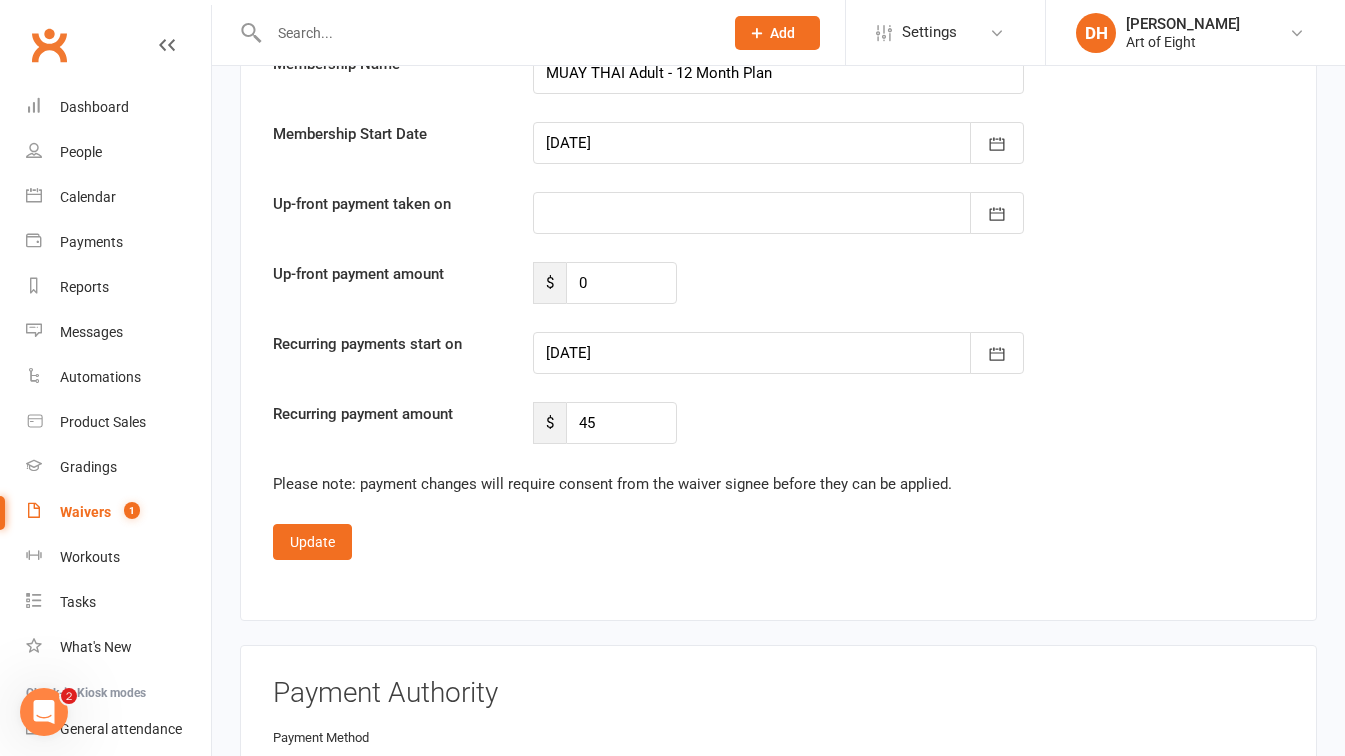 scroll, scrollTop: 3590, scrollLeft: 0, axis: vertical 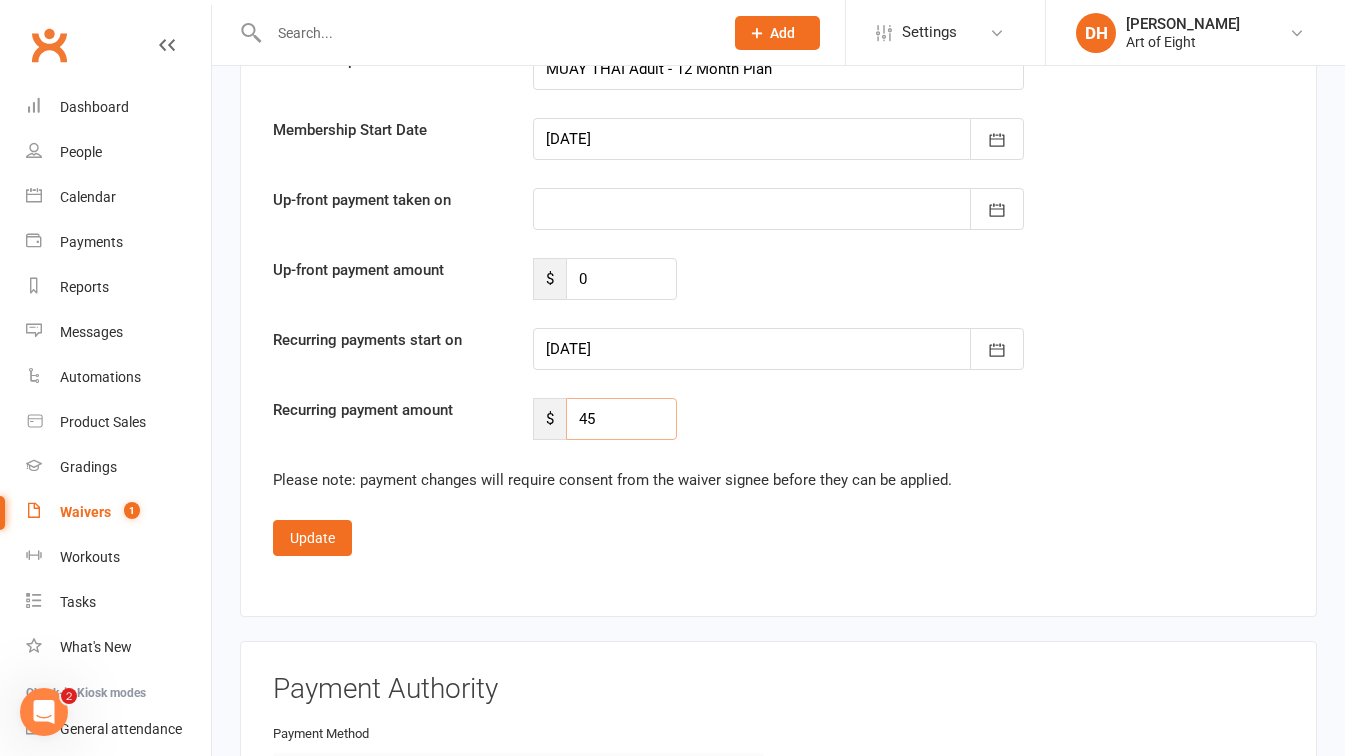 click on "45" at bounding box center [621, 419] 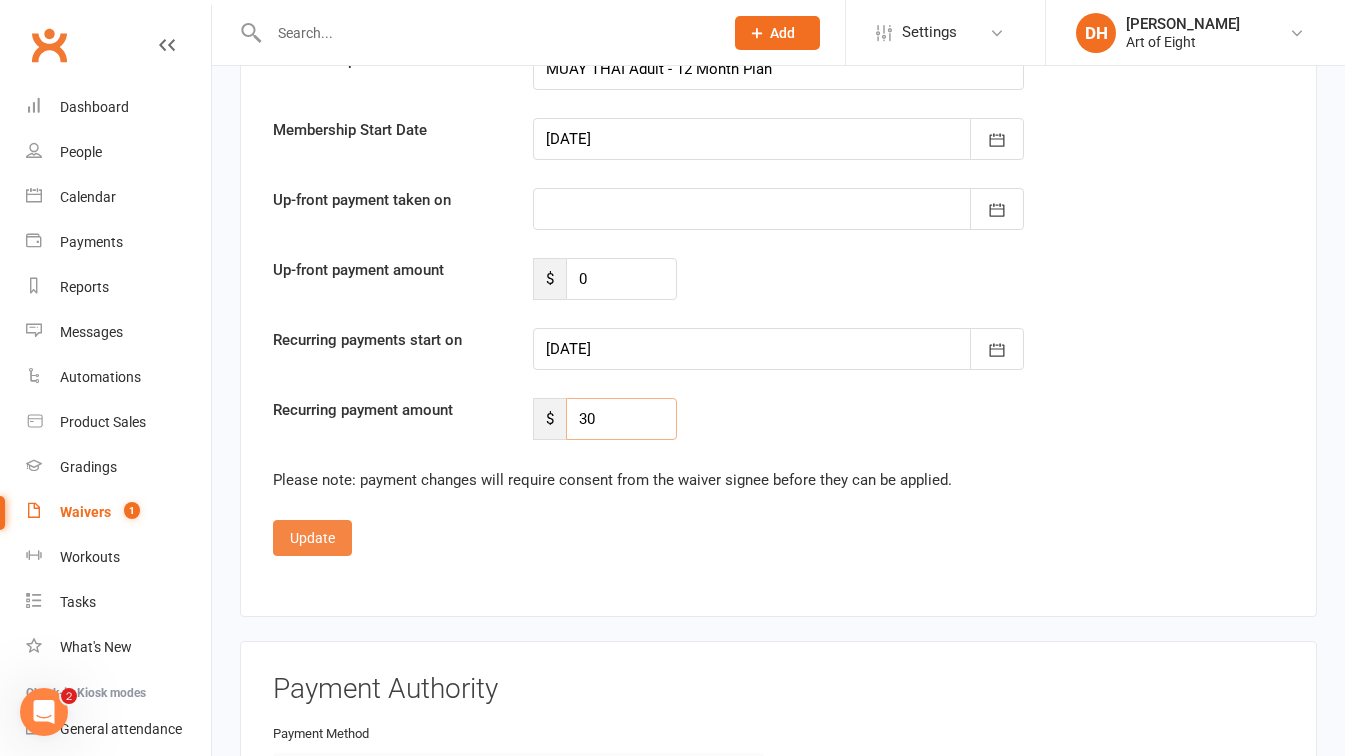 type on "30" 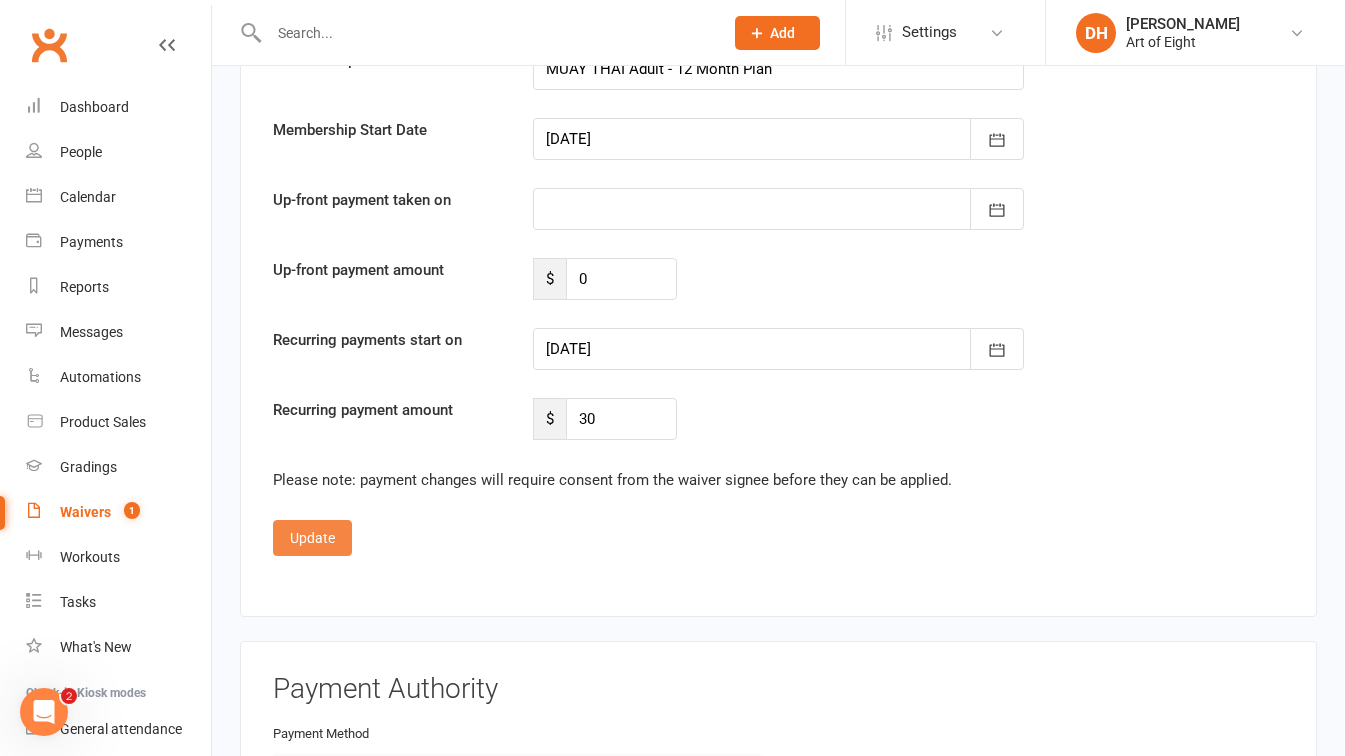 click on "Update" at bounding box center (312, 538) 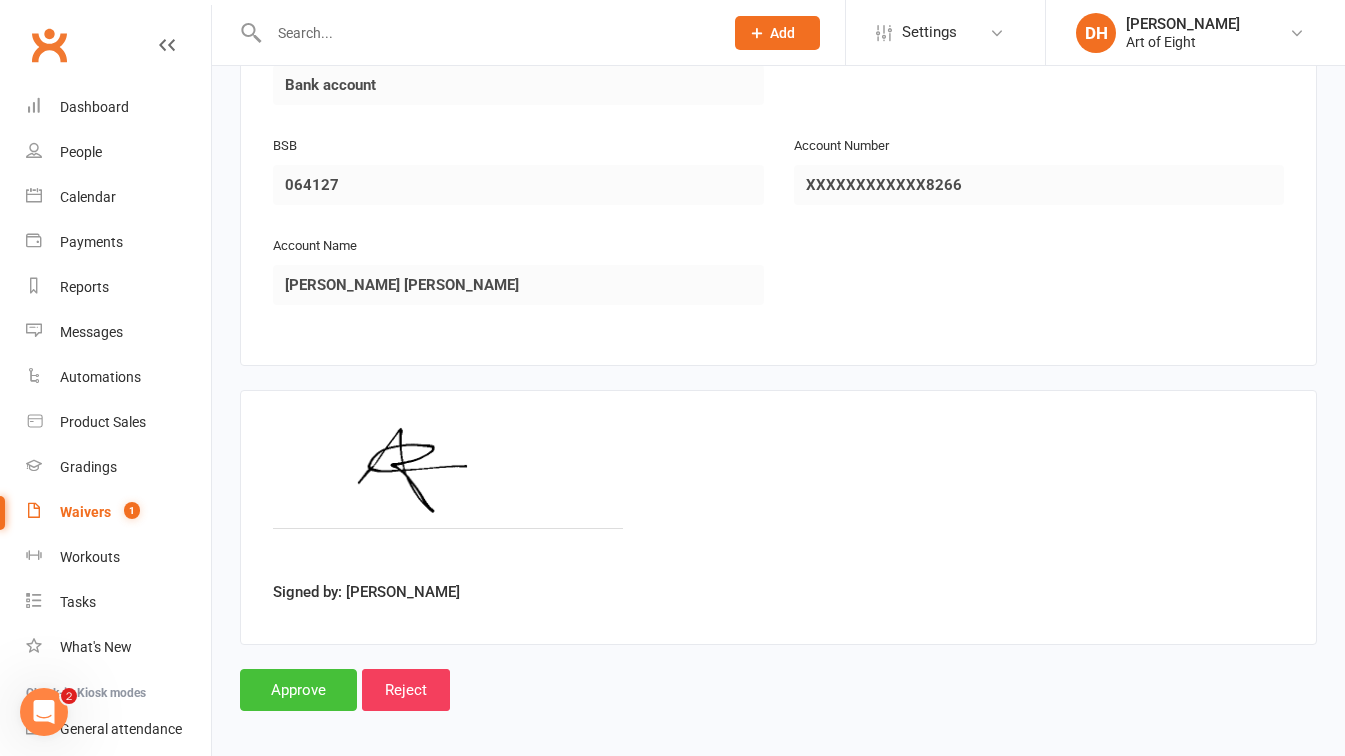 click on "Approve" at bounding box center (298, 690) 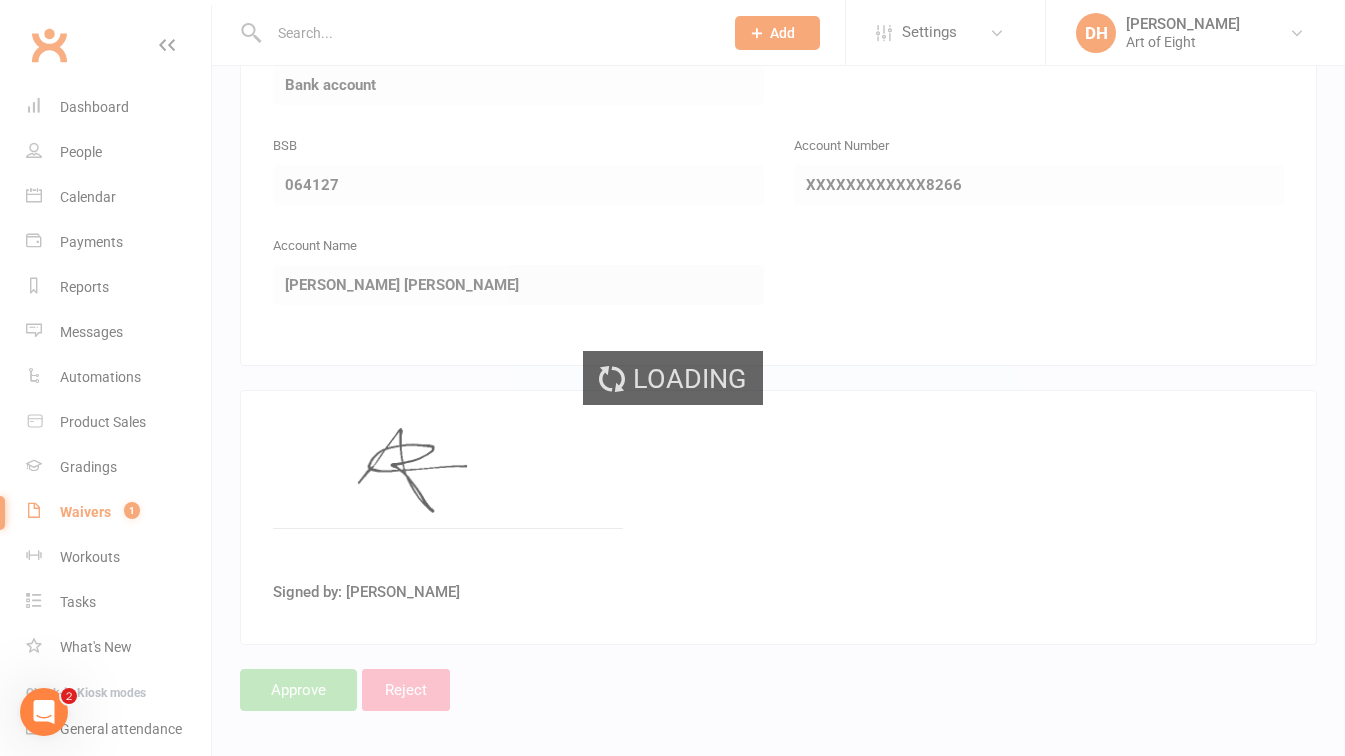 scroll, scrollTop: 0, scrollLeft: 0, axis: both 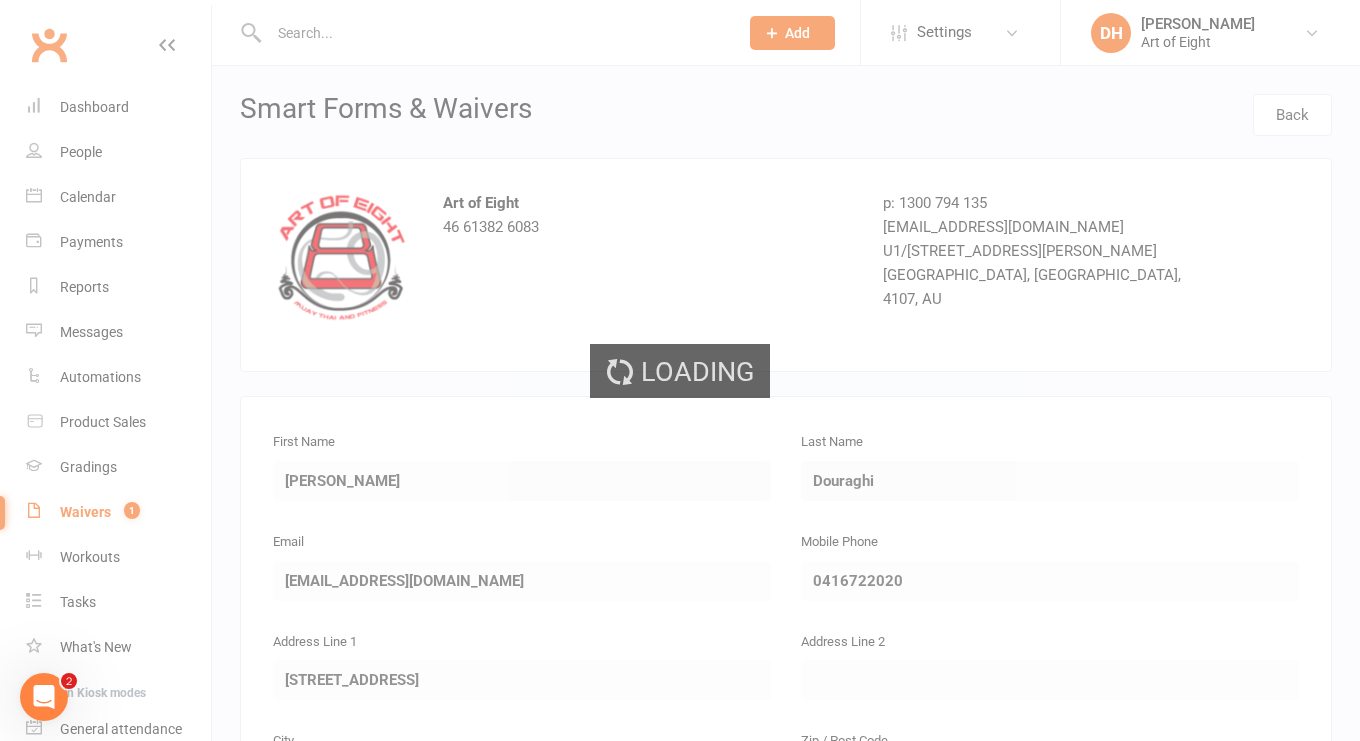 select on "50" 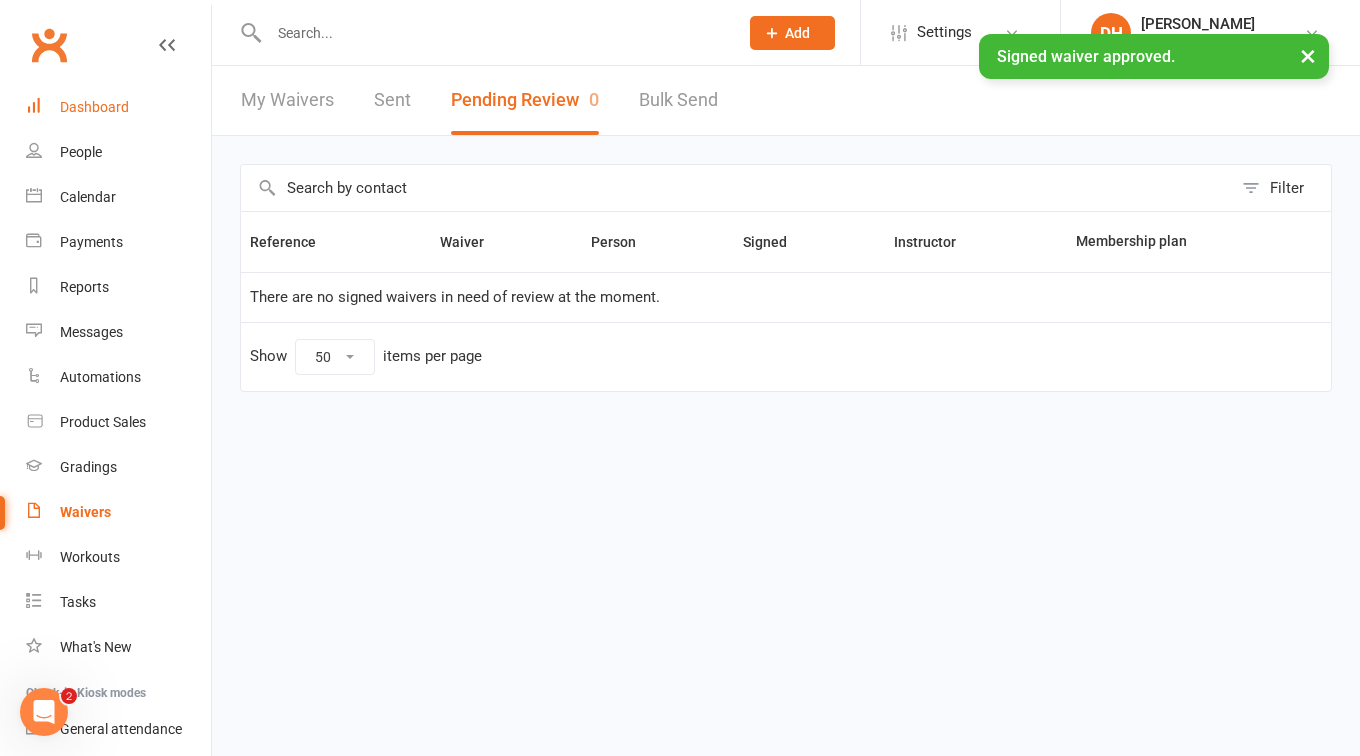 click on "Dashboard" at bounding box center [94, 107] 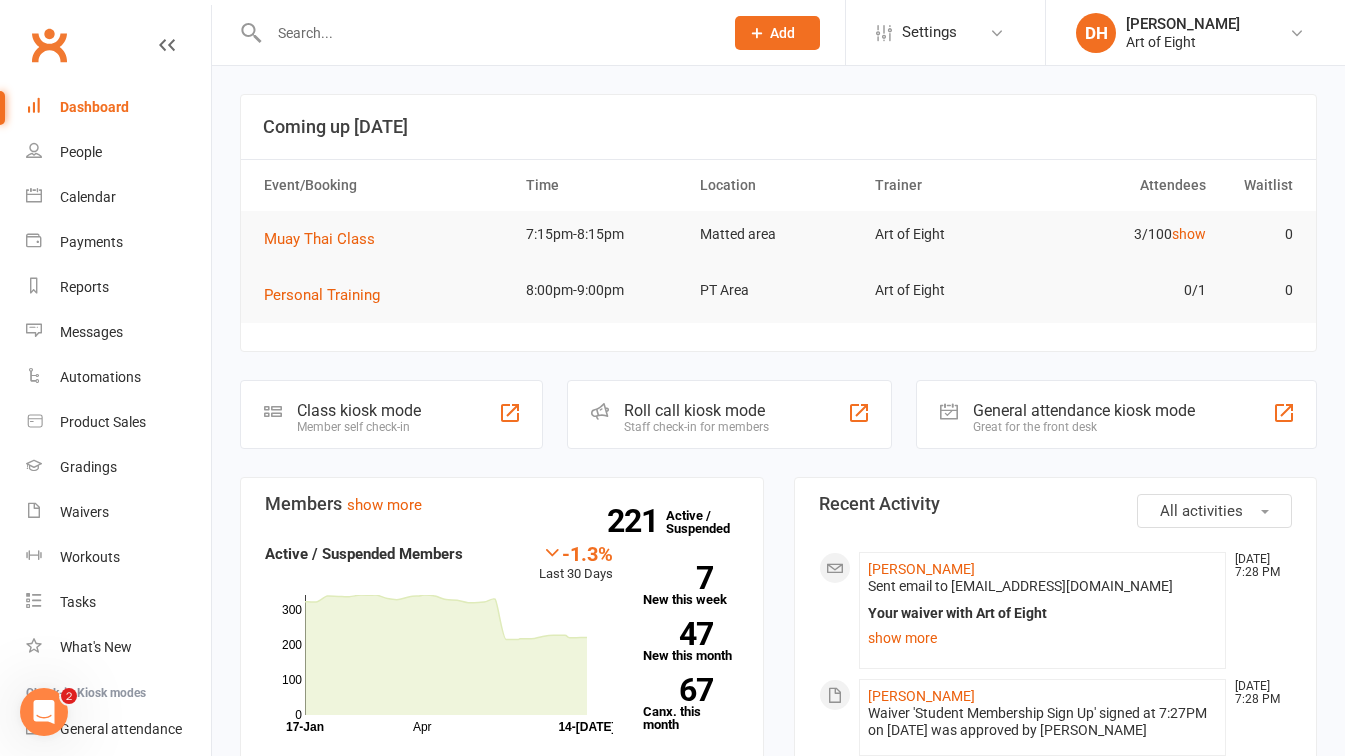 click on "Dashboard" at bounding box center [94, 107] 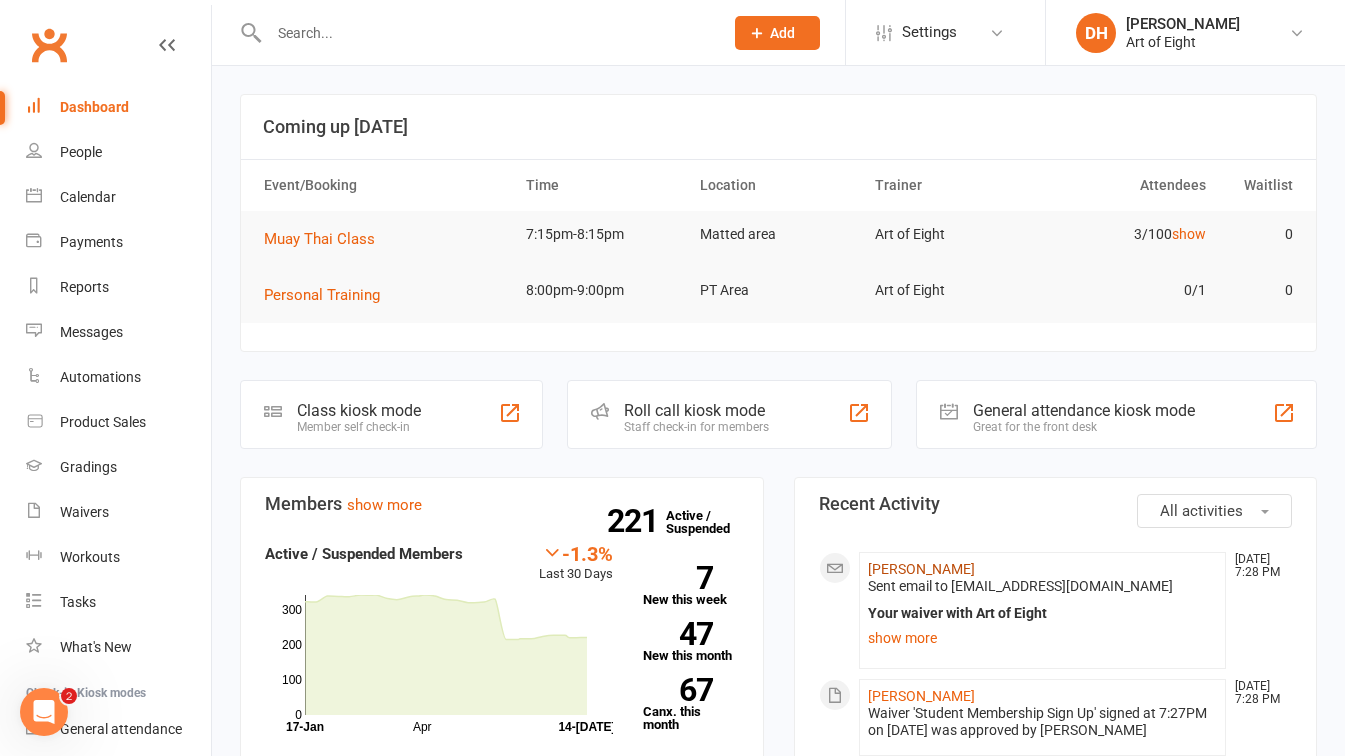 click on "[PERSON_NAME]" 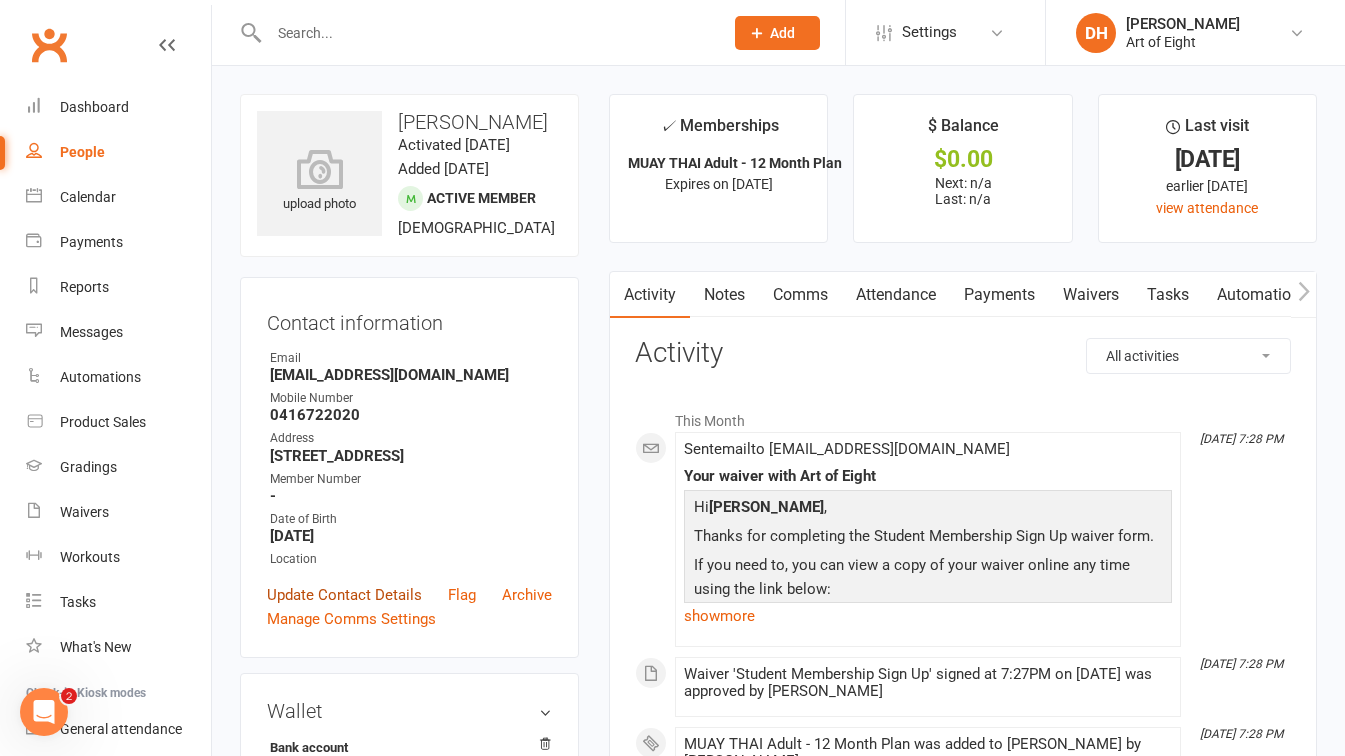 click on "Update Contact Details" at bounding box center [344, 595] 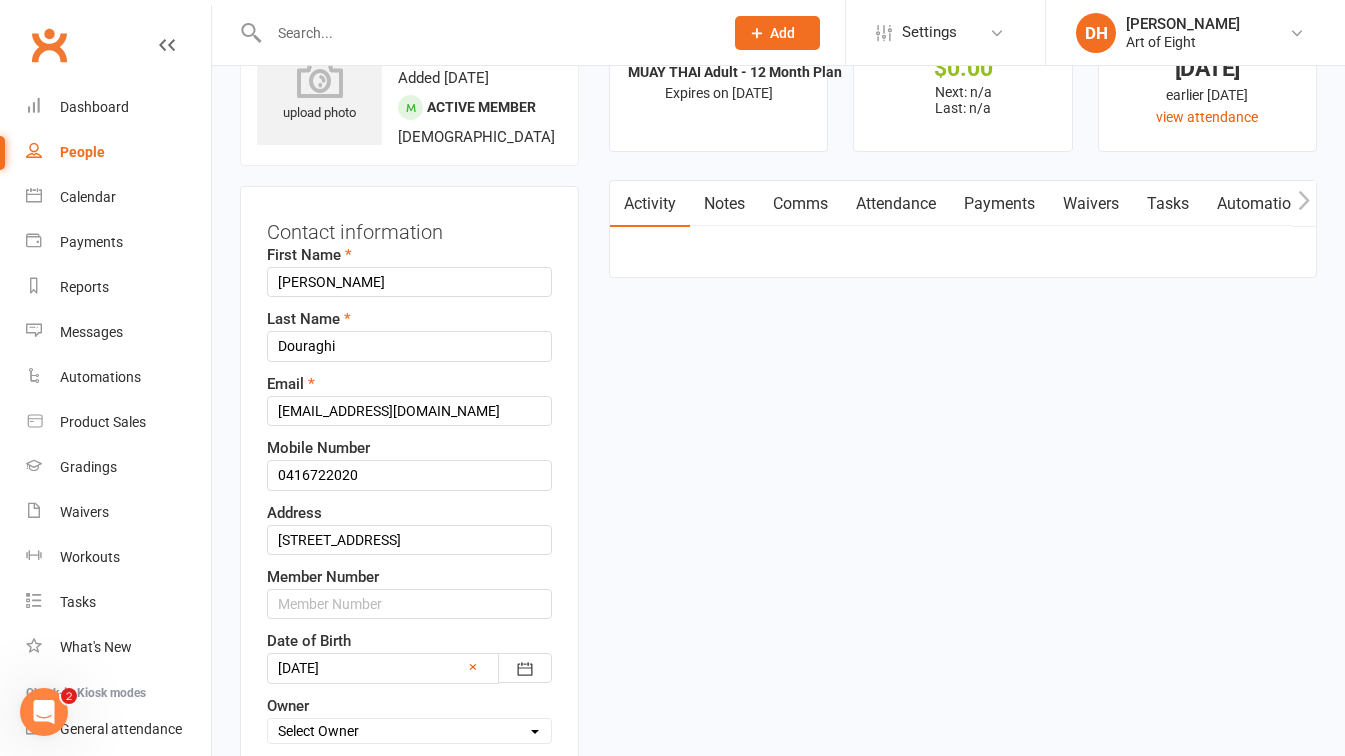 scroll, scrollTop: 94, scrollLeft: 0, axis: vertical 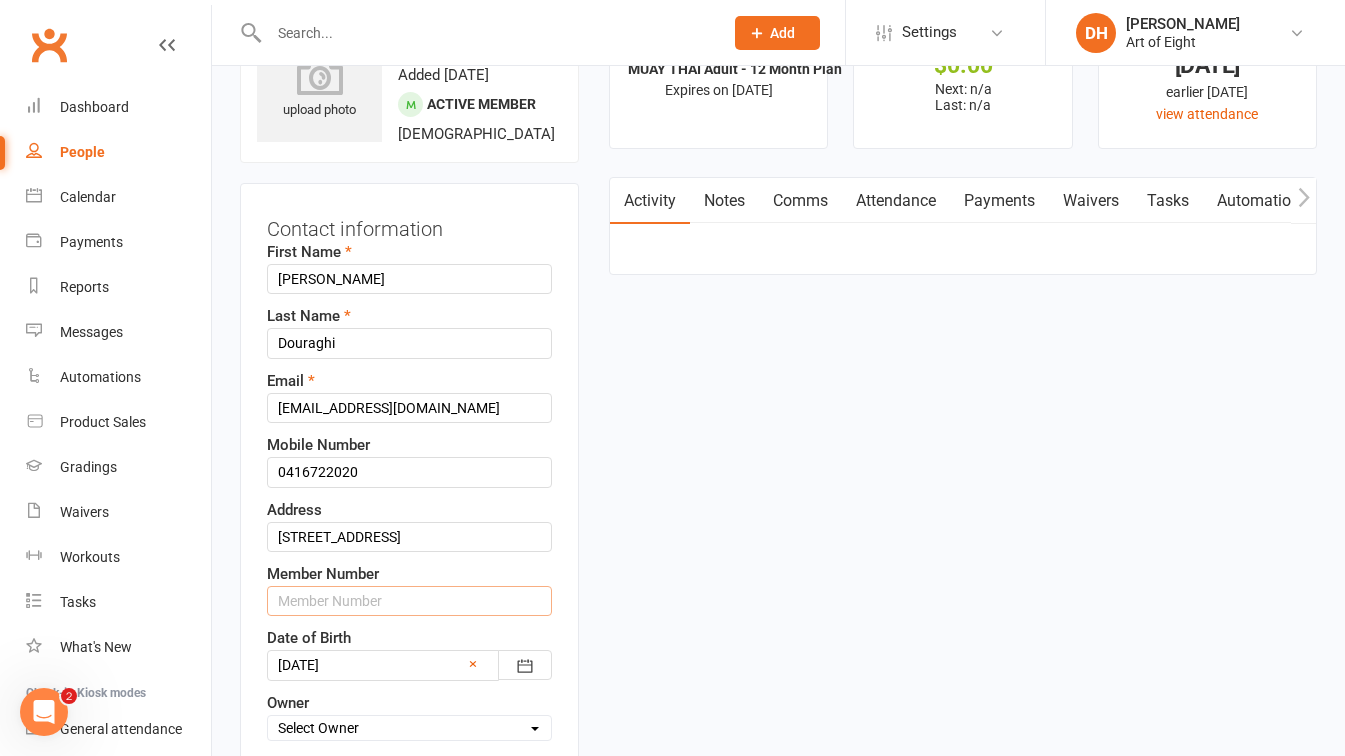 click at bounding box center [409, 601] 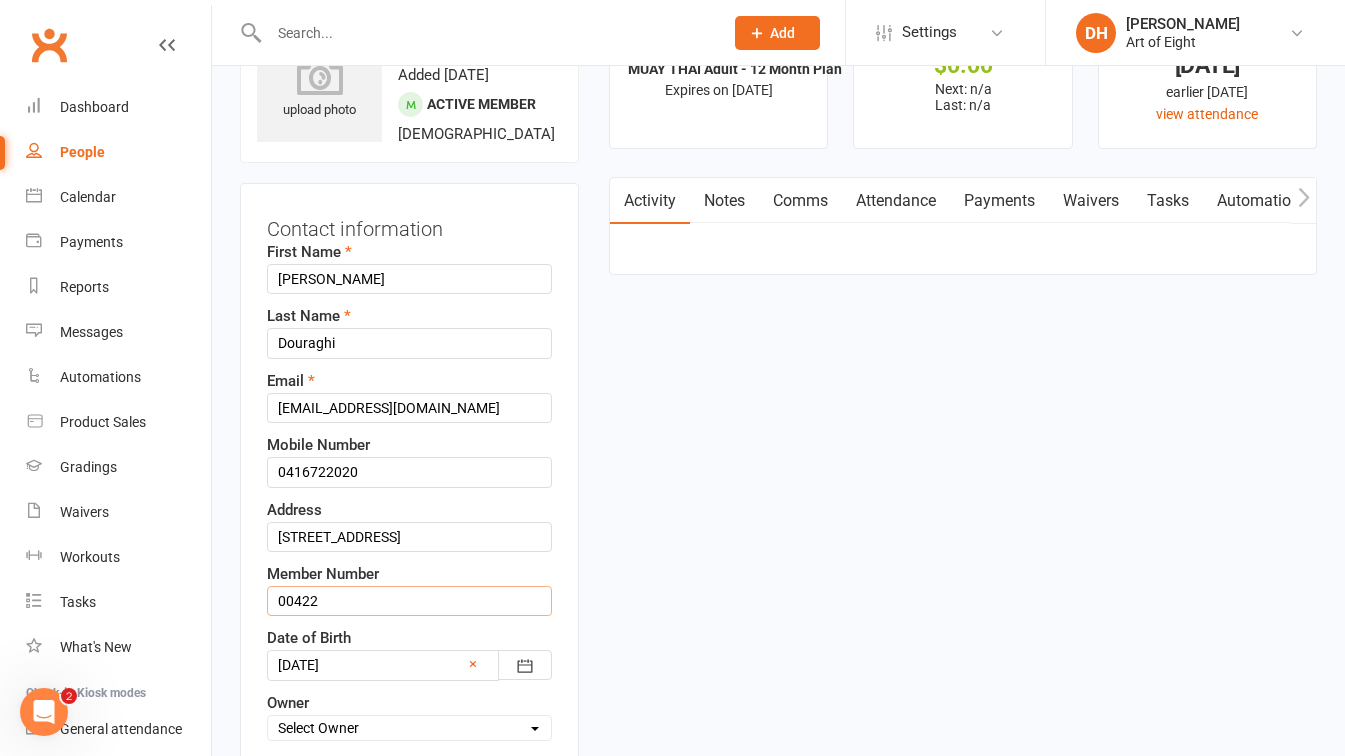 type on "00422" 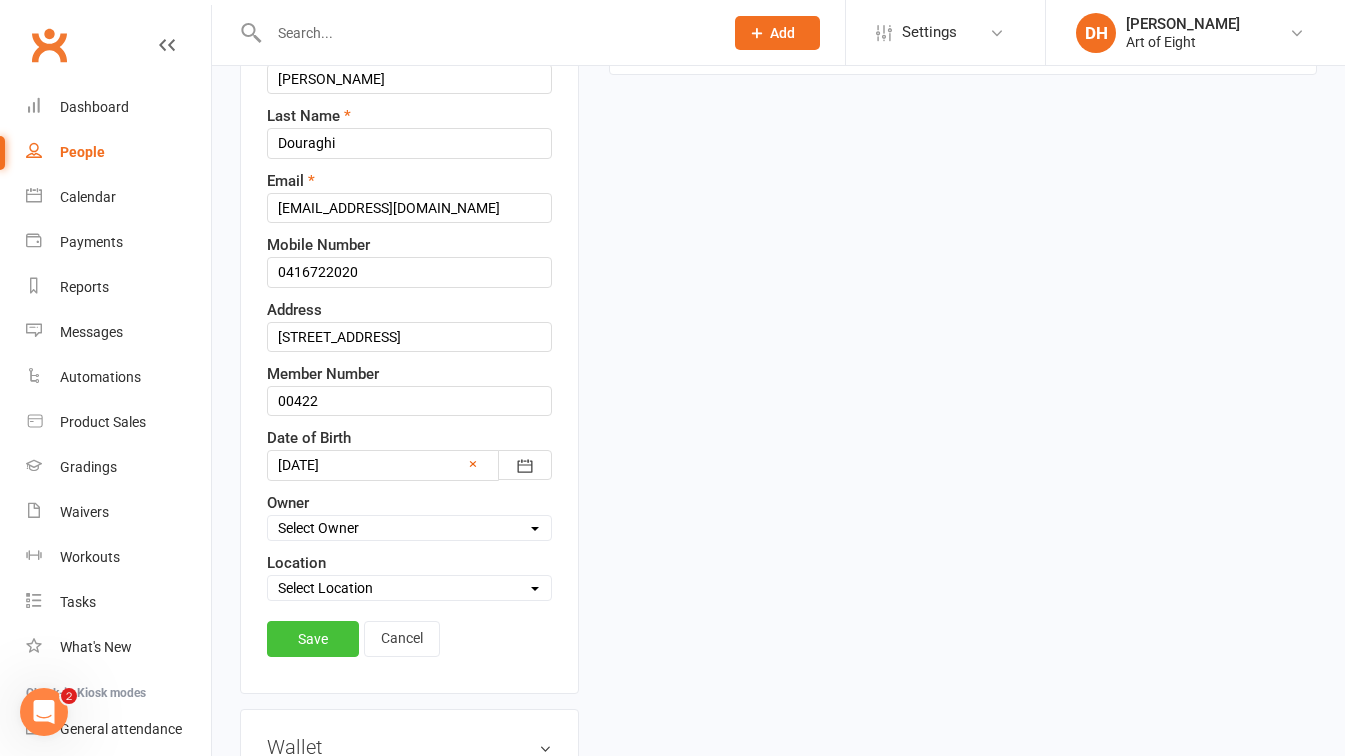 click on "Save" at bounding box center [313, 639] 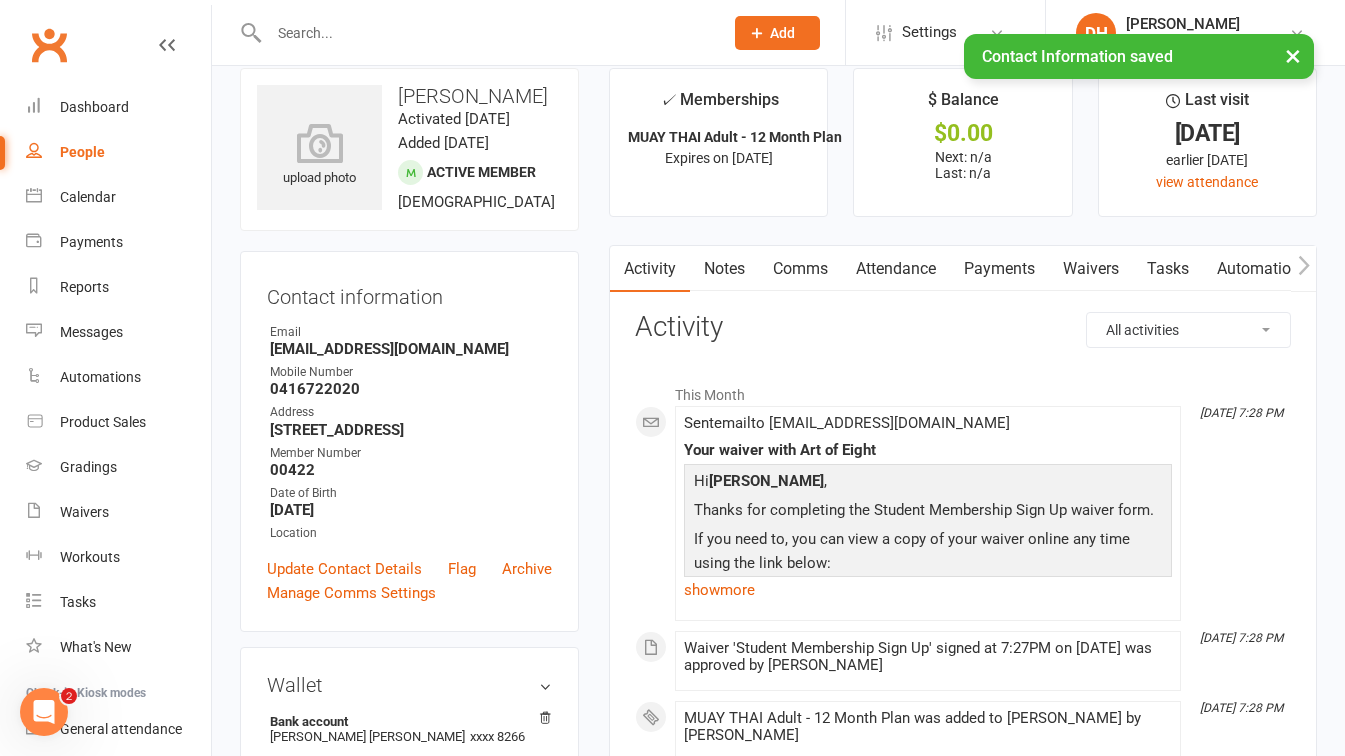 scroll, scrollTop: 0, scrollLeft: 0, axis: both 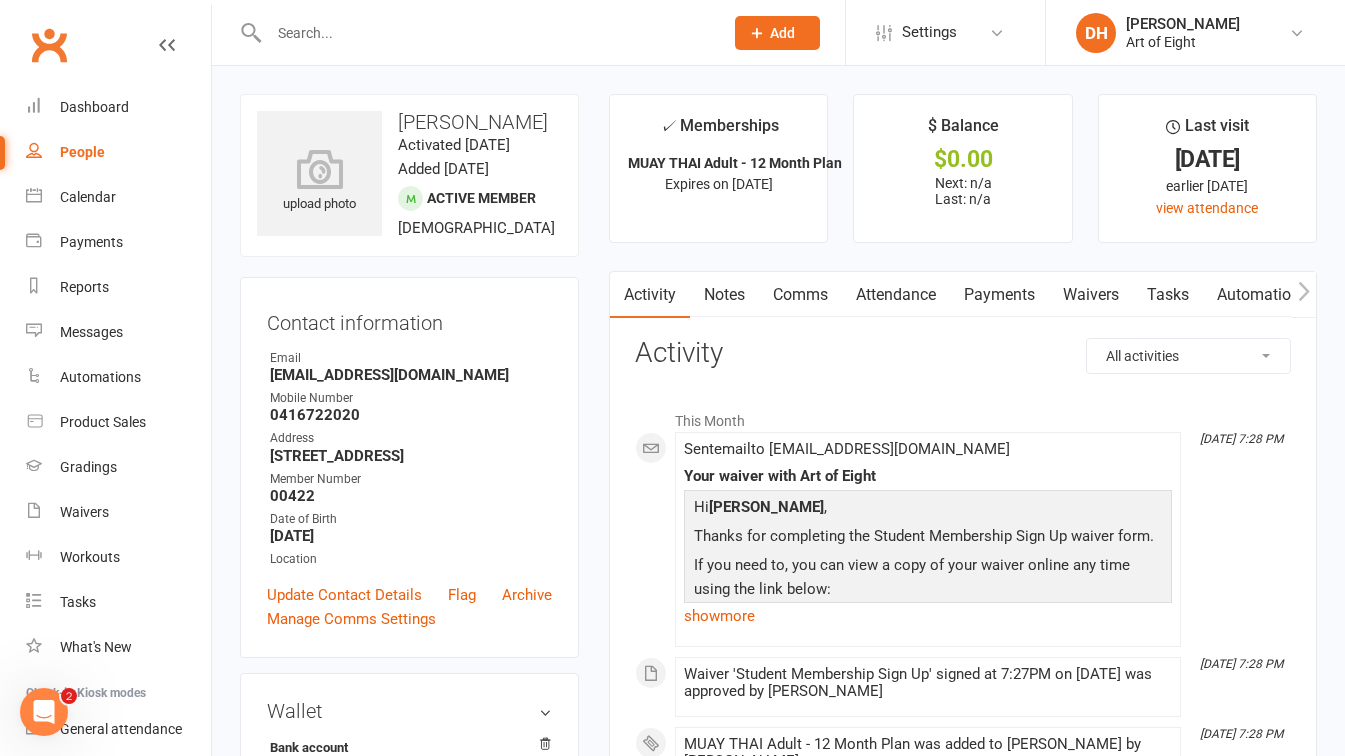 click on "Payments" at bounding box center (999, 295) 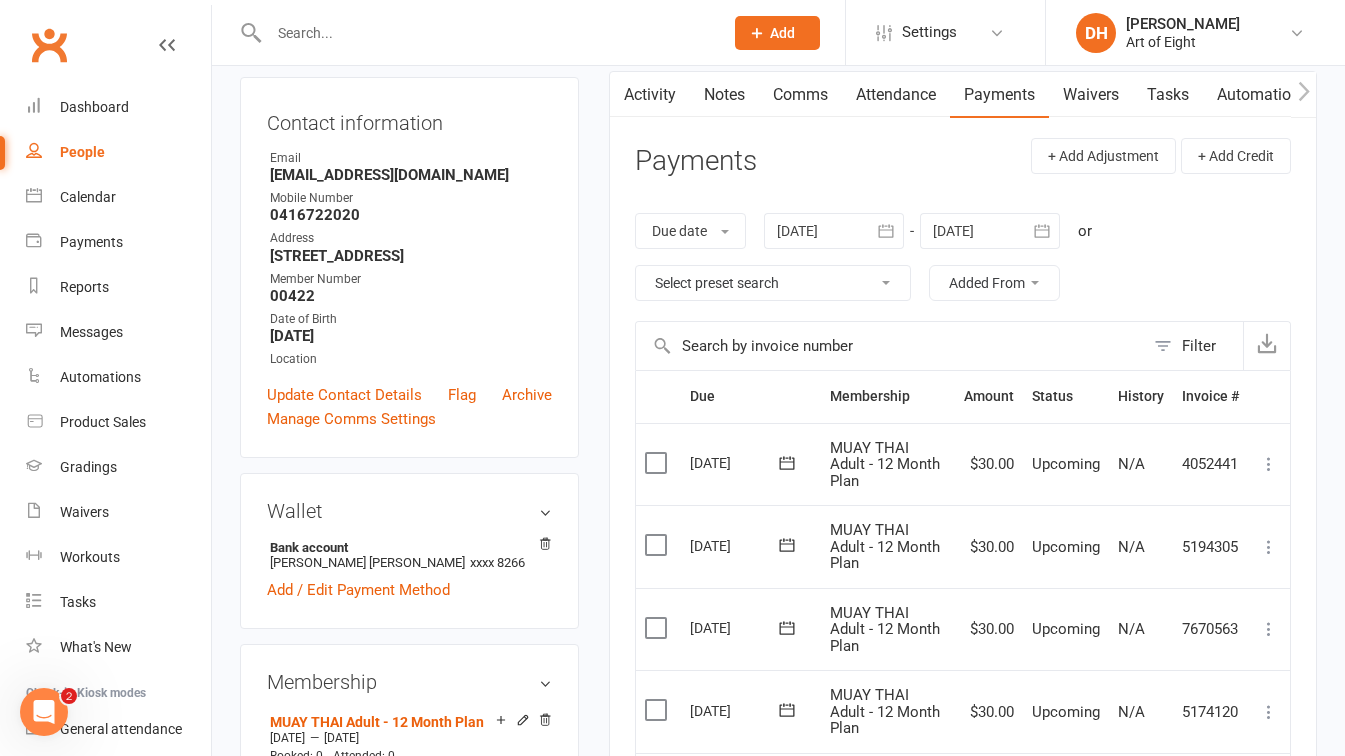 scroll, scrollTop: 100, scrollLeft: 0, axis: vertical 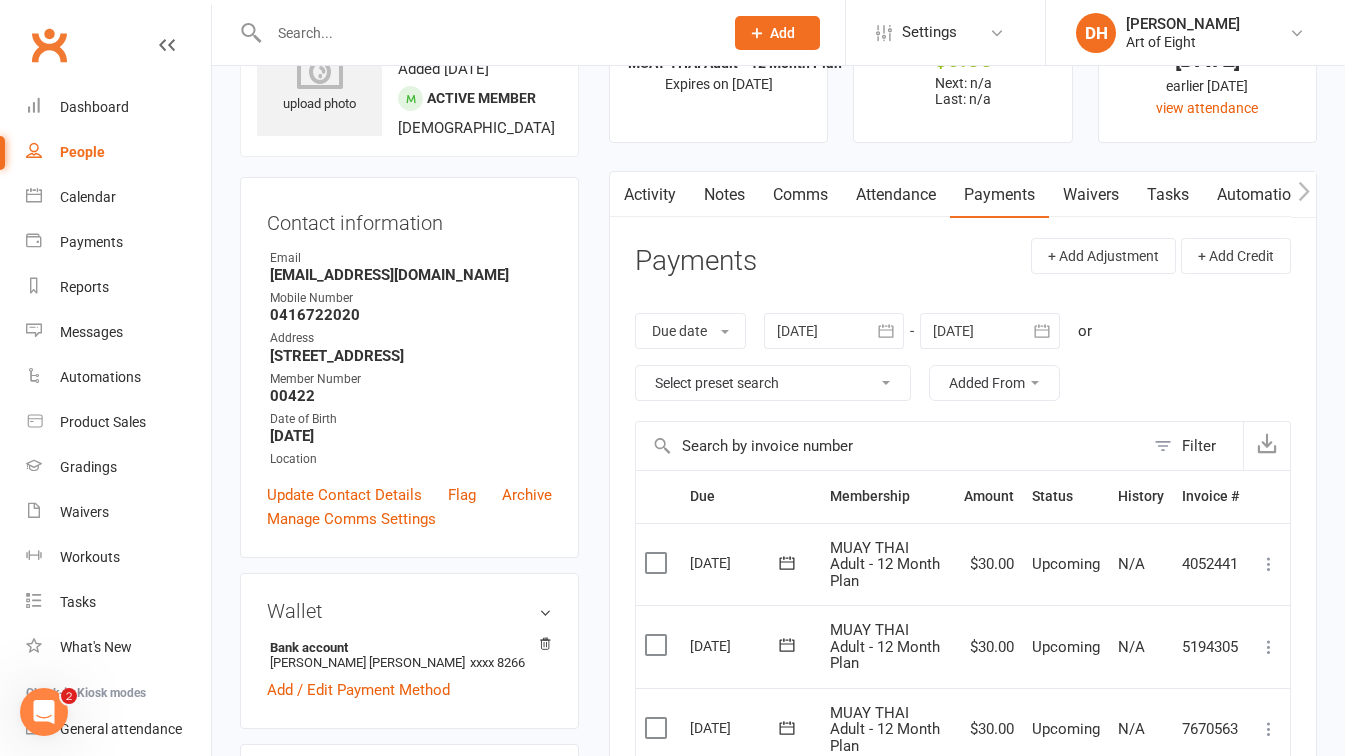 click 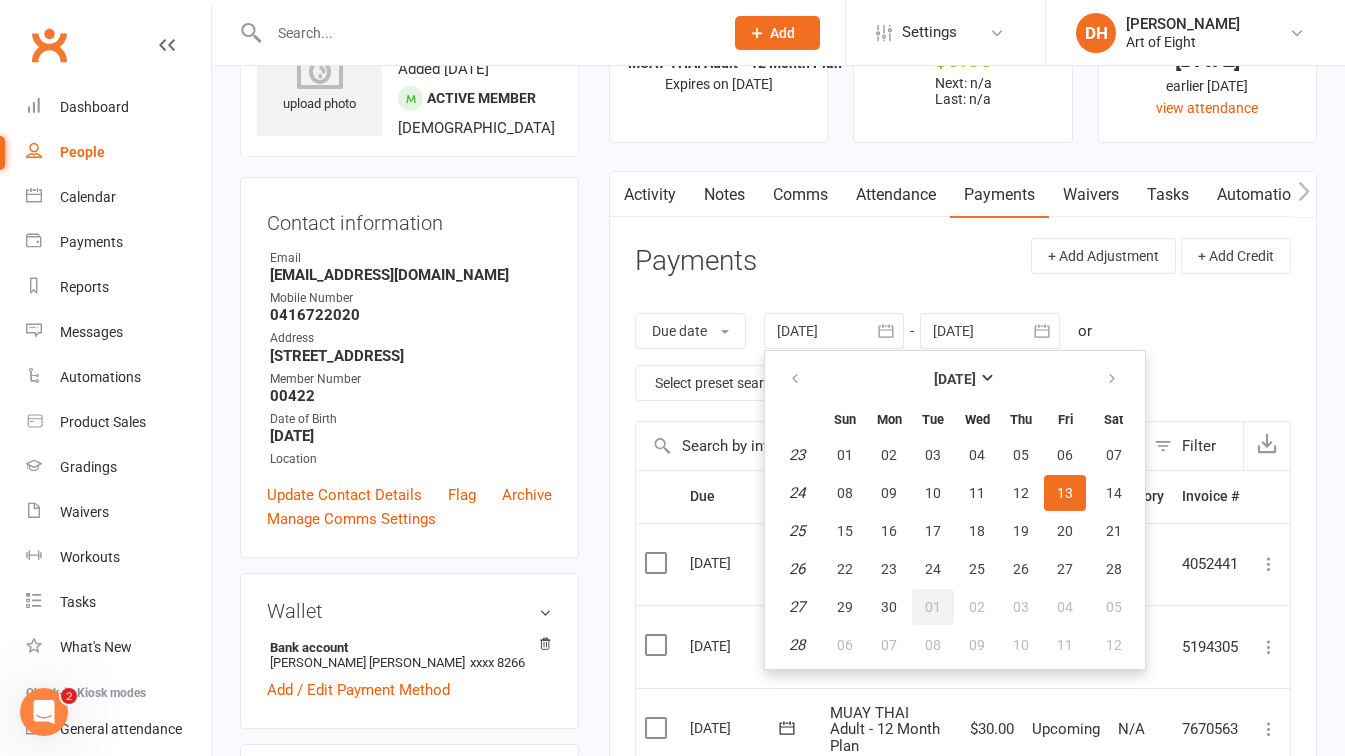 scroll, scrollTop: 200, scrollLeft: 0, axis: vertical 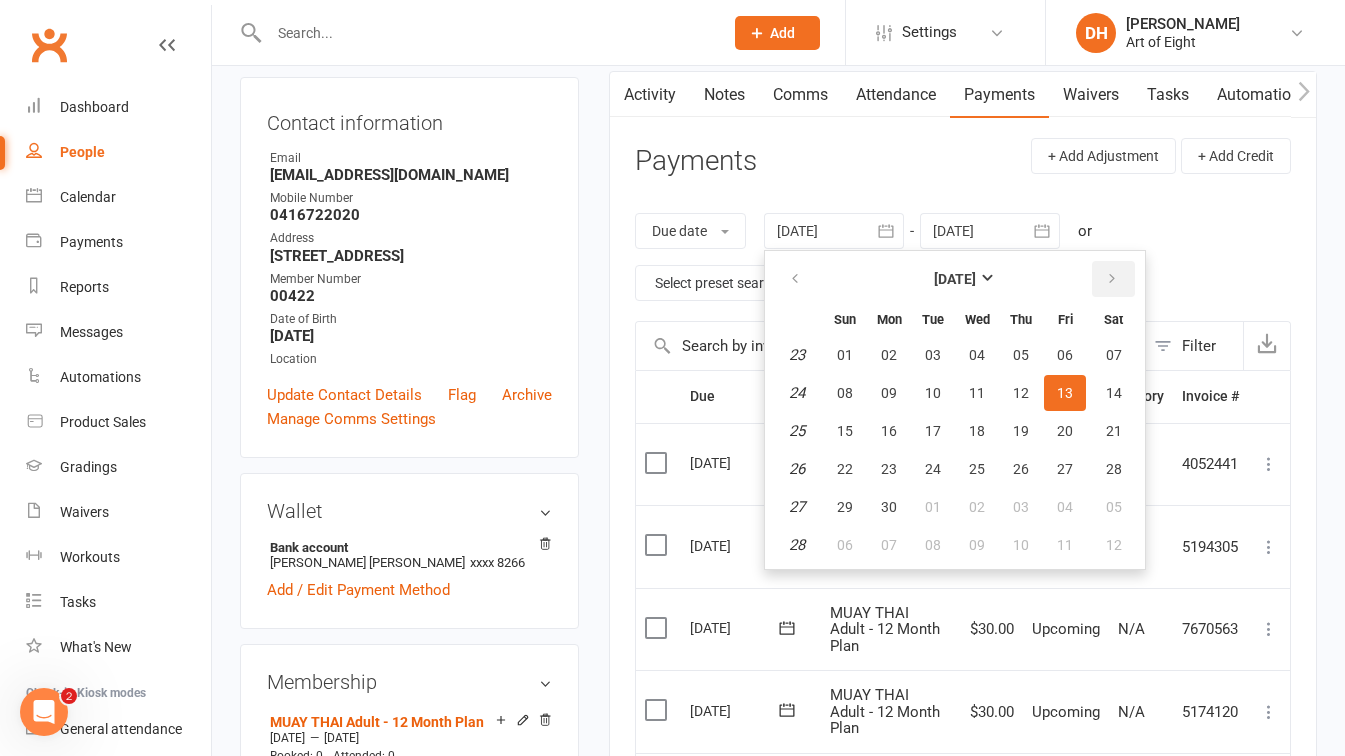 click at bounding box center [1112, 279] 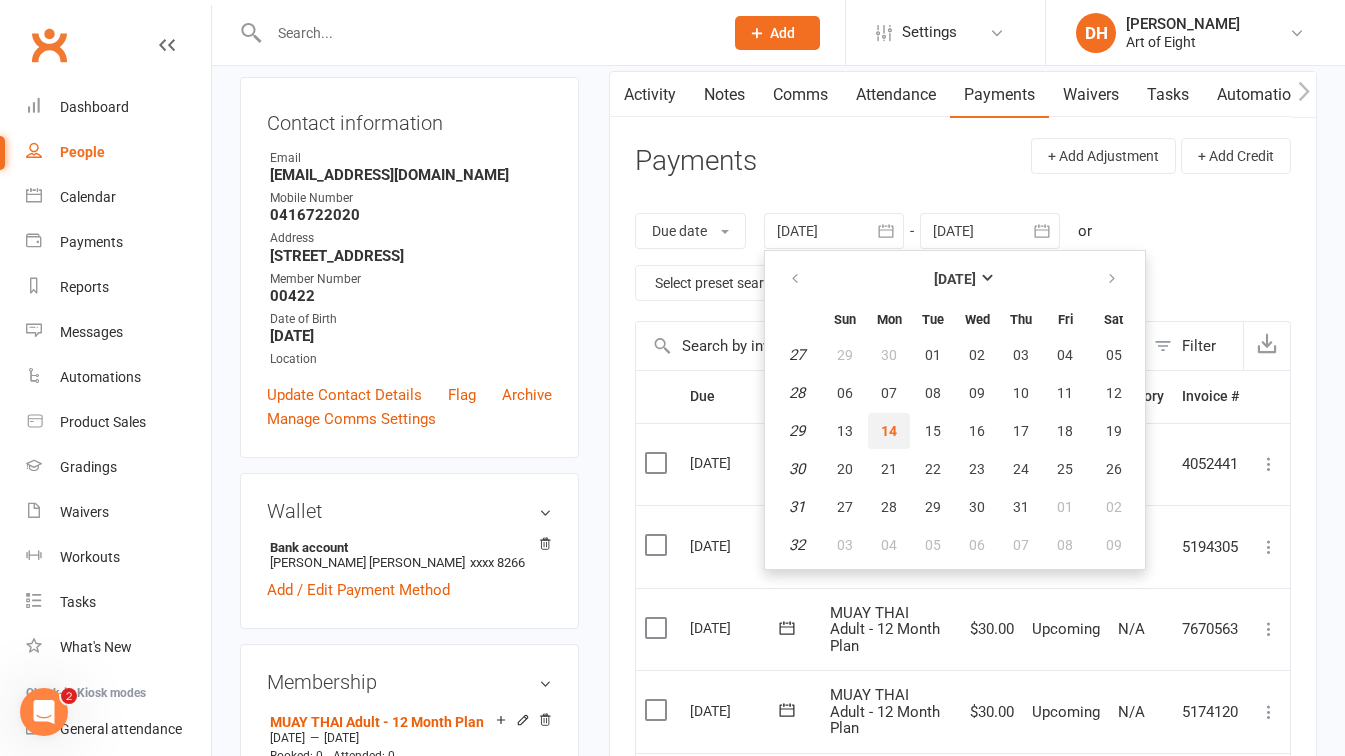 click on "14" at bounding box center (889, 431) 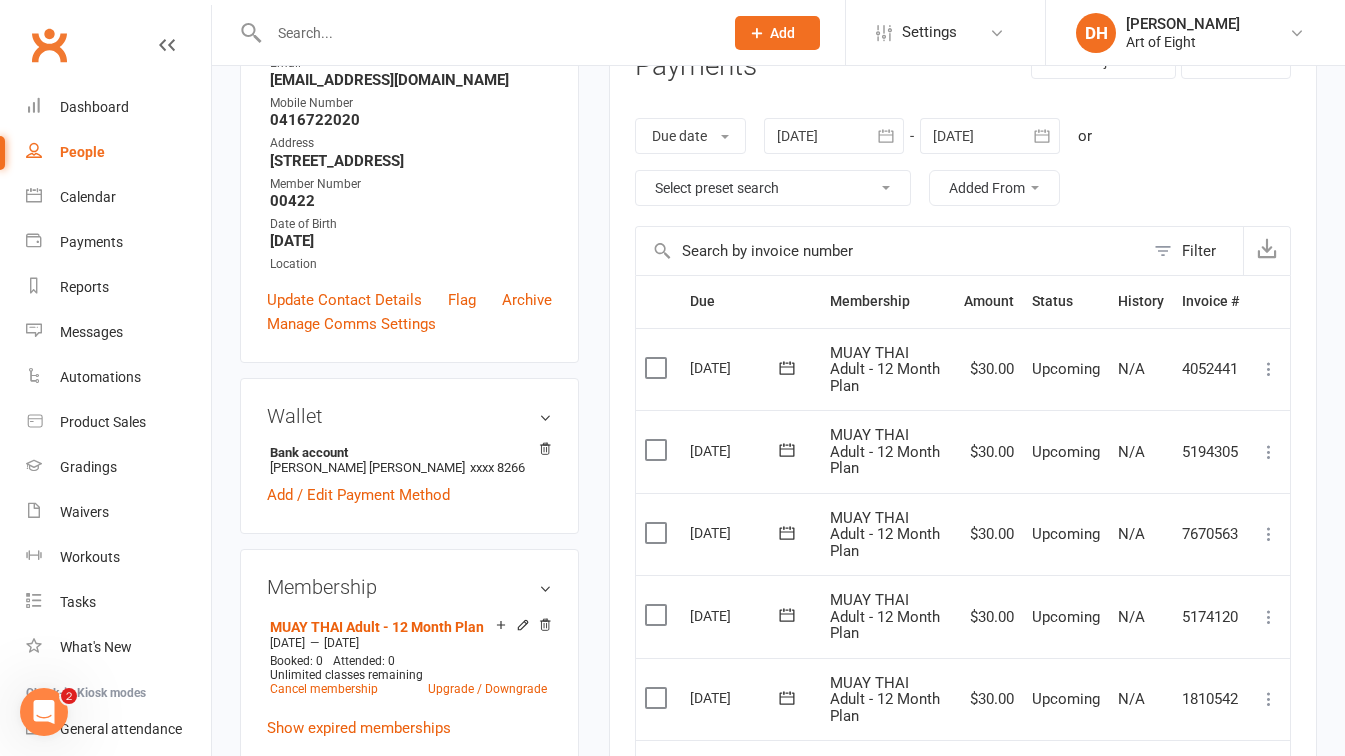 scroll, scrollTop: 200, scrollLeft: 0, axis: vertical 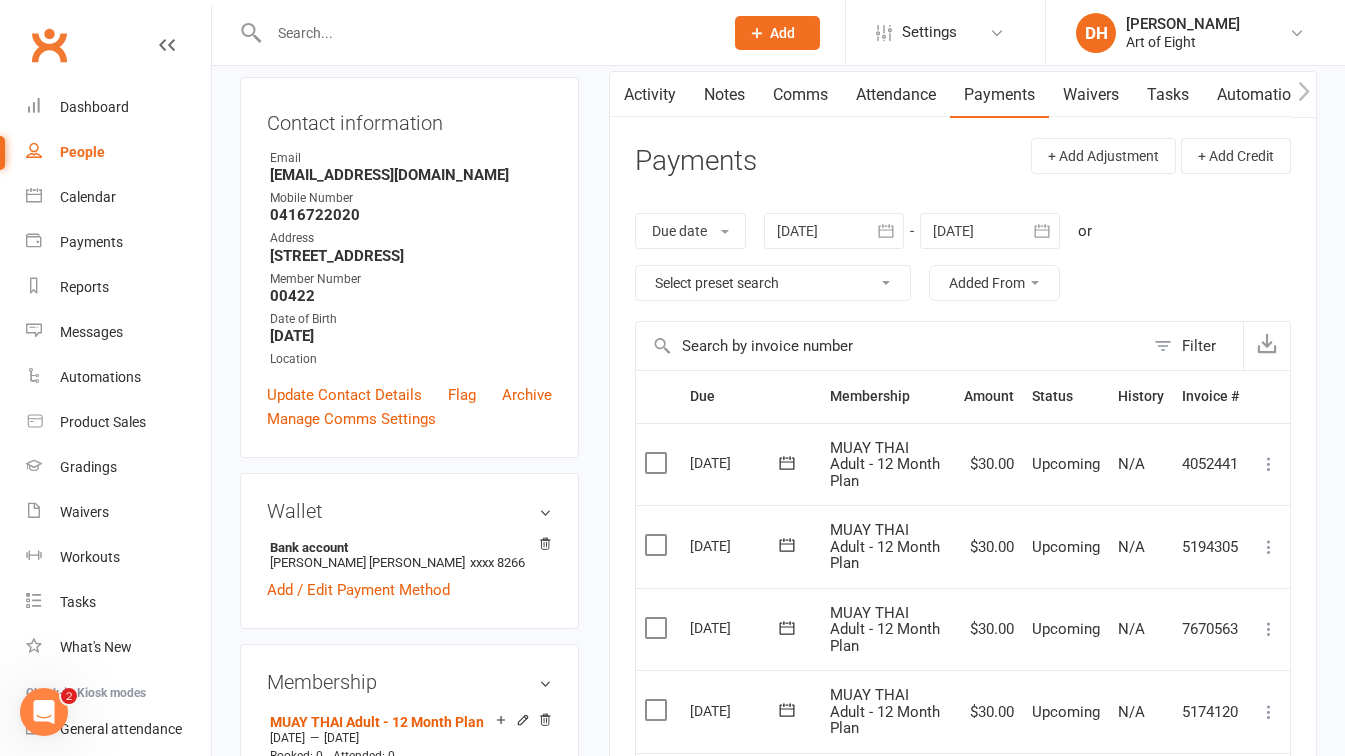 click 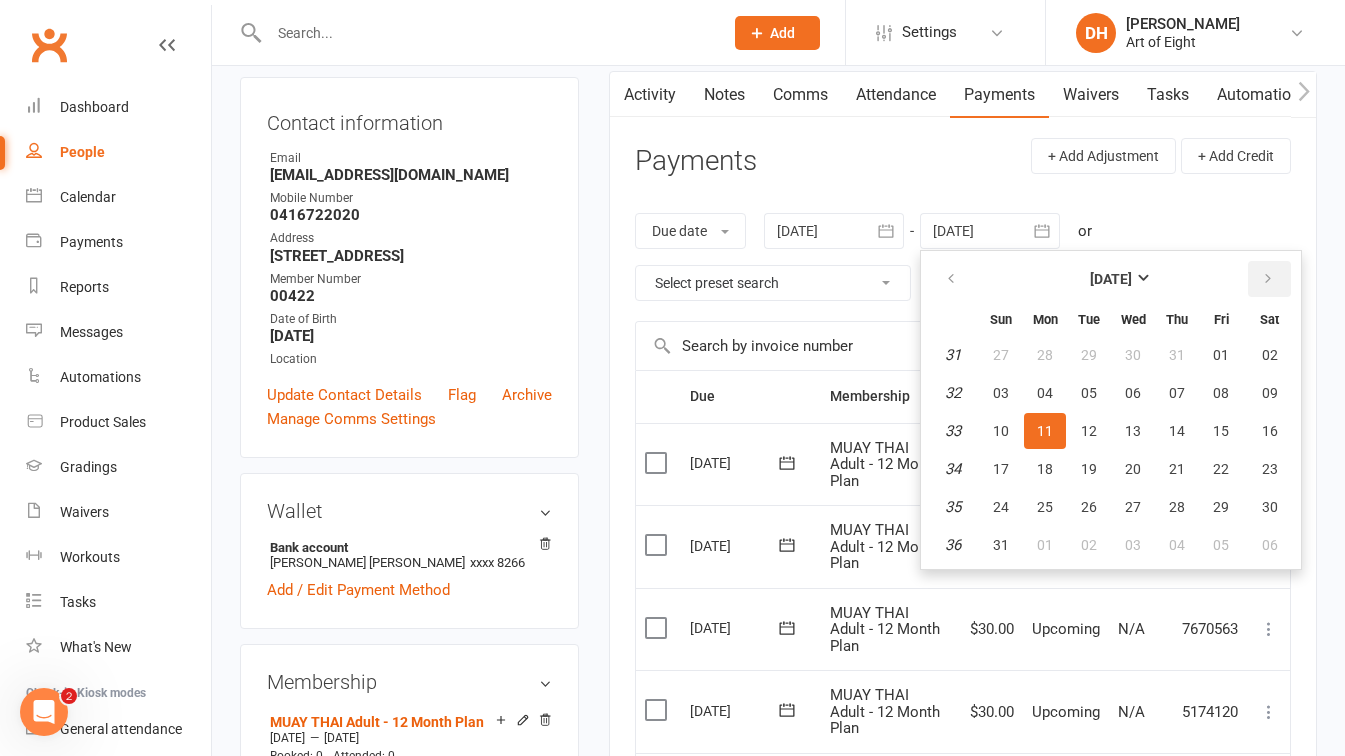 click at bounding box center [1268, 279] 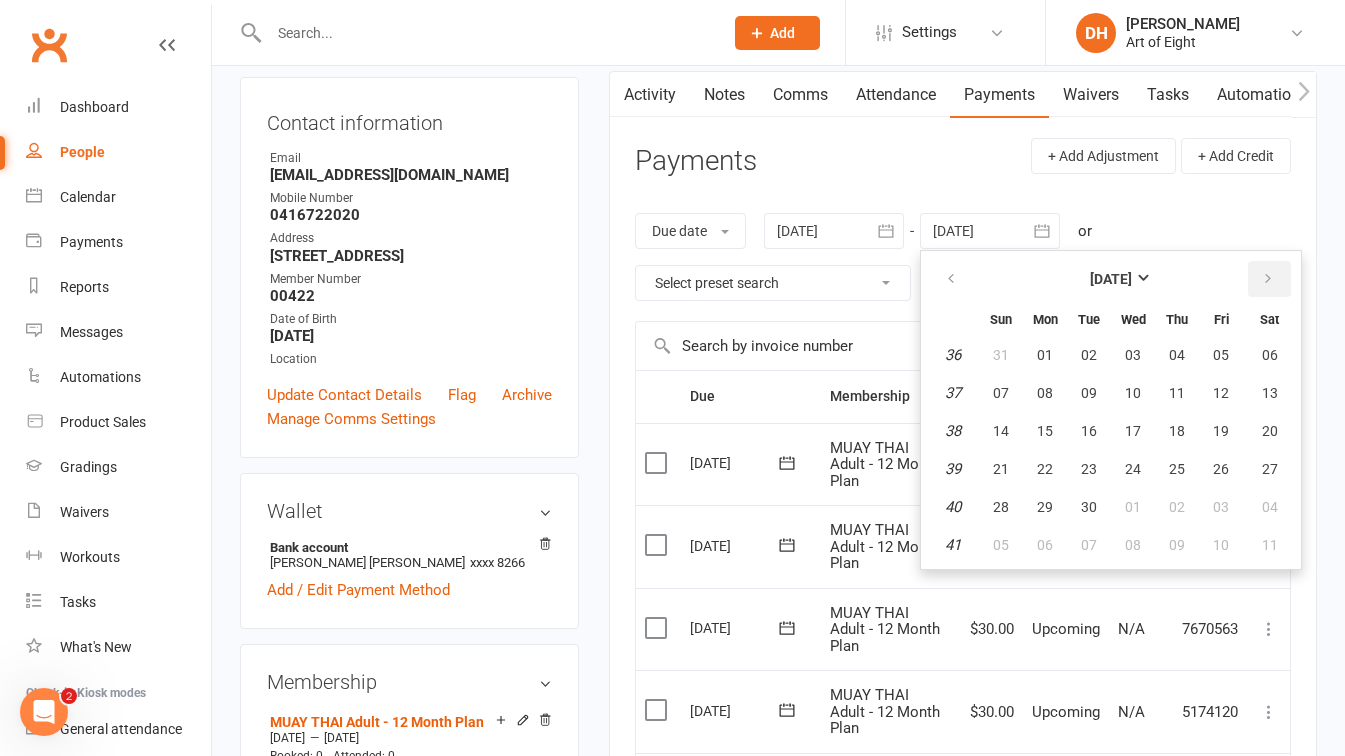 click at bounding box center [1268, 279] 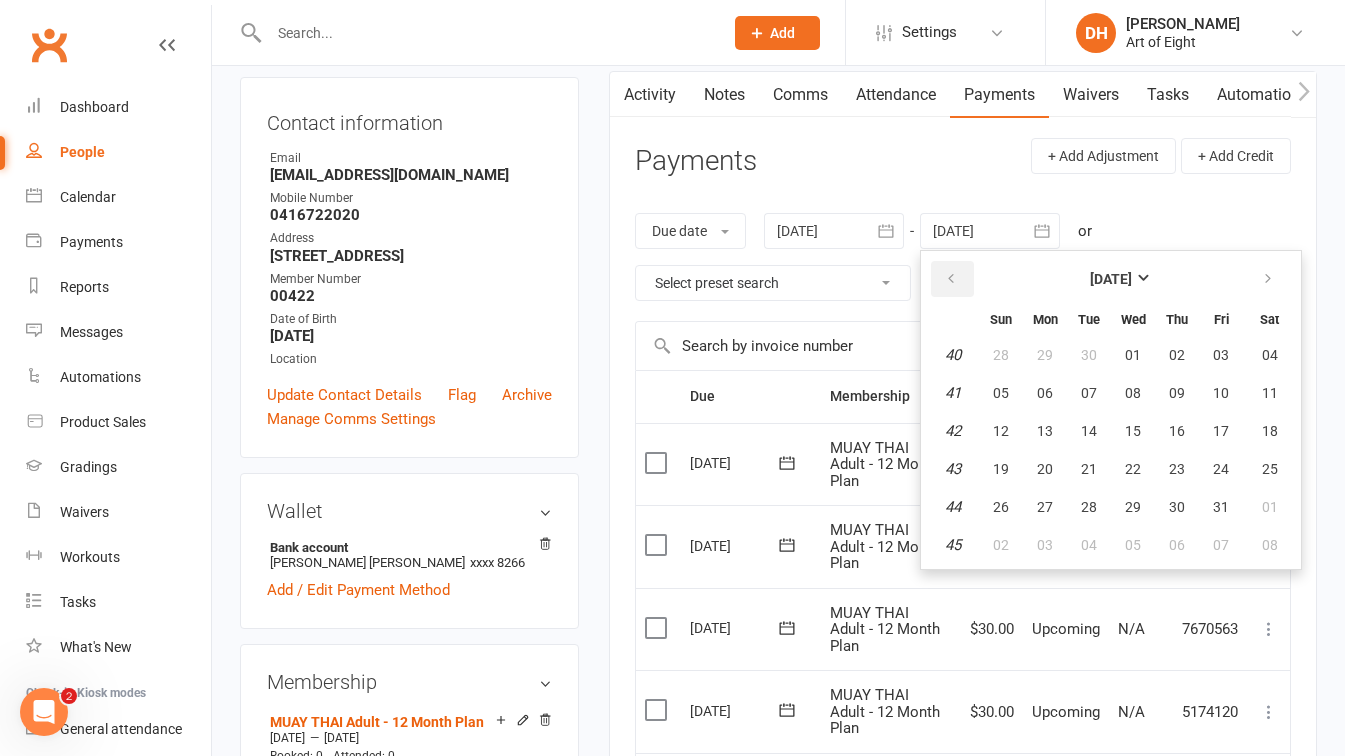 click at bounding box center [951, 279] 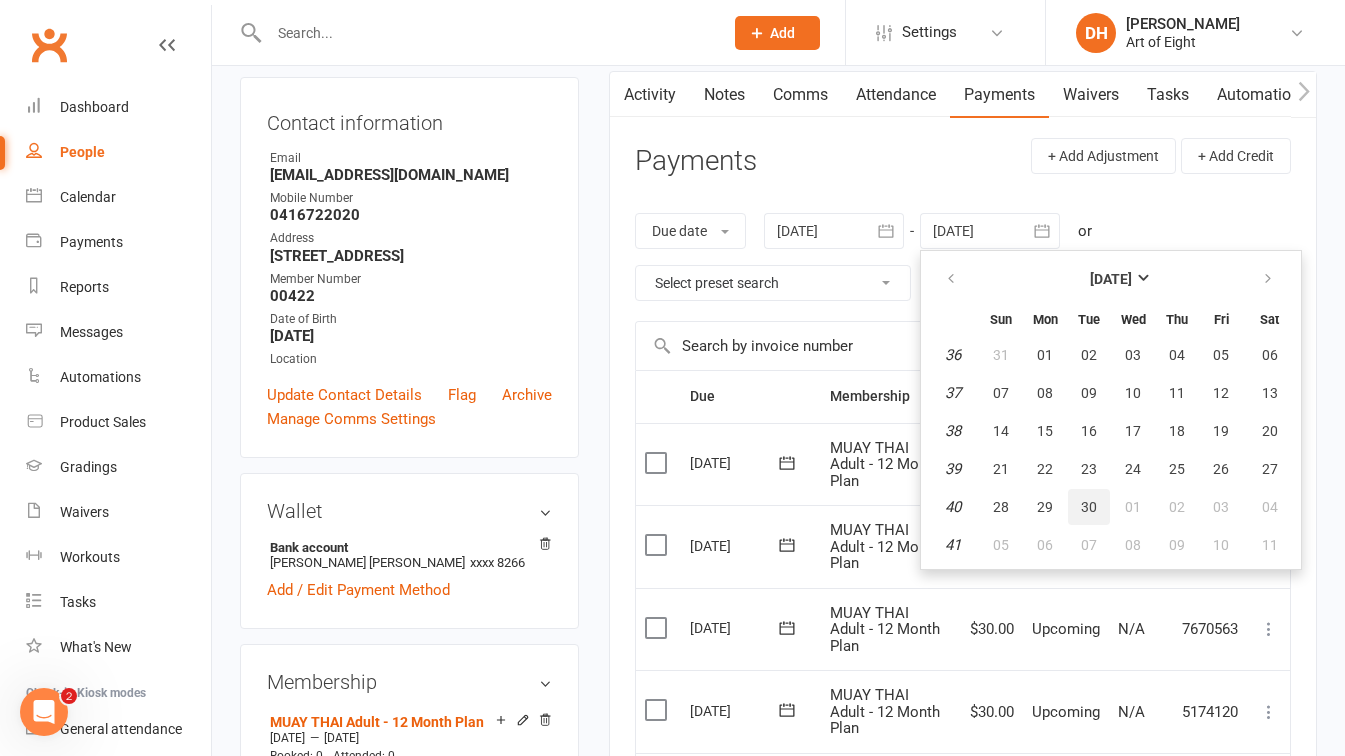 click on "30" at bounding box center [1089, 507] 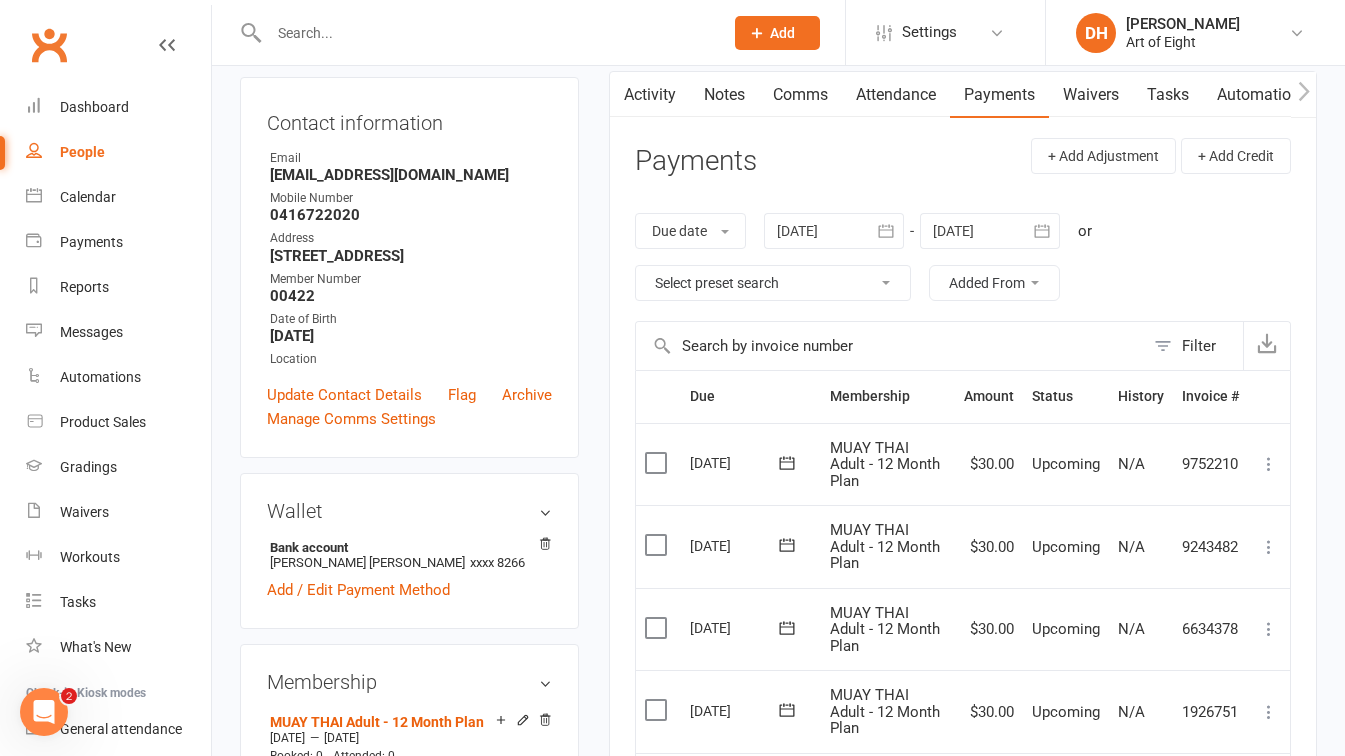 click at bounding box center [1269, 464] 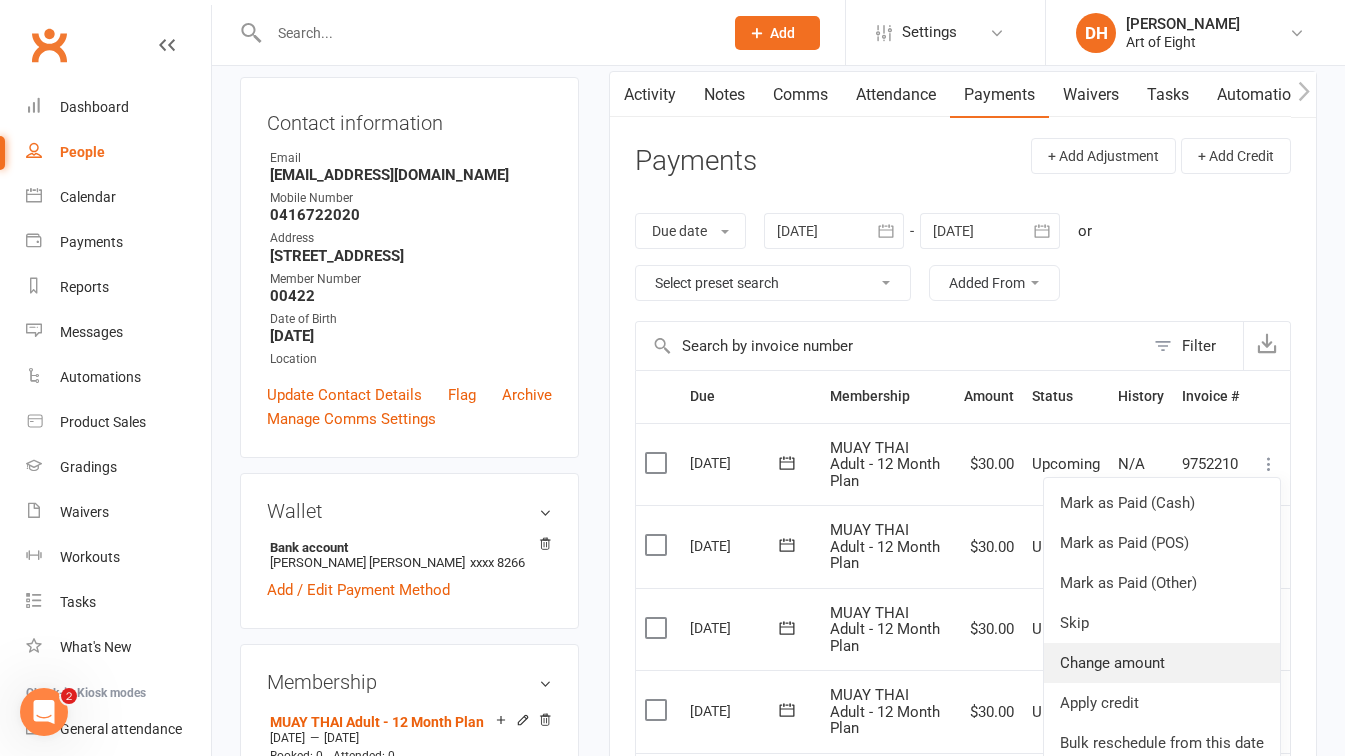 click on "Change amount" at bounding box center [1162, 663] 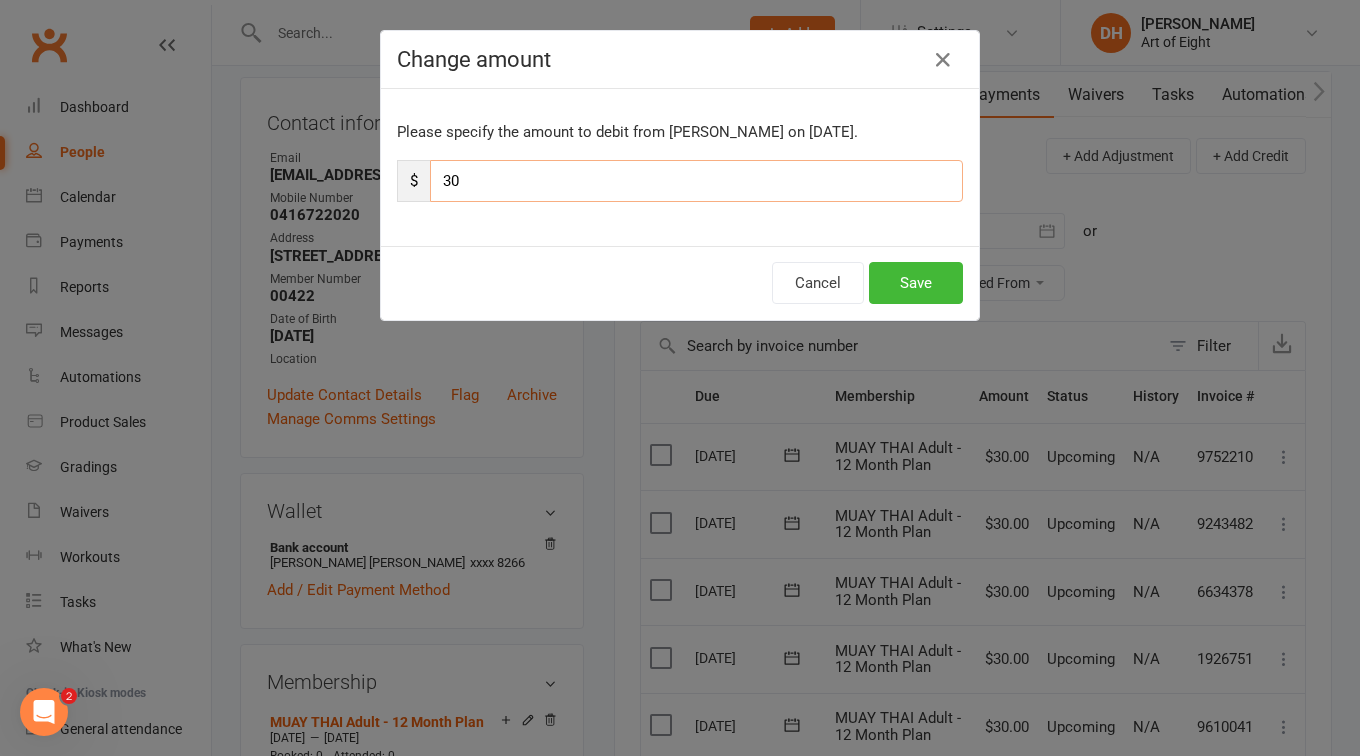 click on "30" at bounding box center [696, 181] 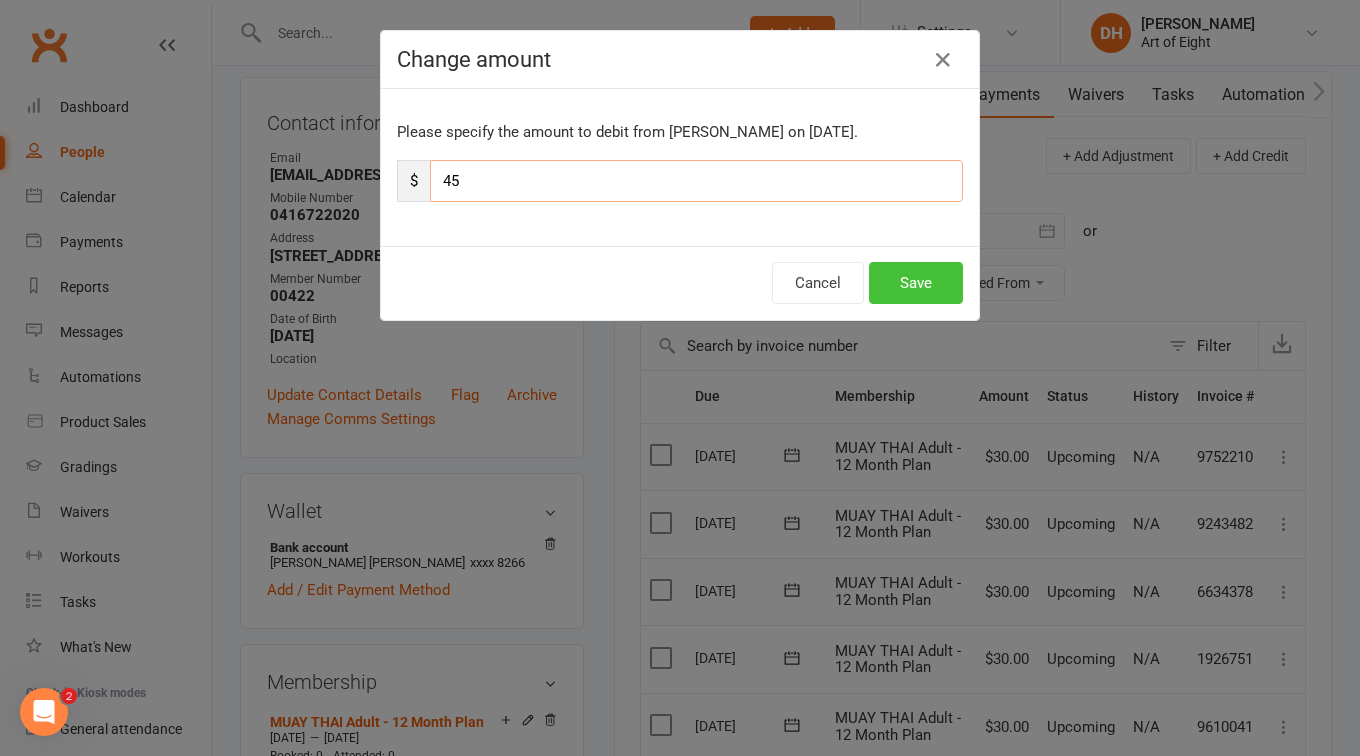 type on "45" 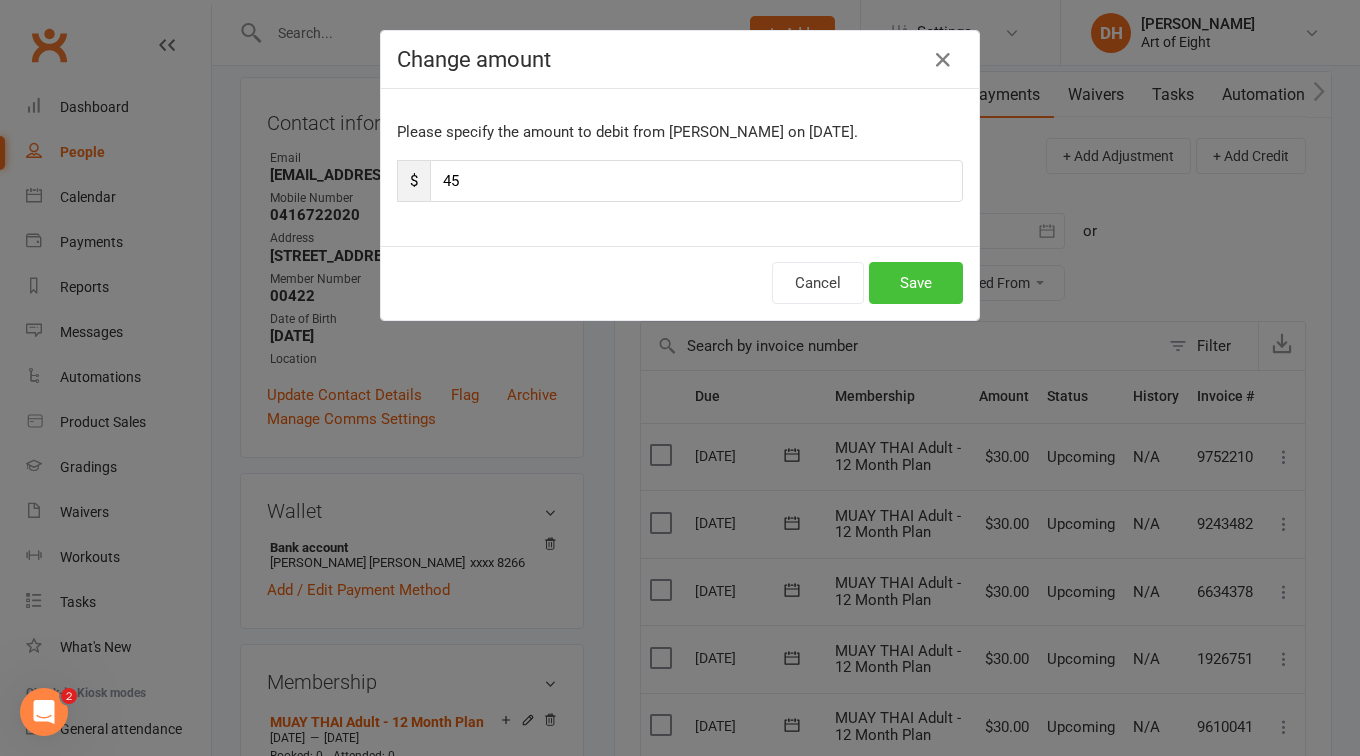click on "Save" at bounding box center (916, 283) 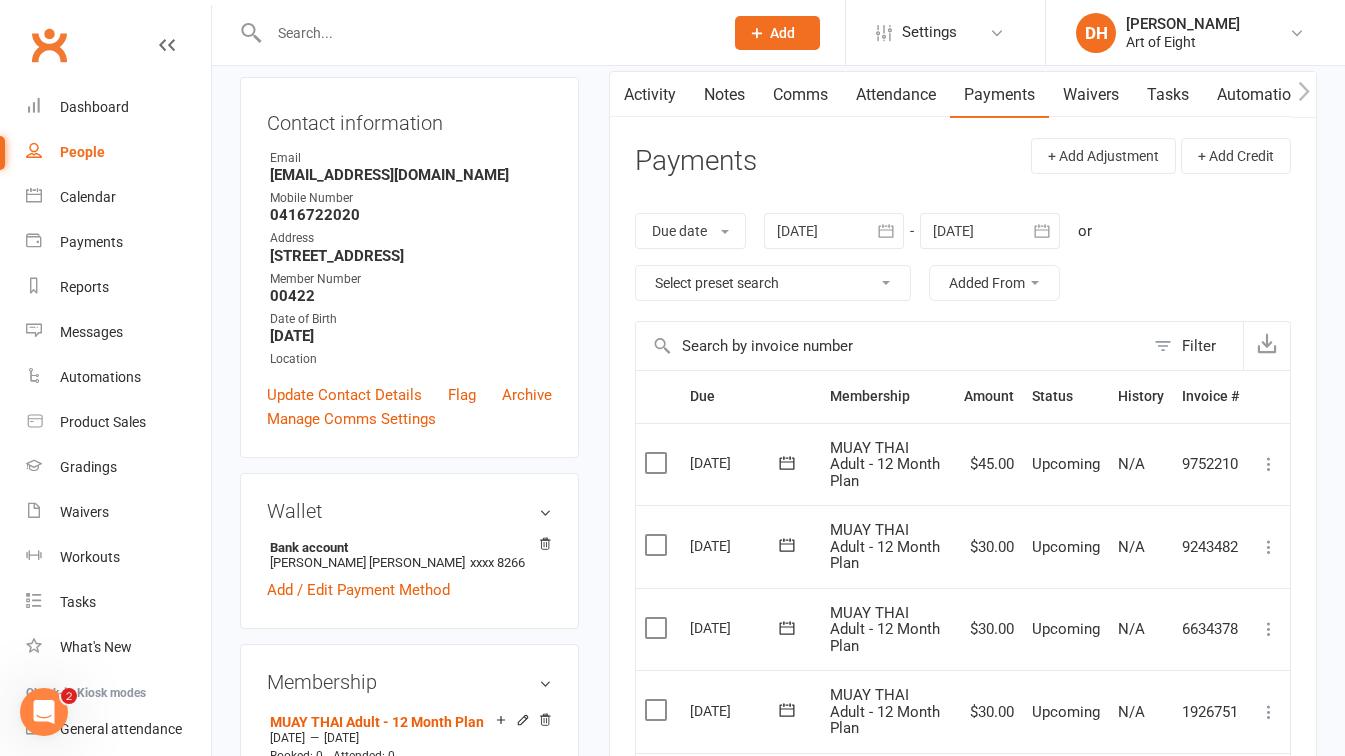 scroll, scrollTop: 300, scrollLeft: 0, axis: vertical 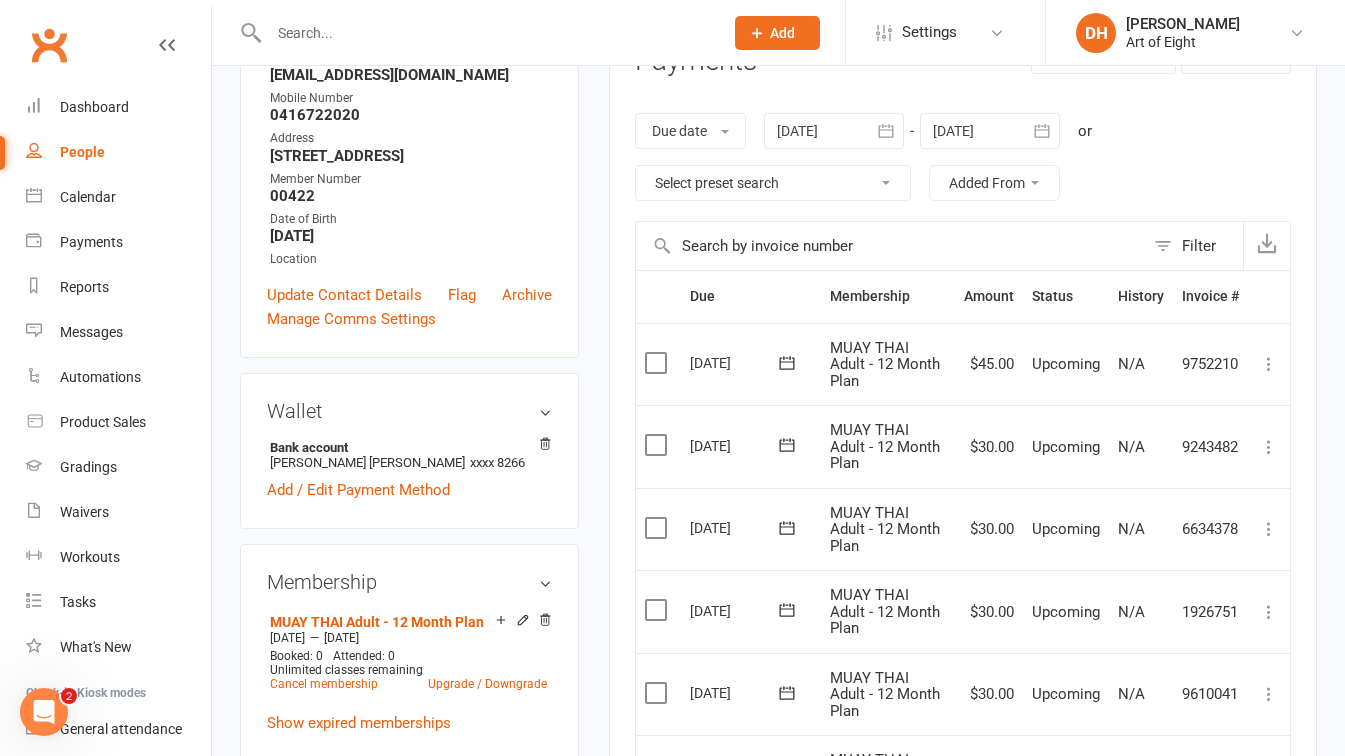 click at bounding box center [1269, 364] 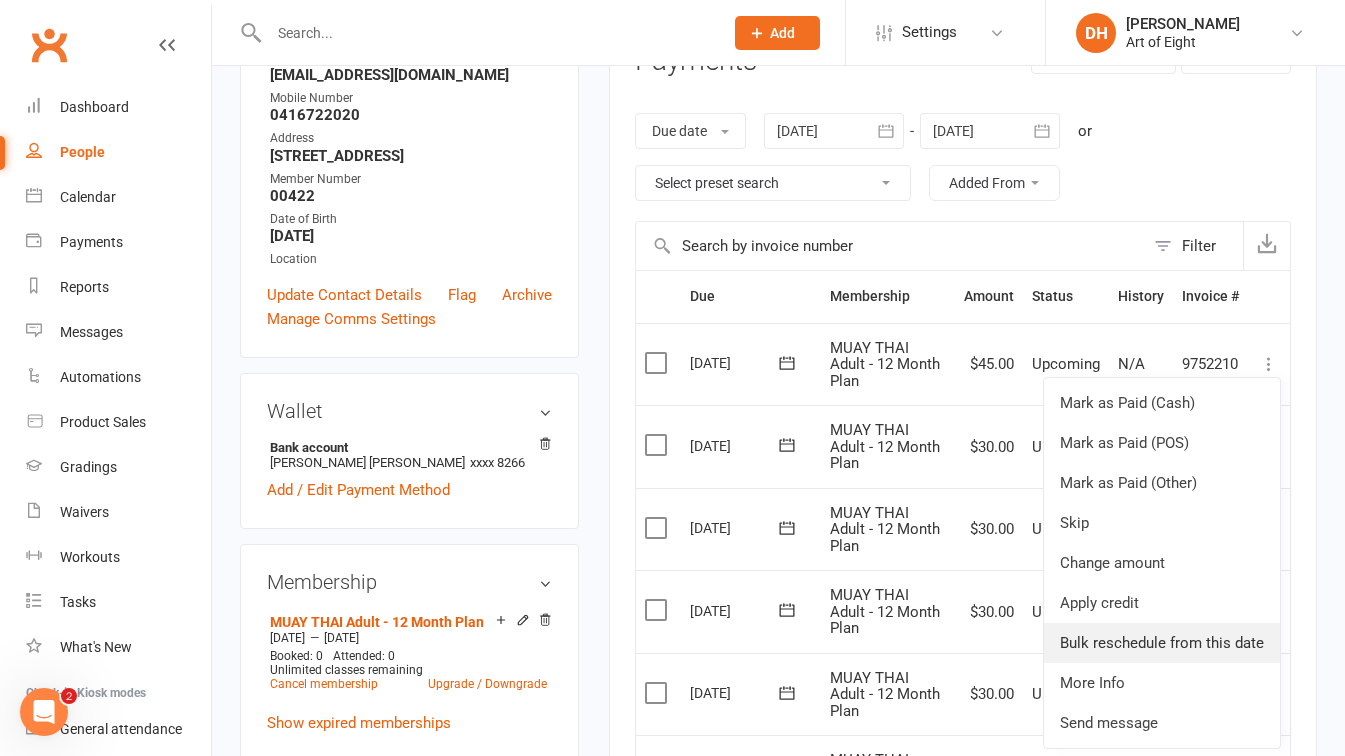 click on "Bulk reschedule from this date" at bounding box center [1162, 643] 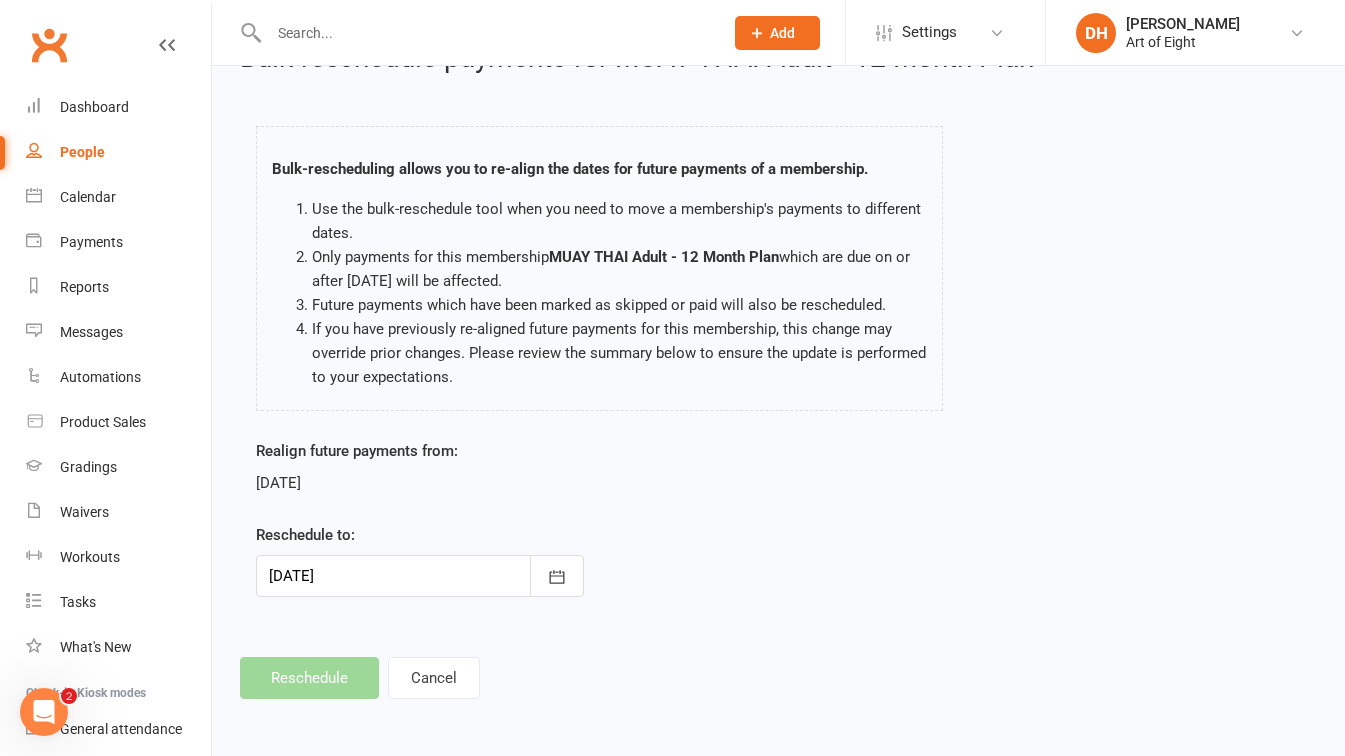 scroll, scrollTop: 0, scrollLeft: 0, axis: both 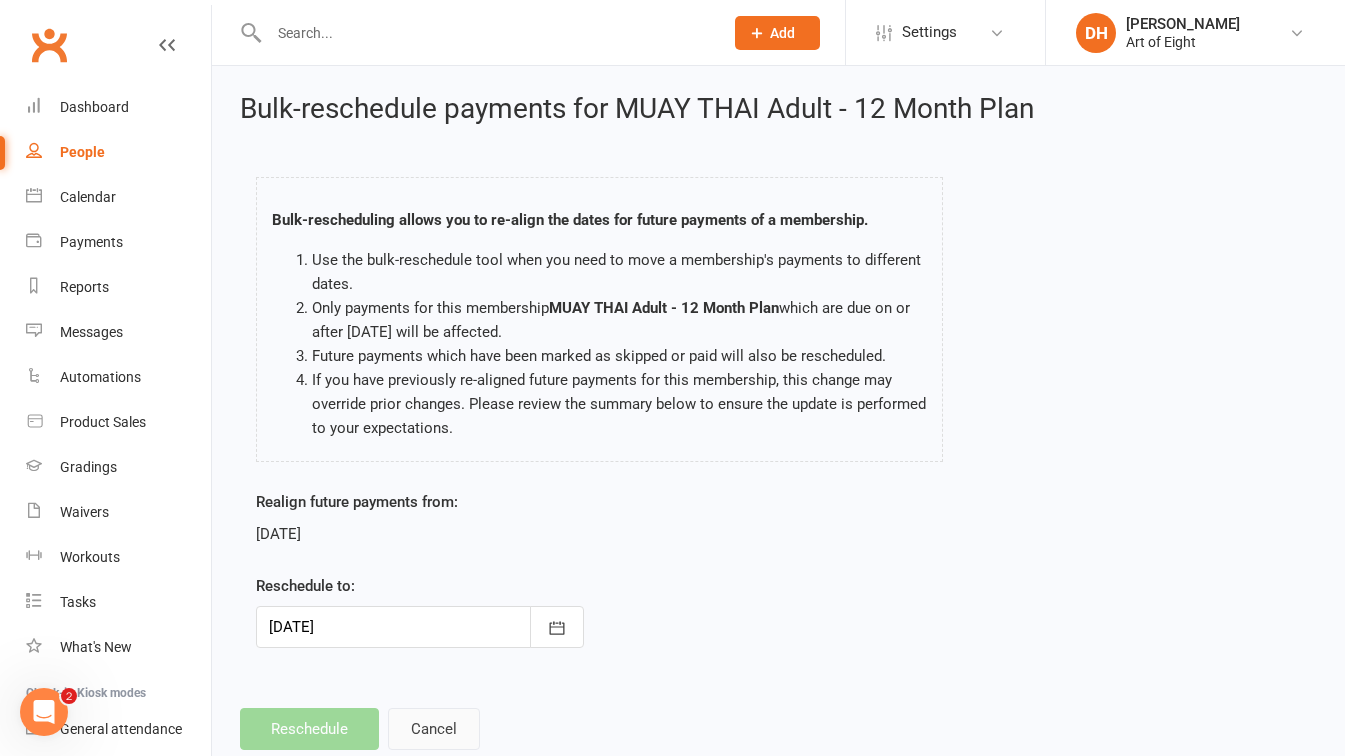 click on "Cancel" at bounding box center [434, 729] 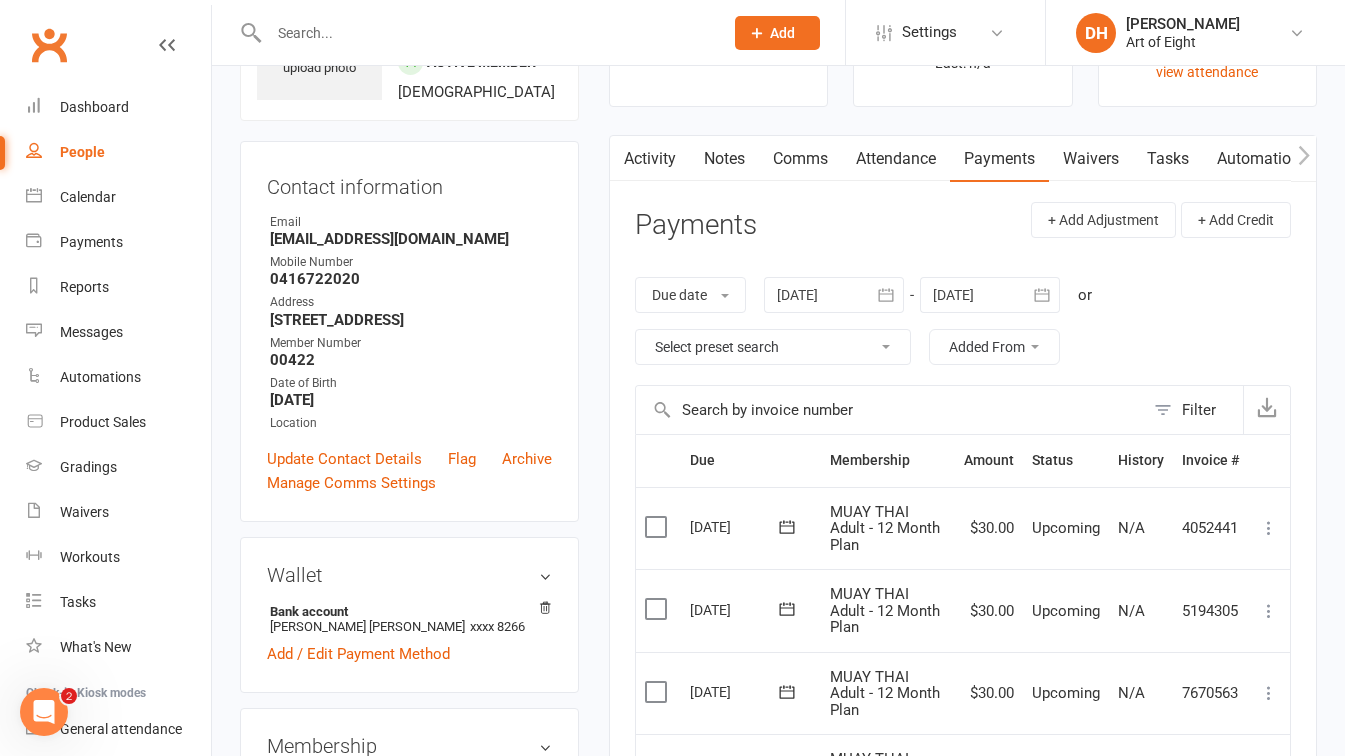 scroll, scrollTop: 100, scrollLeft: 0, axis: vertical 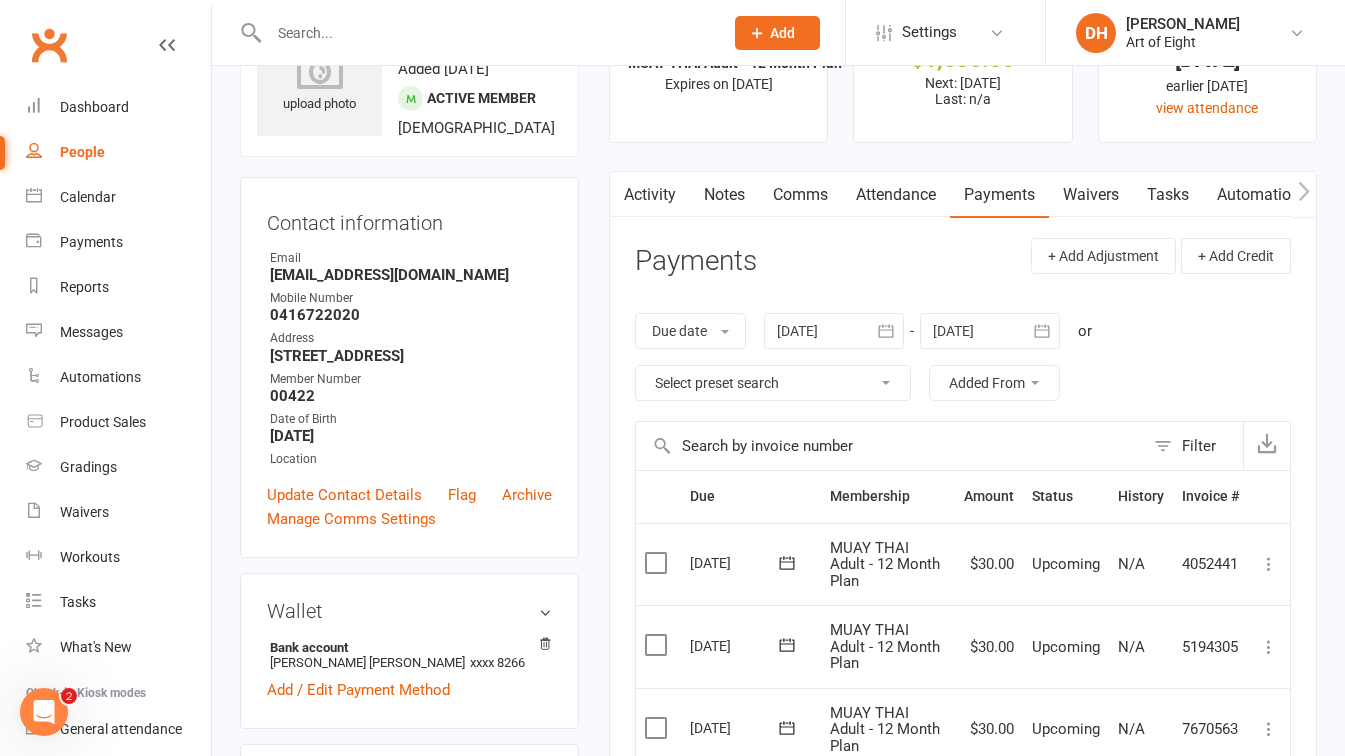 click 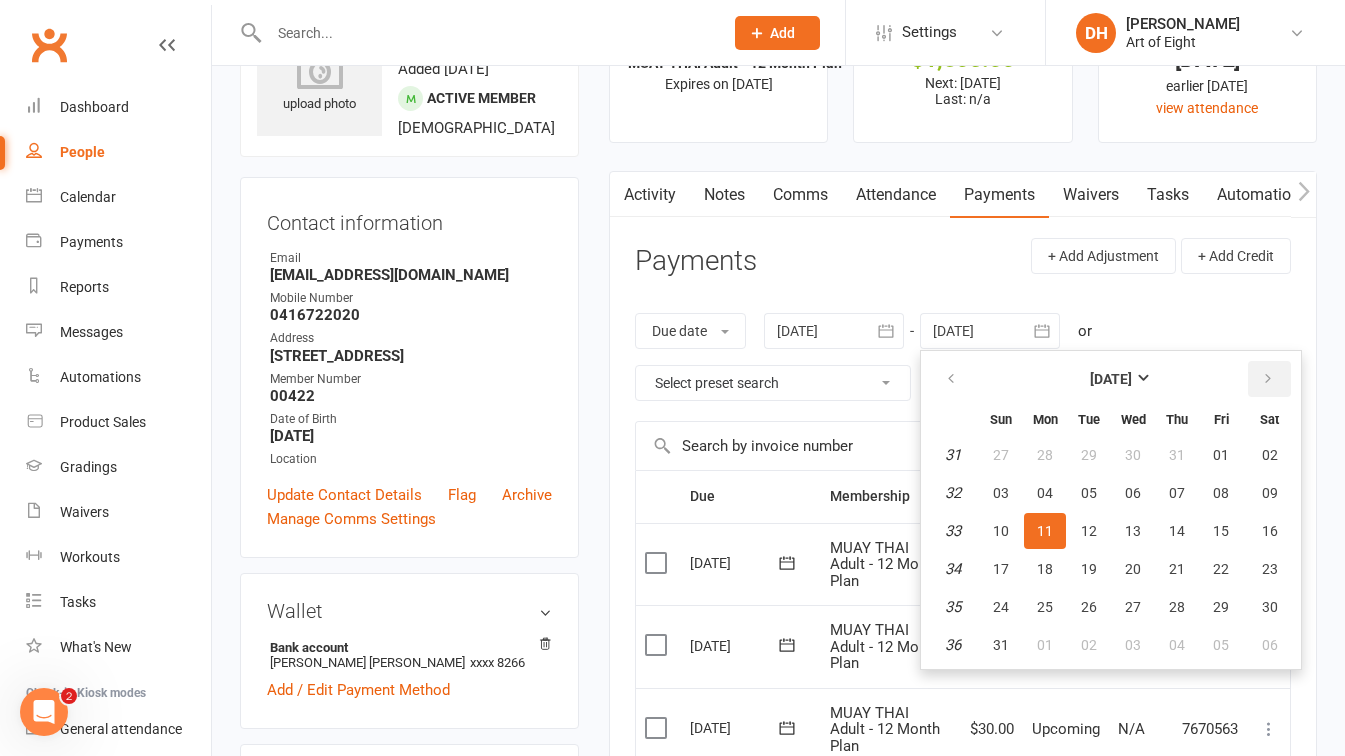 click at bounding box center [1268, 379] 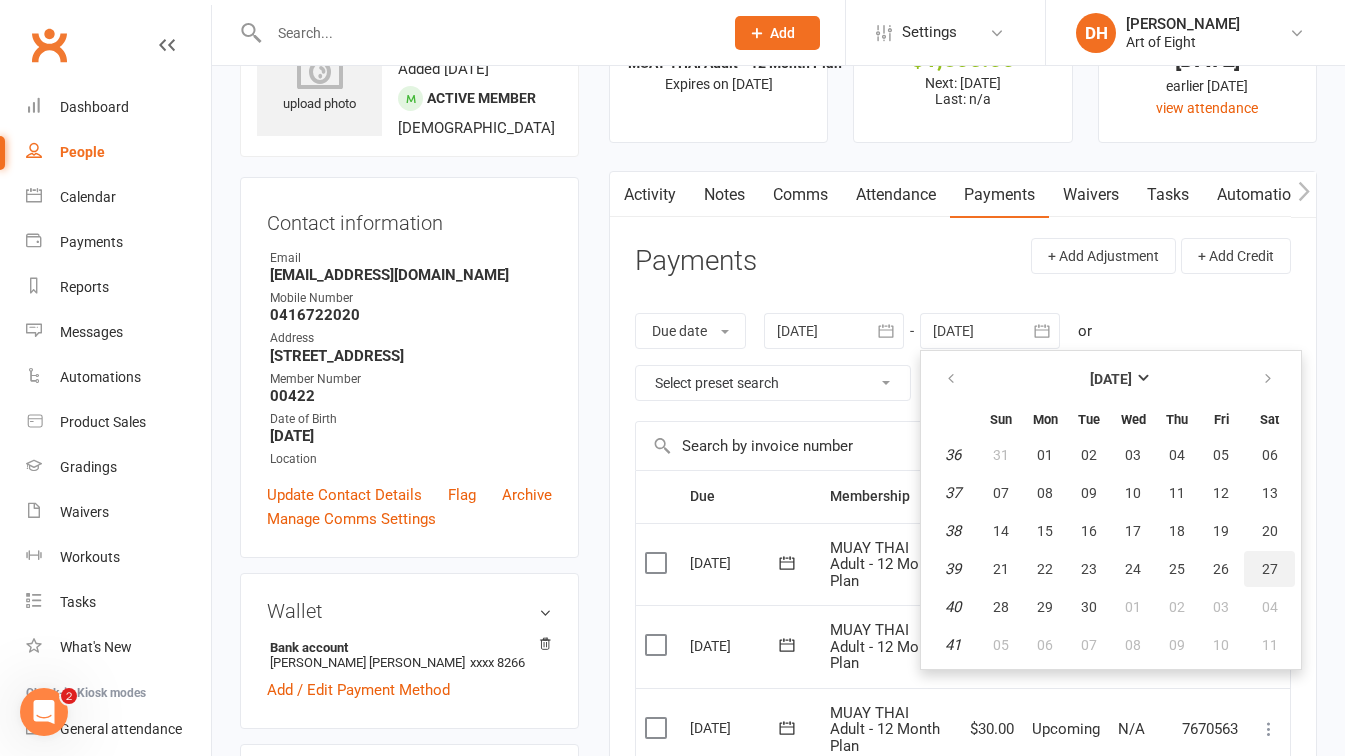click on "27" at bounding box center (1270, 569) 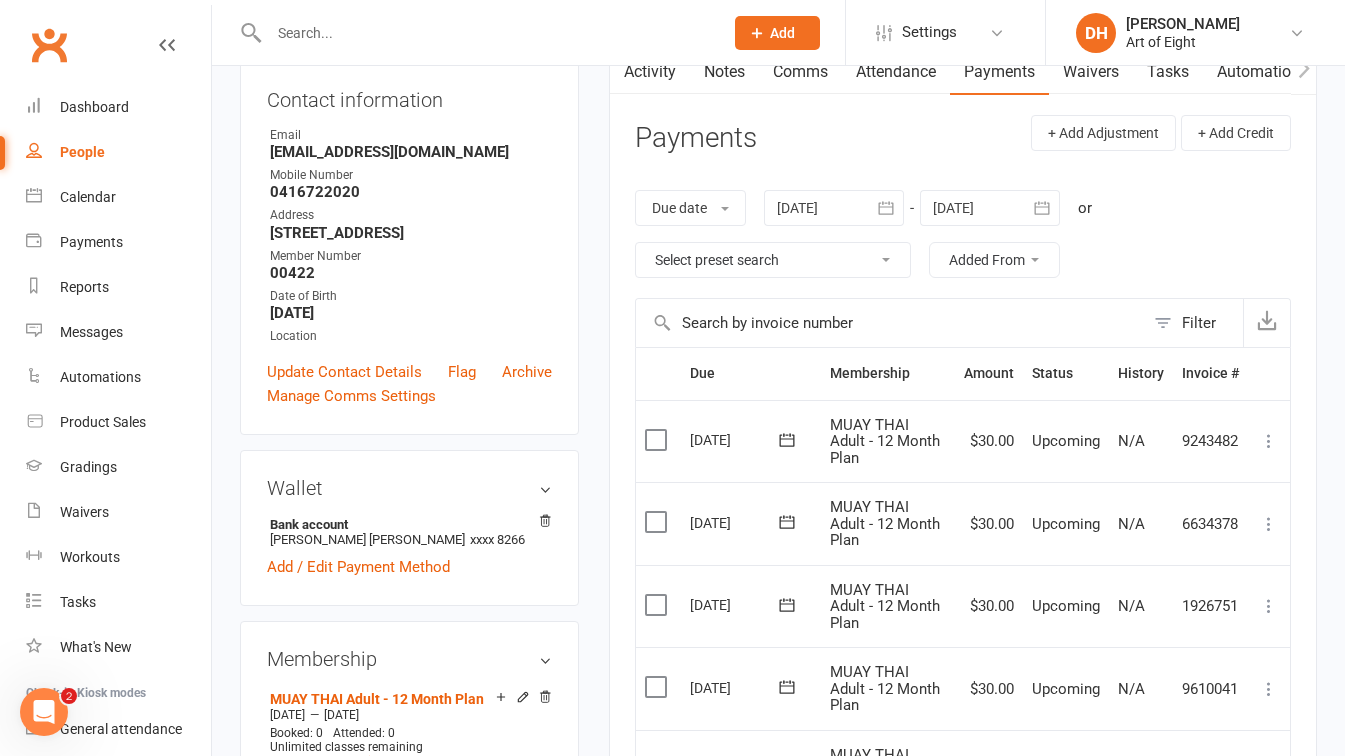 scroll, scrollTop: 200, scrollLeft: 0, axis: vertical 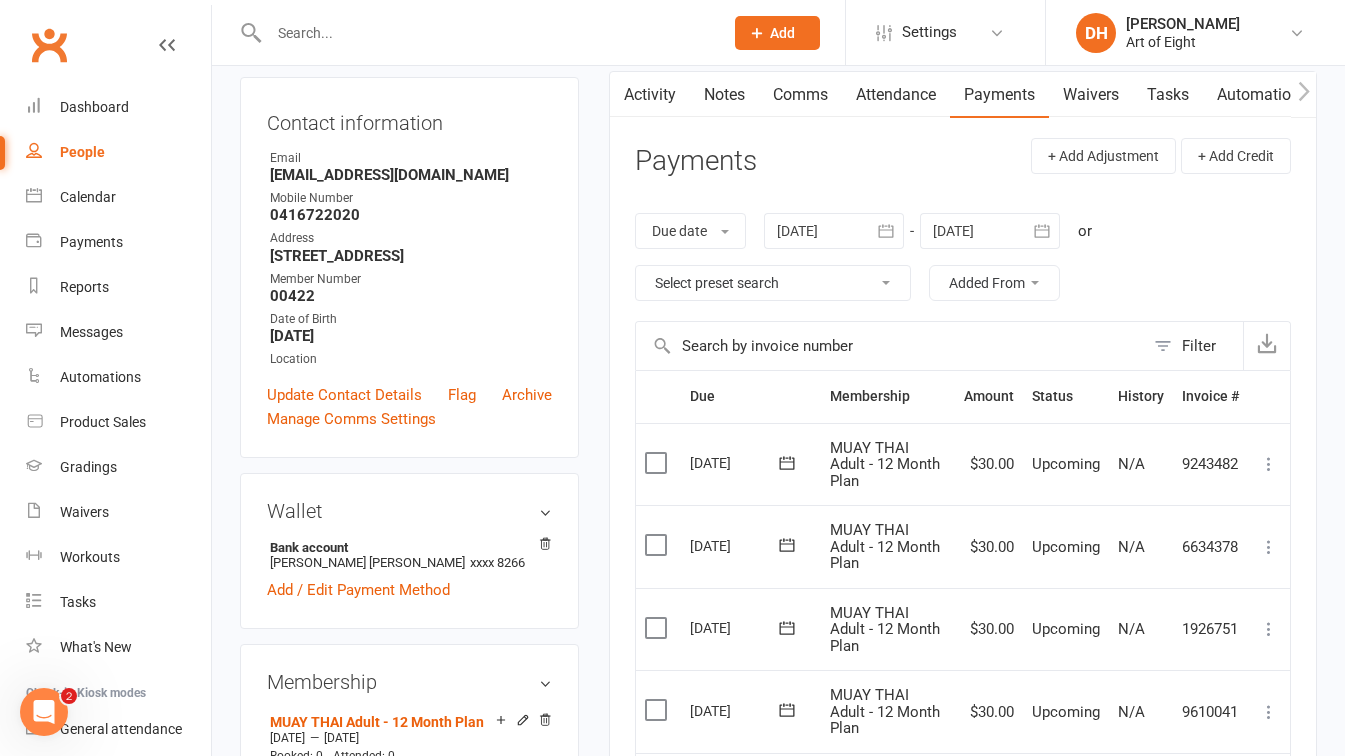 click 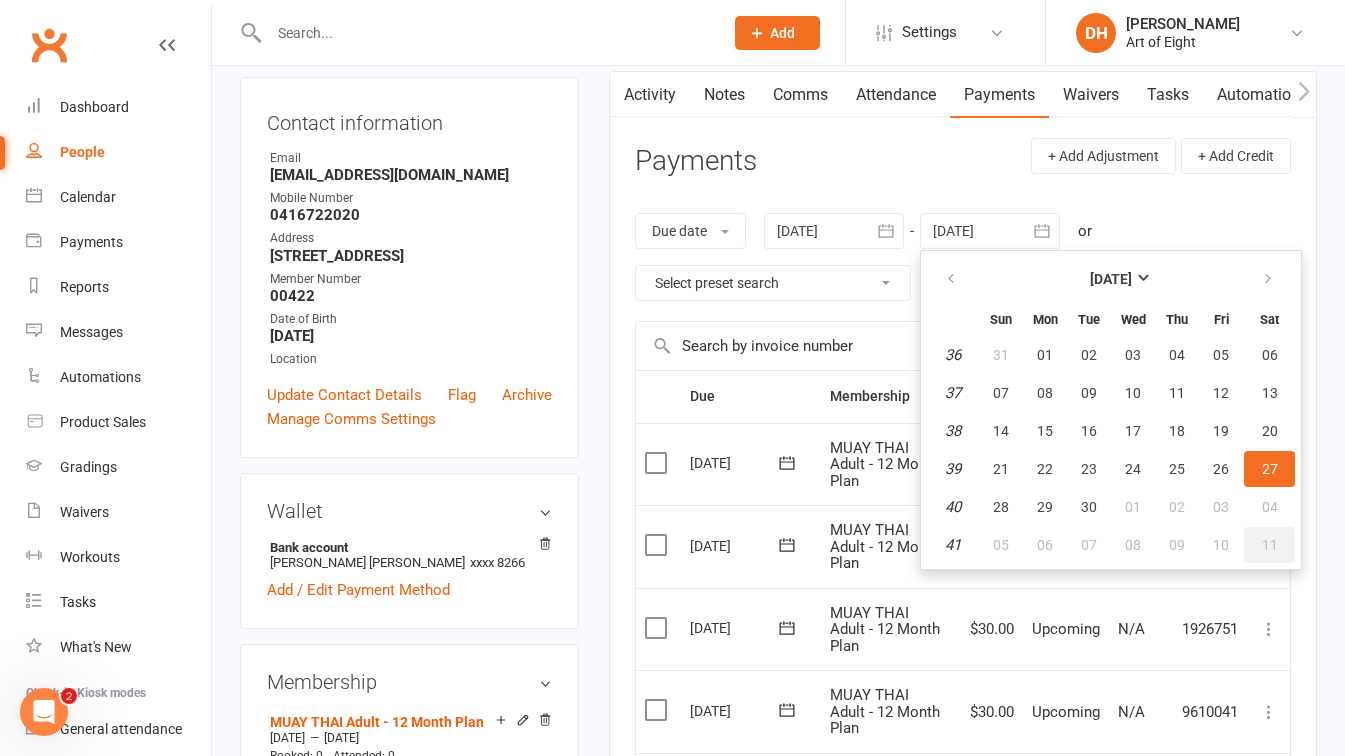 click on "11" at bounding box center [1269, 545] 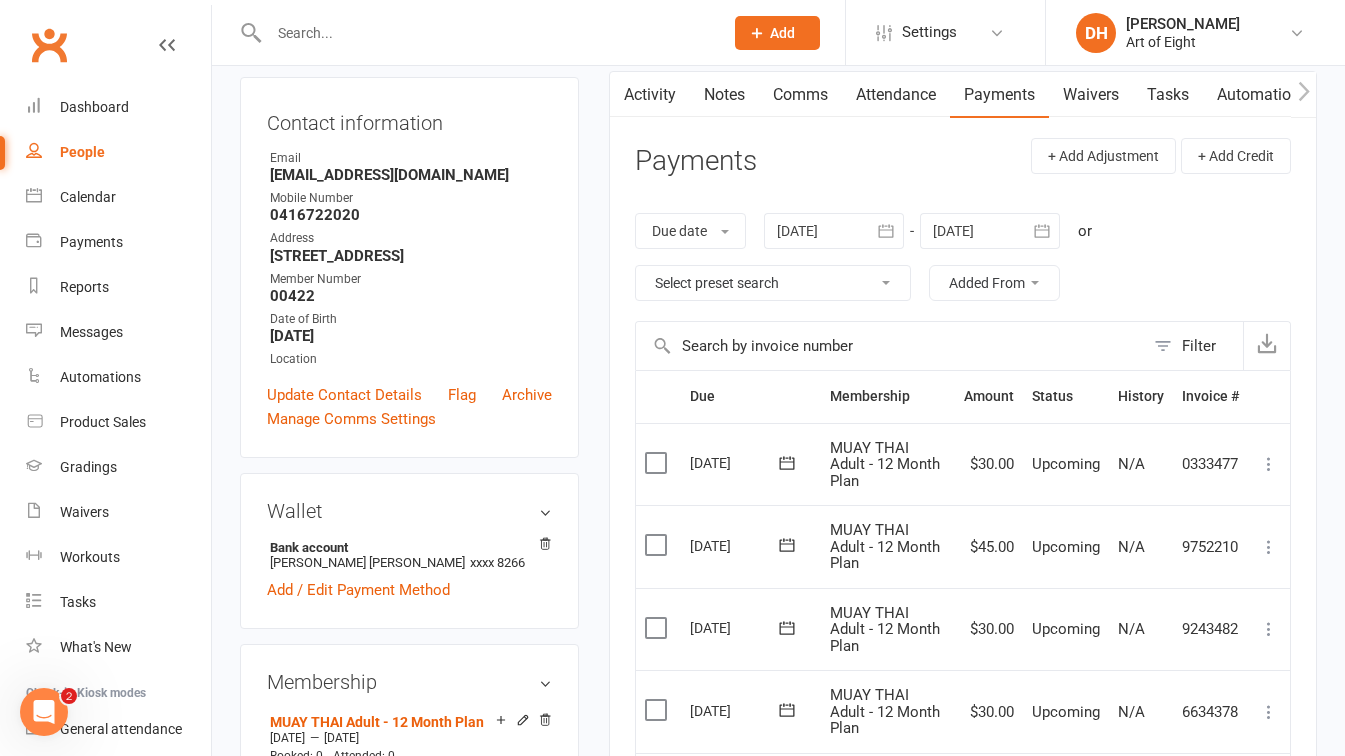 click on "[DATE]" at bounding box center [751, 546] 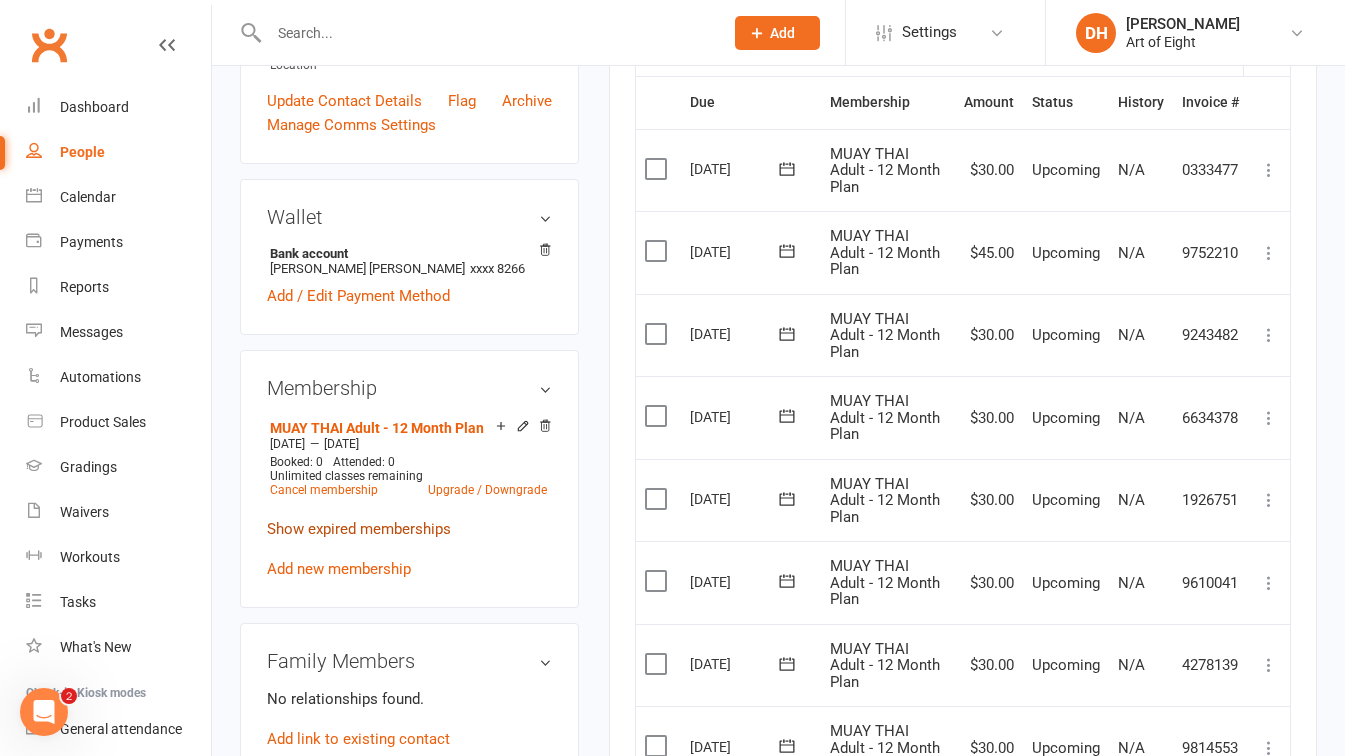scroll, scrollTop: 500, scrollLeft: 0, axis: vertical 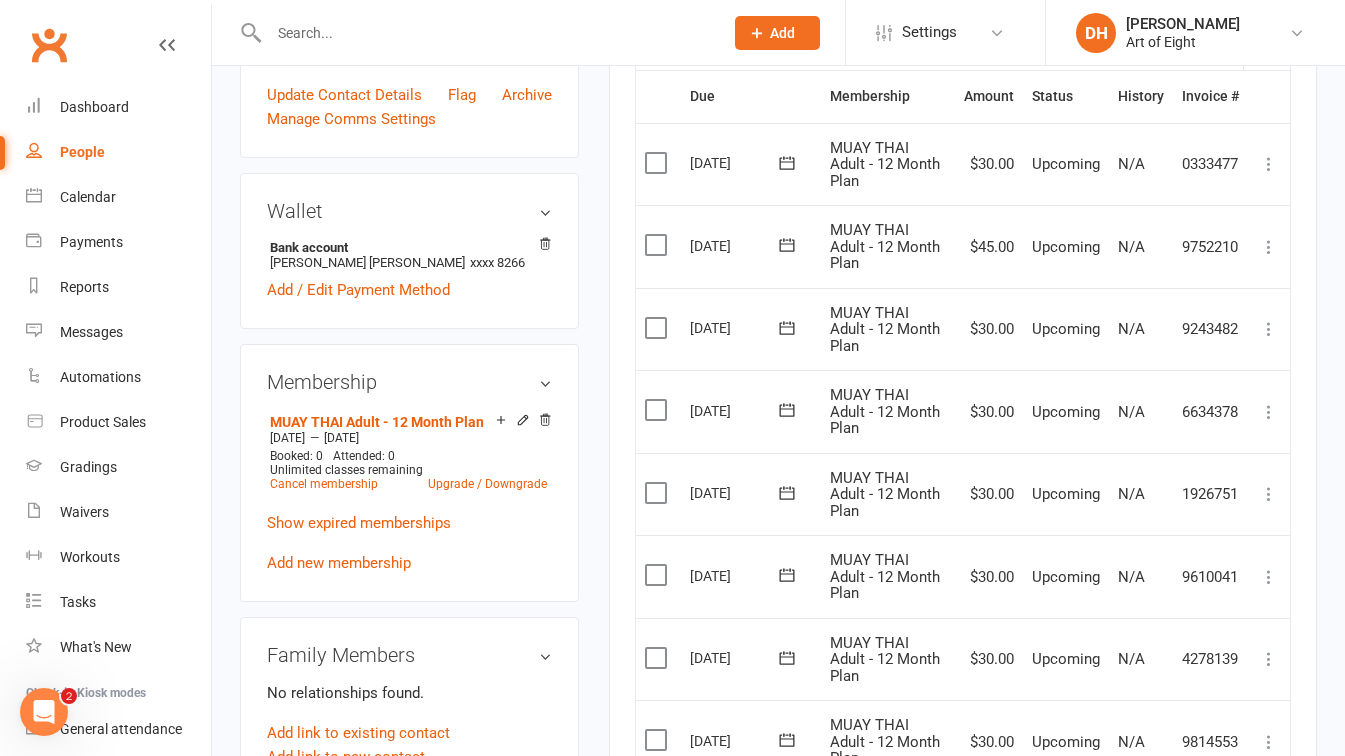 click on "Add new membership" at bounding box center [339, 563] 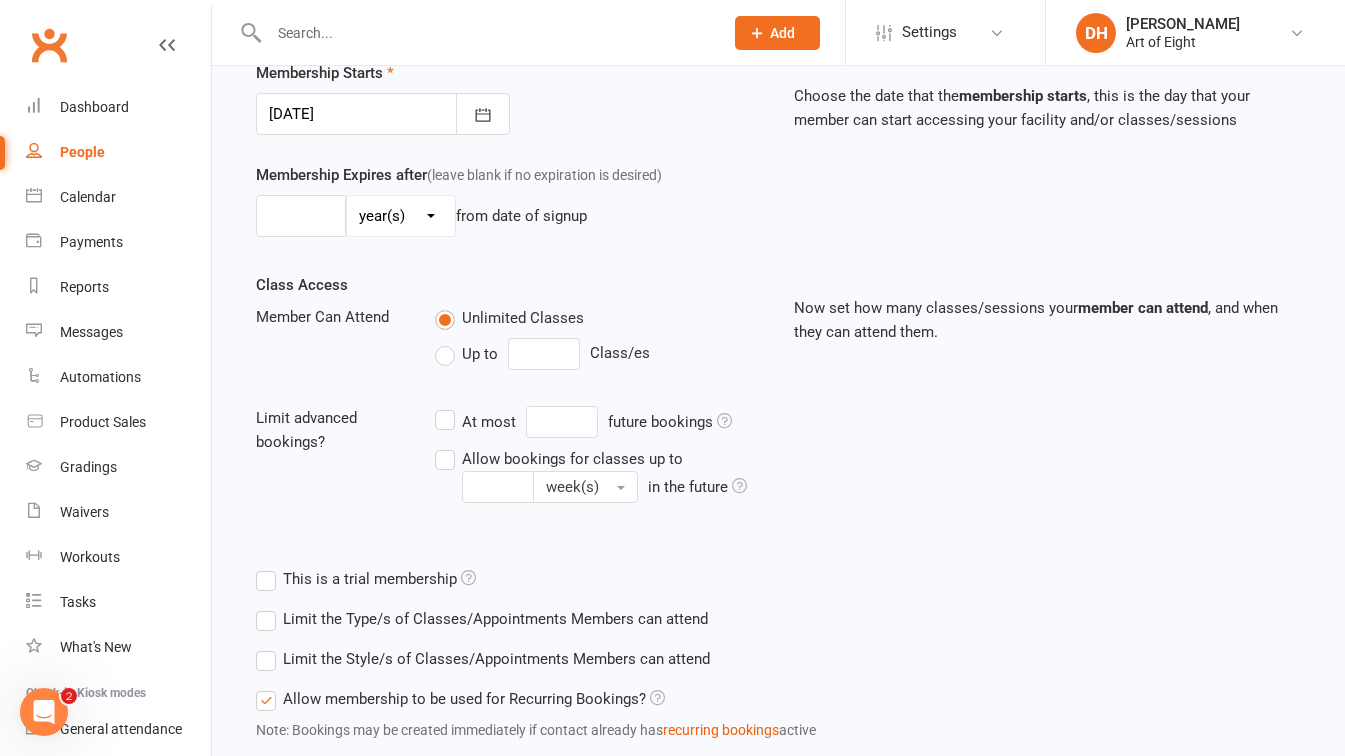 scroll, scrollTop: 0, scrollLeft: 0, axis: both 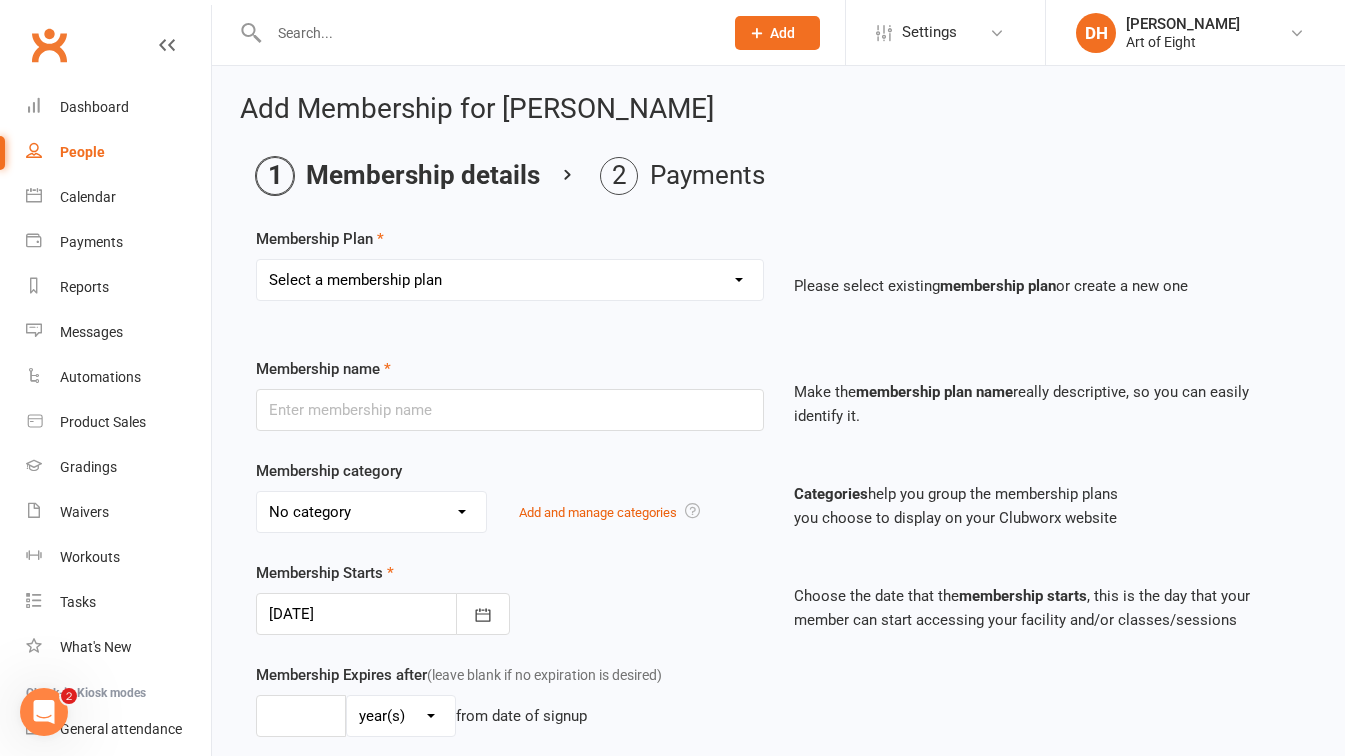 click on "Select a membership plan Create new Membership Plan MUAY THAI Adult - 12 Month Plan MUAY THAI Adult - 6 Month Plan MUAY THAI Adult - 3 Month Plan MUAY THAI Adult - 1 Week Plan MUAY THAI - 10 Pass Pack Casual MUAY THAI FREE TRIAL LESSON MUAY THAI Kids & Juniors - 12 Month Plan MUAY THAI Kids & Juniors - 6 Month Plan MUAY THAI Kids & Juniors - 3  Month Plan MUAY THAI Kids & Juniors - School Term BJJ/MMA Adult - 12 Month Plan BJJ/MMA Adult - 6 Month Plan BJJ/MMA Adult - 3 Month Plan BJJ/MMA Adult - 1 Week Plan BJJ/MMA - 10 Pass Pack BJJ/MMA CASUAL BJJ/MMA FREE TRIAL LESSON BJJ/MMA Kids & Juniors - 12  Month Plan BJJ/MMA Kids & Juniors - 6  Month Plan BJJ/MMA Kids & Juniors - 3  Month Plan BJJ/MMA Kids & Juniors - School Term PREMIUM Adult - 12 Month Plan PREMIUM Adult - 6 Month Plan PREMIUM Adult - 3 Month Plan PREMIUM Adult - 1 Week Plan PREMIUM Kids & Juniors - 12  Month Plan PREMIUM Kids & Juniors - 6  Month Plan PREMIUM Kids & Juniors - 3  Month Plan PREMIUM Kids & Juniors - School Term Staff" at bounding box center (510, 280) 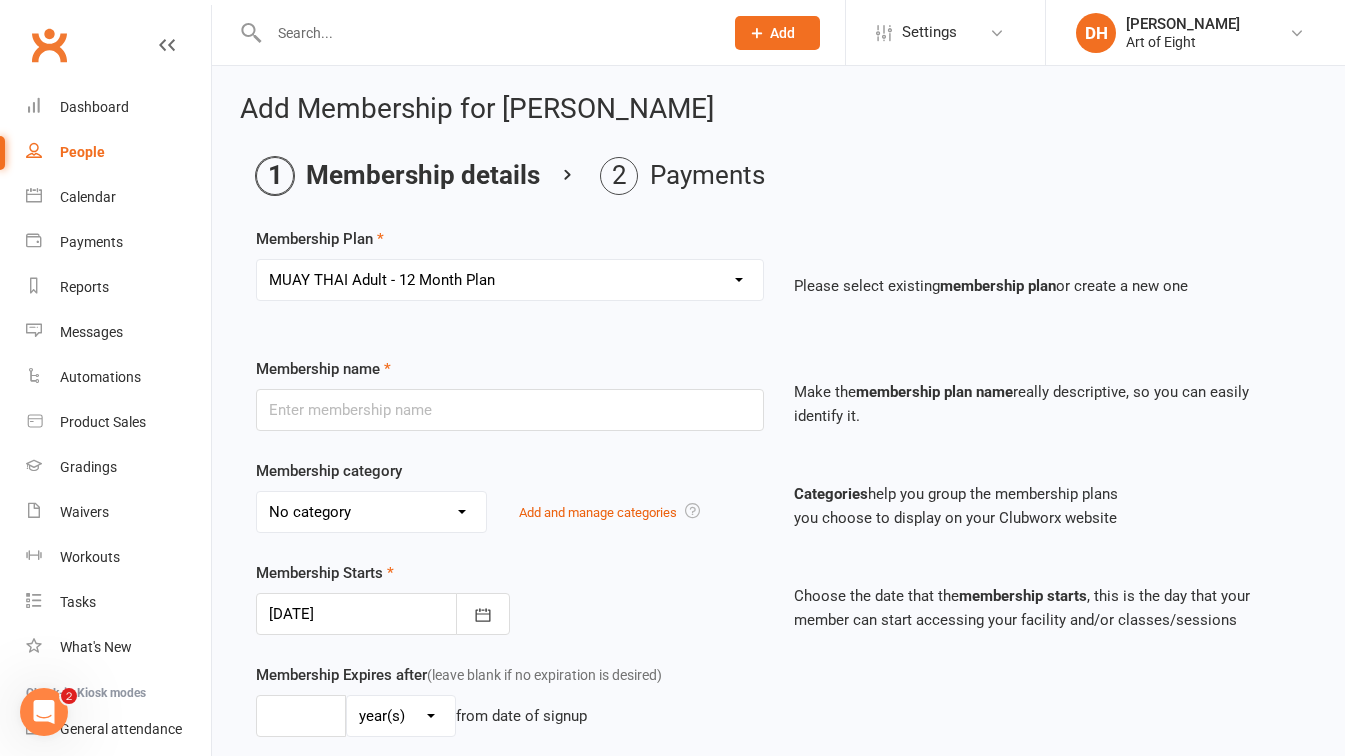 click on "Select a membership plan Create new Membership Plan MUAY THAI Adult - 12 Month Plan MUAY THAI Adult - 6 Month Plan MUAY THAI Adult - 3 Month Plan MUAY THAI Adult - 1 Week Plan MUAY THAI - 10 Pass Pack Casual MUAY THAI FREE TRIAL LESSON MUAY THAI Kids & Juniors - 12 Month Plan MUAY THAI Kids & Juniors - 6 Month Plan MUAY THAI Kids & Juniors - 3  Month Plan MUAY THAI Kids & Juniors - School Term BJJ/MMA Adult - 12 Month Plan BJJ/MMA Adult - 6 Month Plan BJJ/MMA Adult - 3 Month Plan BJJ/MMA Adult - 1 Week Plan BJJ/MMA - 10 Pass Pack BJJ/MMA CASUAL BJJ/MMA FREE TRIAL LESSON BJJ/MMA Kids & Juniors - 12  Month Plan BJJ/MMA Kids & Juniors - 6  Month Plan BJJ/MMA Kids & Juniors - 3  Month Plan BJJ/MMA Kids & Juniors - School Term PREMIUM Adult - 12 Month Plan PREMIUM Adult - 6 Month Plan PREMIUM Adult - 3 Month Plan PREMIUM Adult - 1 Week Plan PREMIUM Kids & Juniors - 12  Month Plan PREMIUM Kids & Juniors - 6  Month Plan PREMIUM Kids & Juniors - 3  Month Plan PREMIUM Kids & Juniors - School Term Staff" at bounding box center (510, 280) 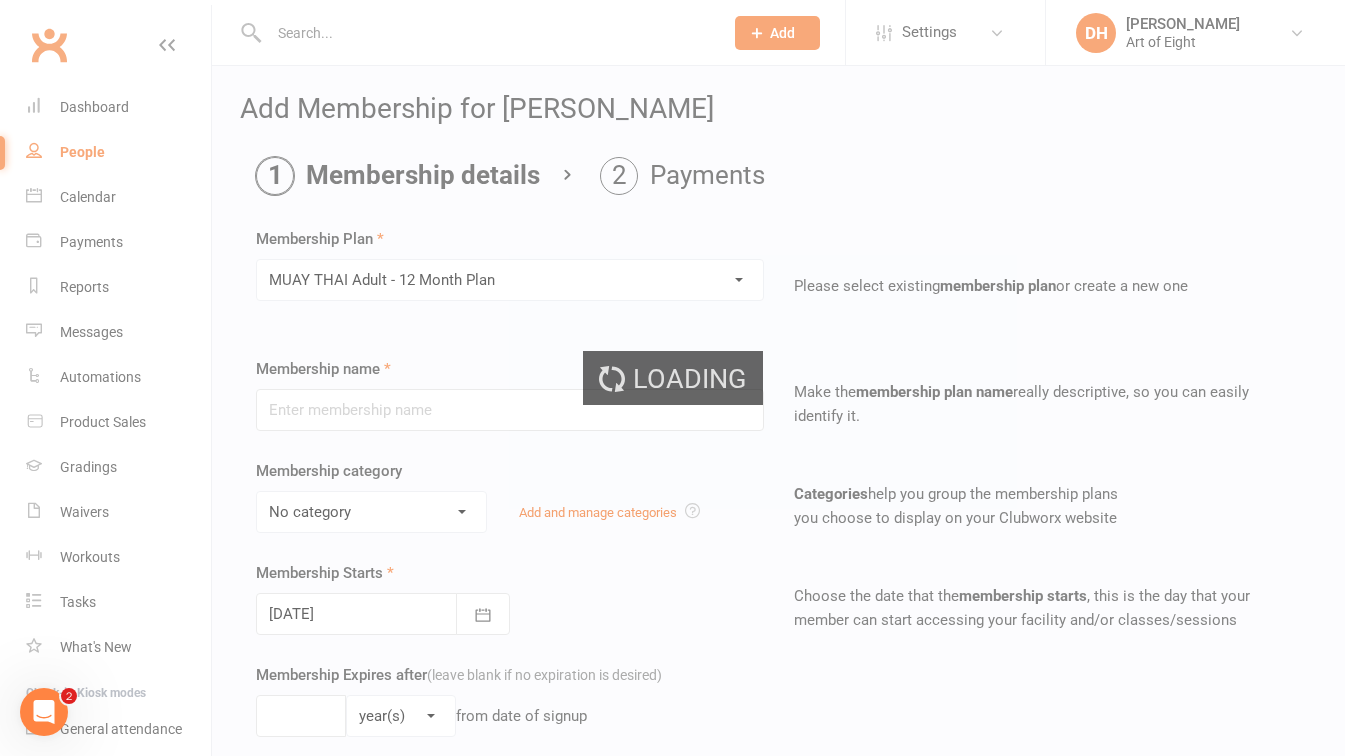 type on "MUAY THAI Adult - 12 Month Plan" 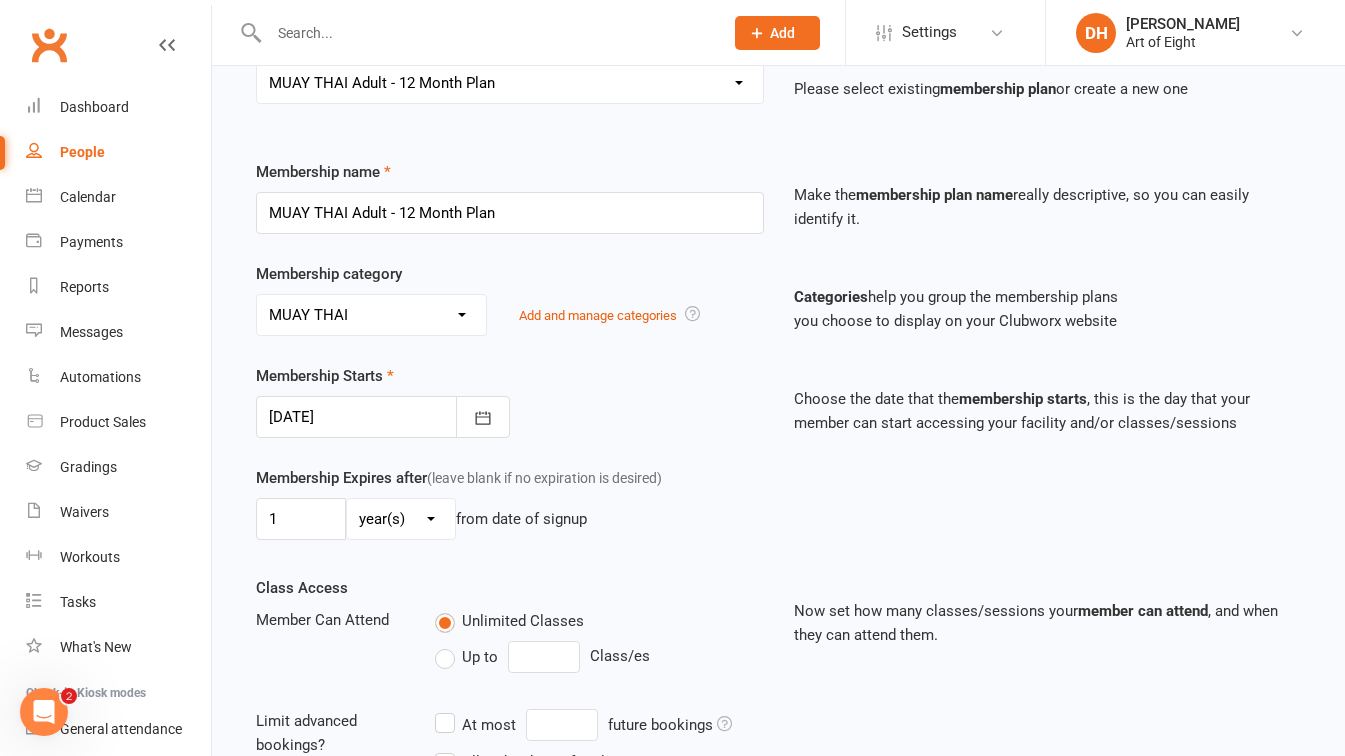 scroll, scrollTop: 200, scrollLeft: 0, axis: vertical 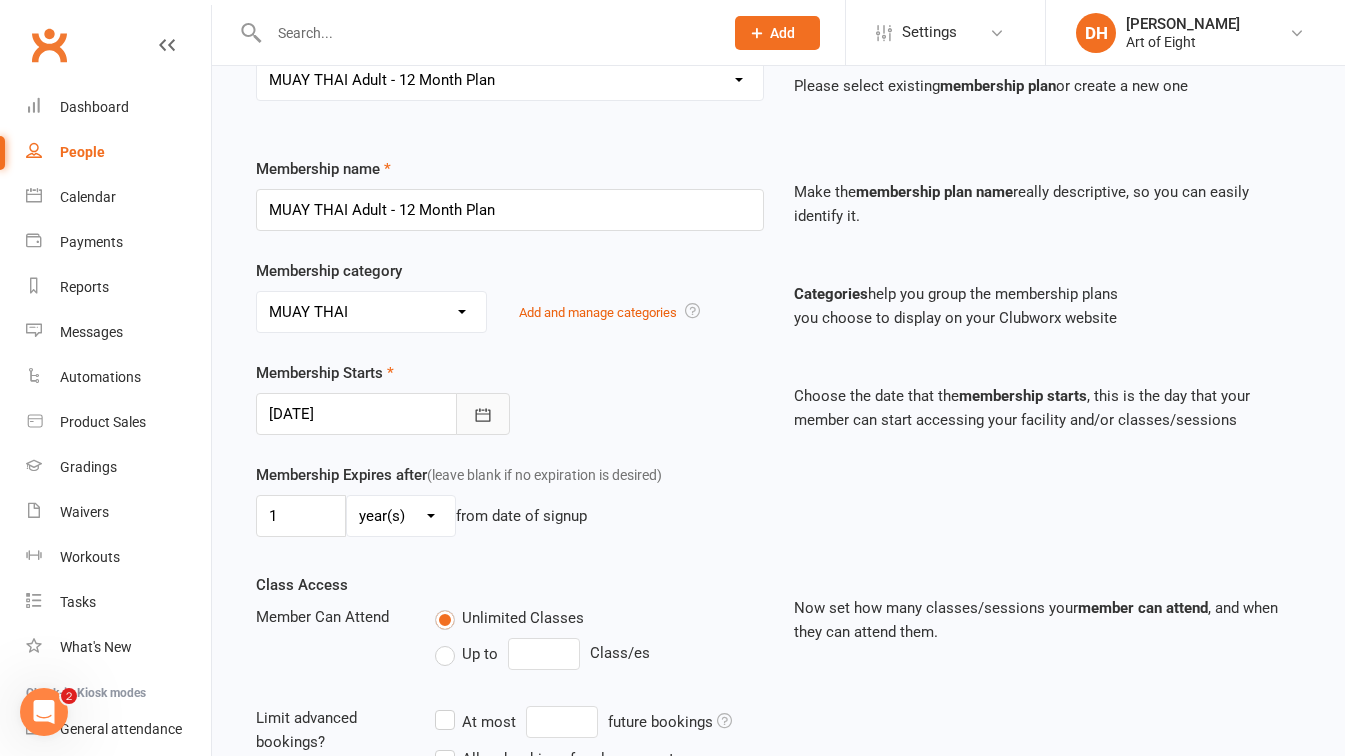 click 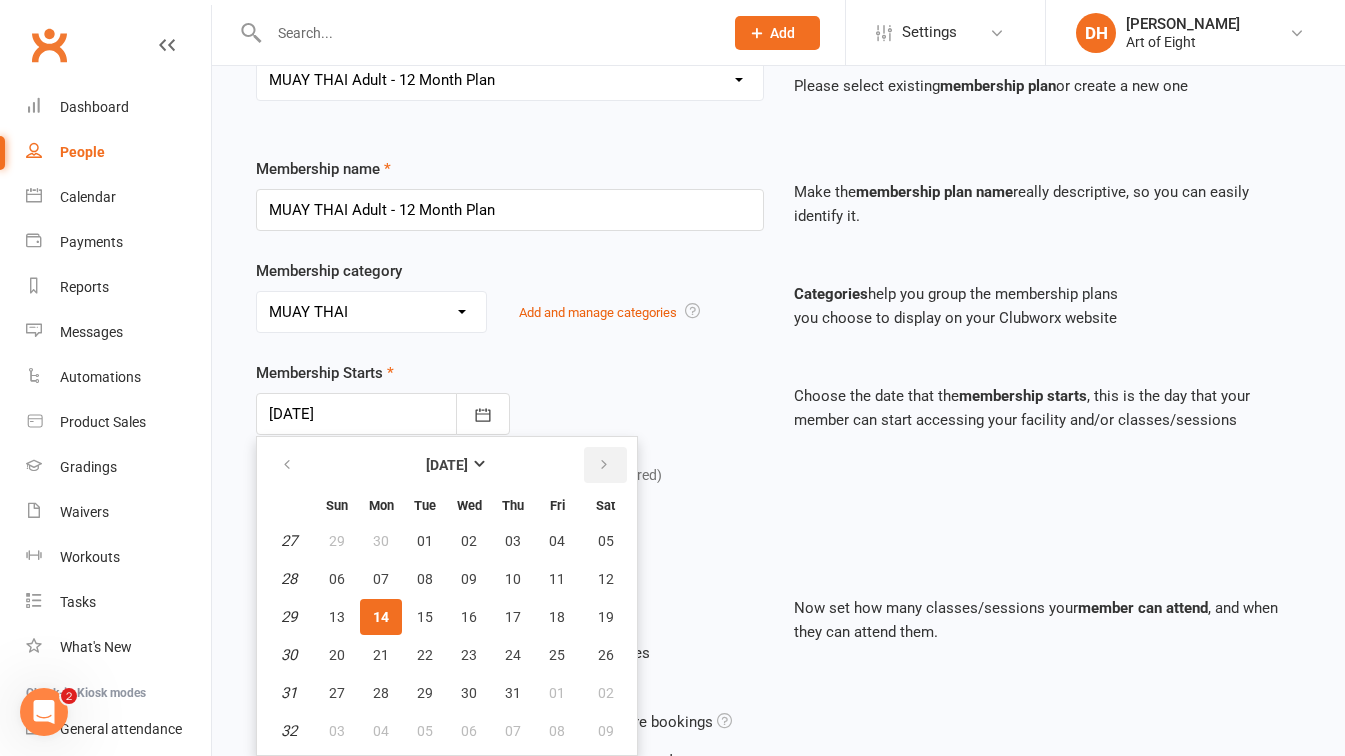 click at bounding box center [604, 465] 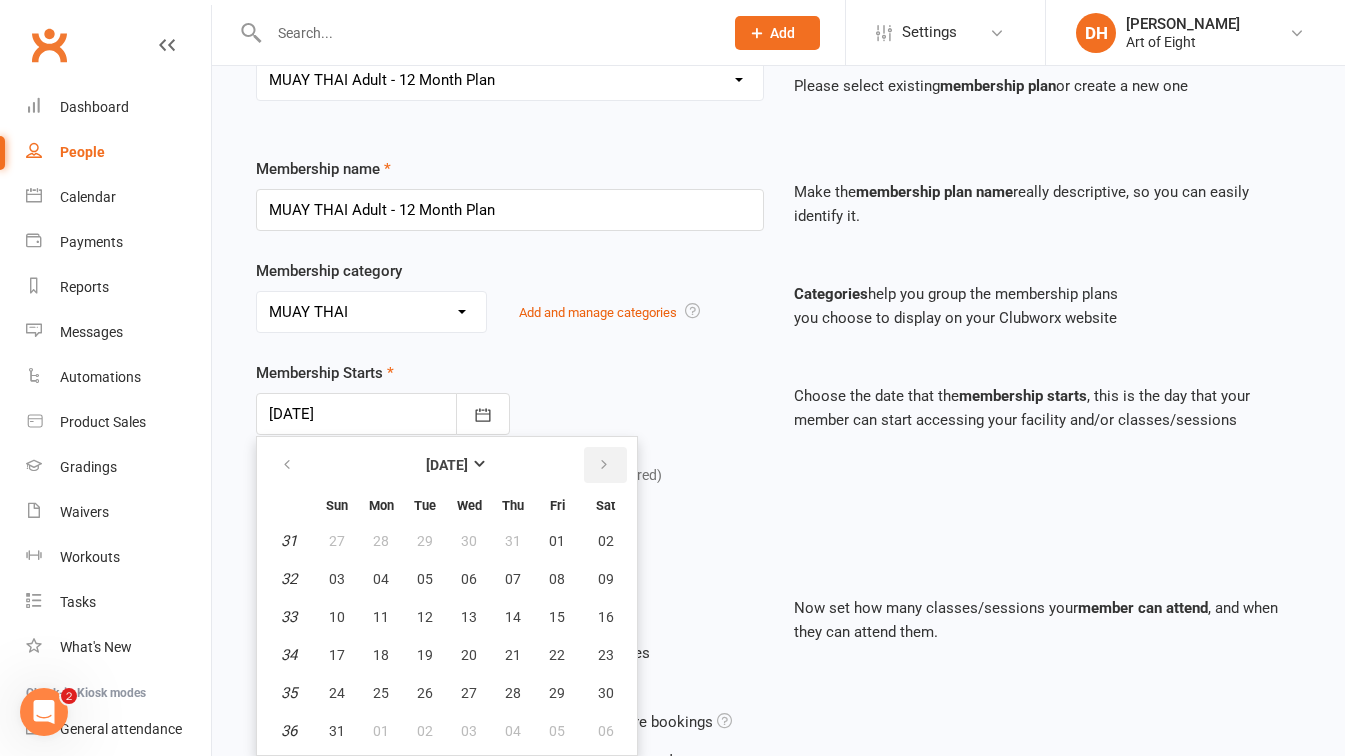 click at bounding box center [604, 465] 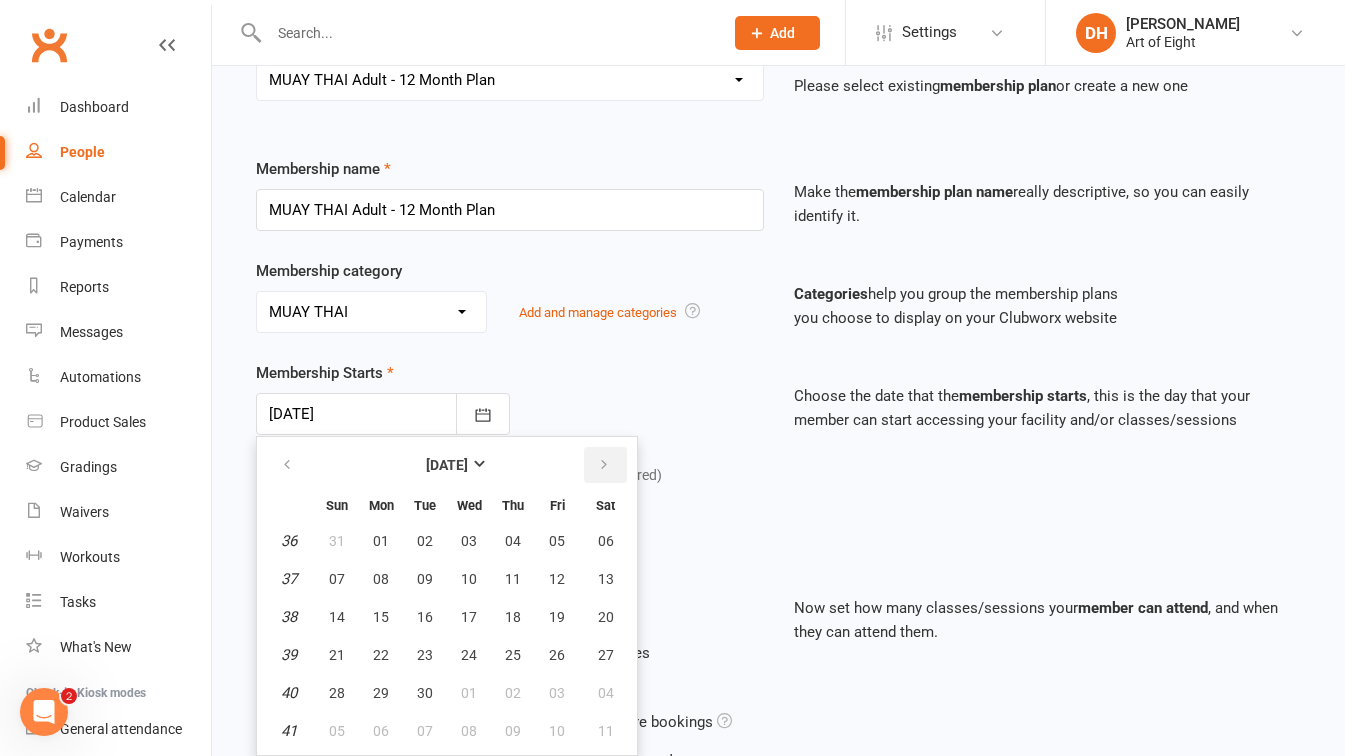 click at bounding box center [604, 465] 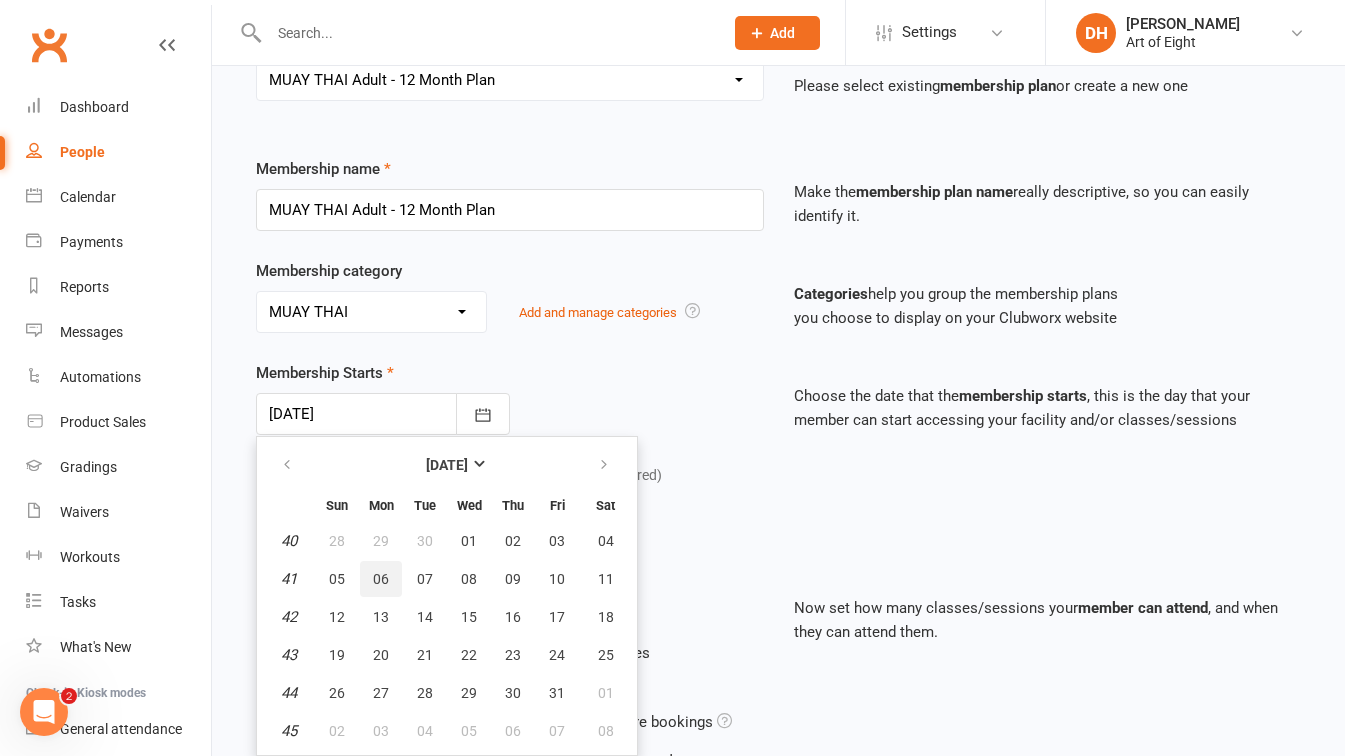 click on "06" at bounding box center (381, 579) 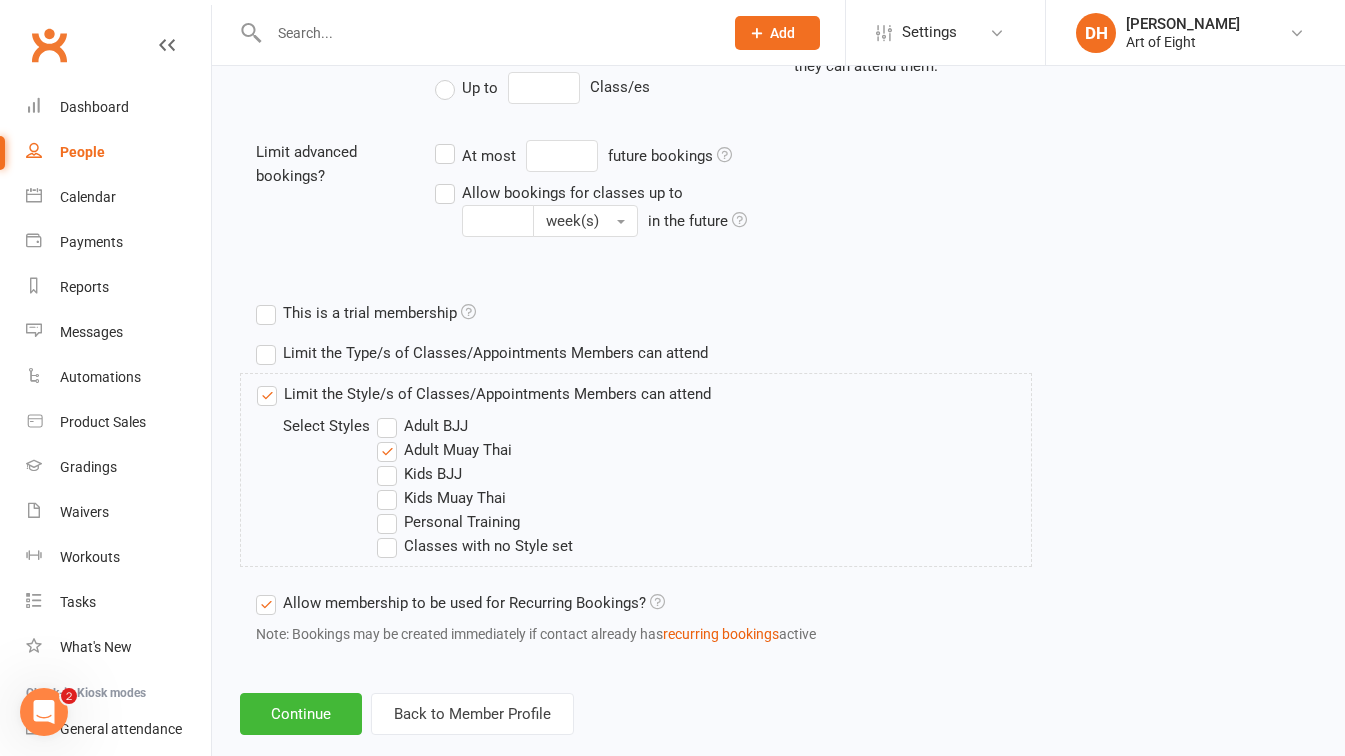 scroll, scrollTop: 802, scrollLeft: 0, axis: vertical 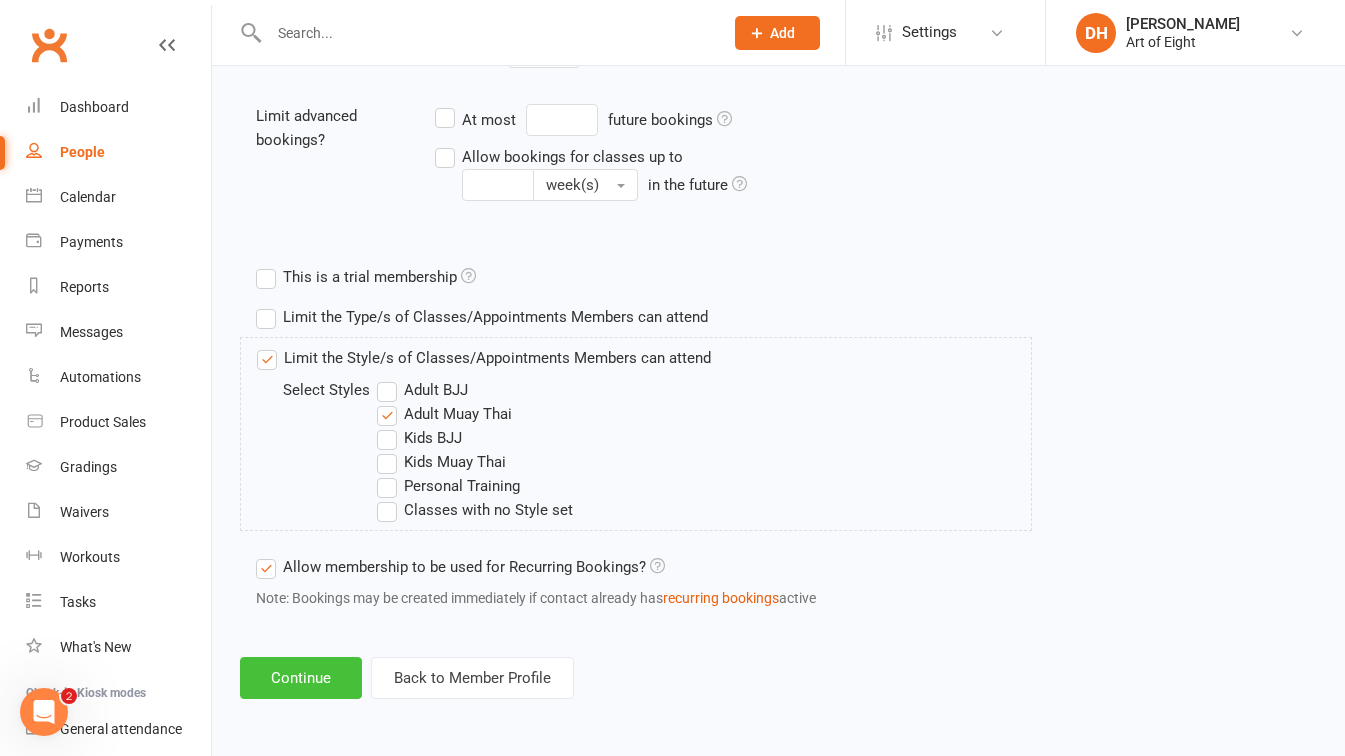 click on "Continue" at bounding box center (301, 678) 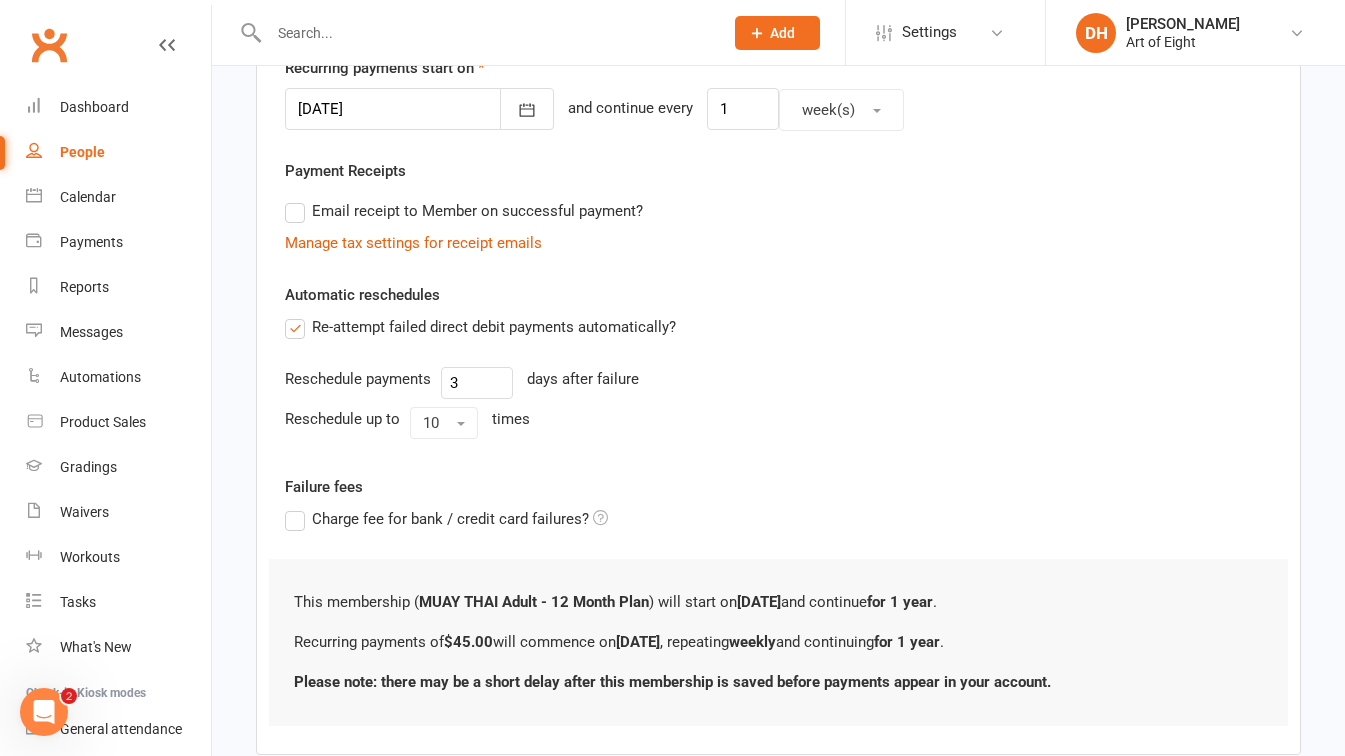 scroll, scrollTop: 618, scrollLeft: 0, axis: vertical 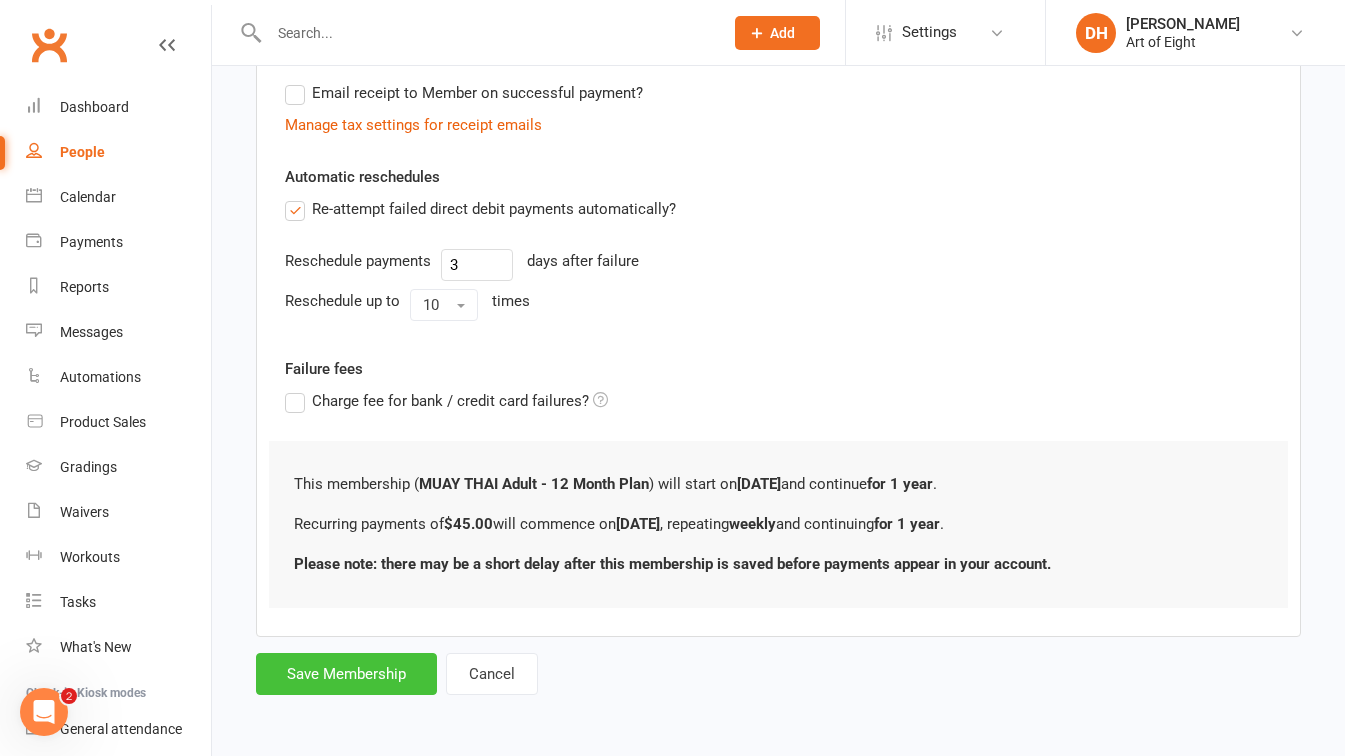 click on "Save Membership" at bounding box center [346, 674] 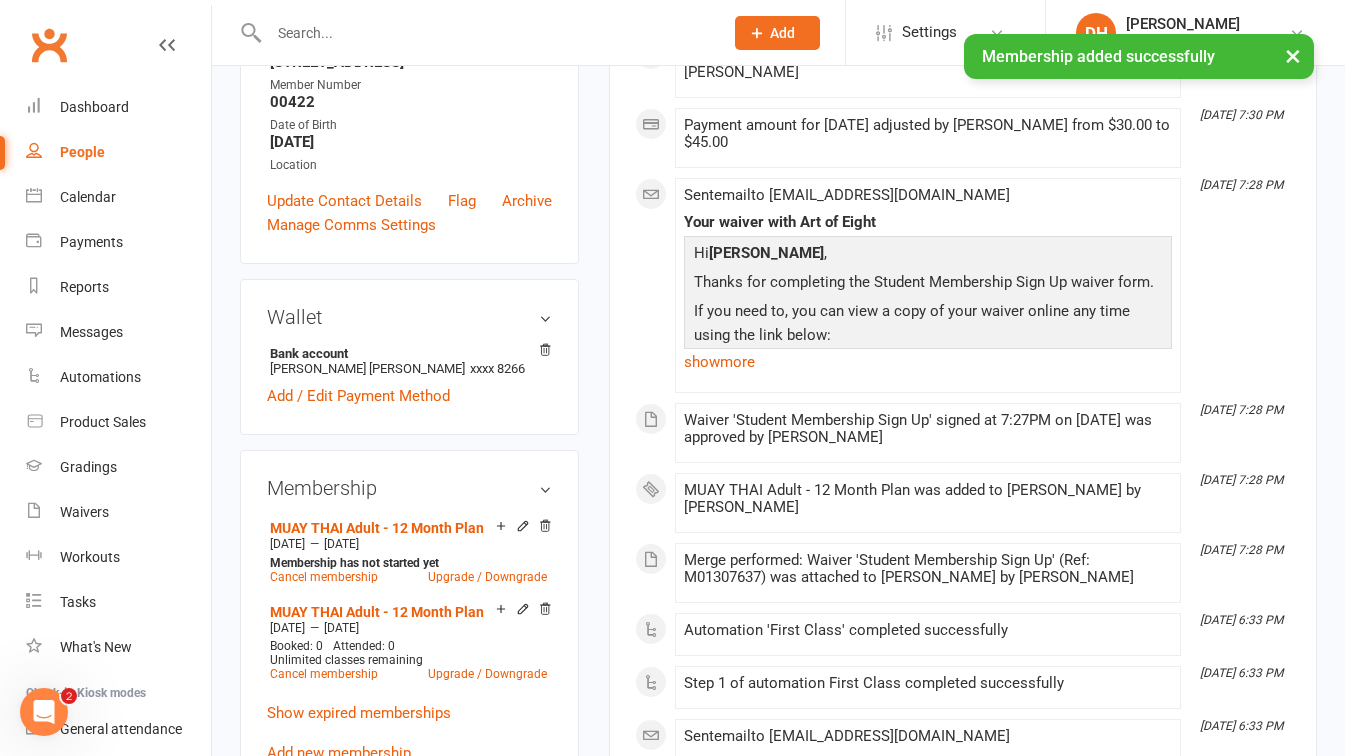 scroll, scrollTop: 400, scrollLeft: 0, axis: vertical 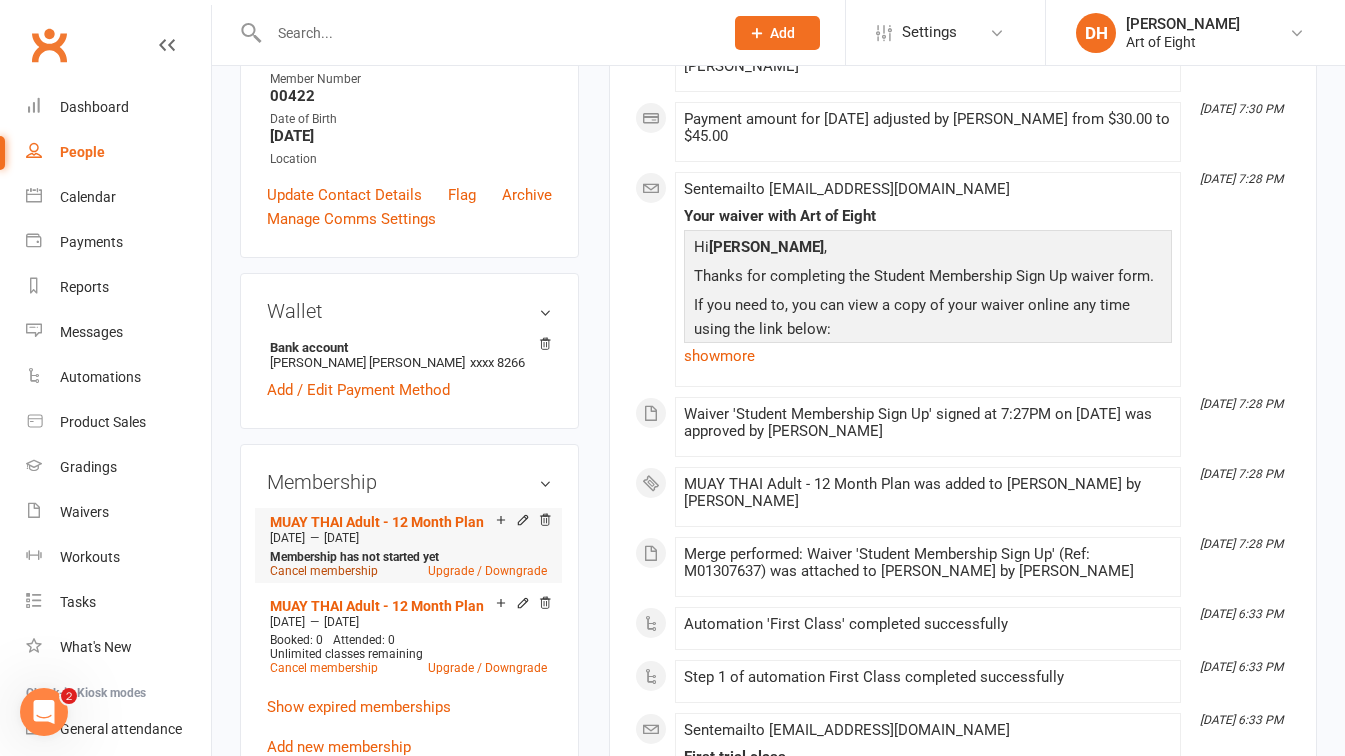 click on "Cancel membership" at bounding box center (324, 571) 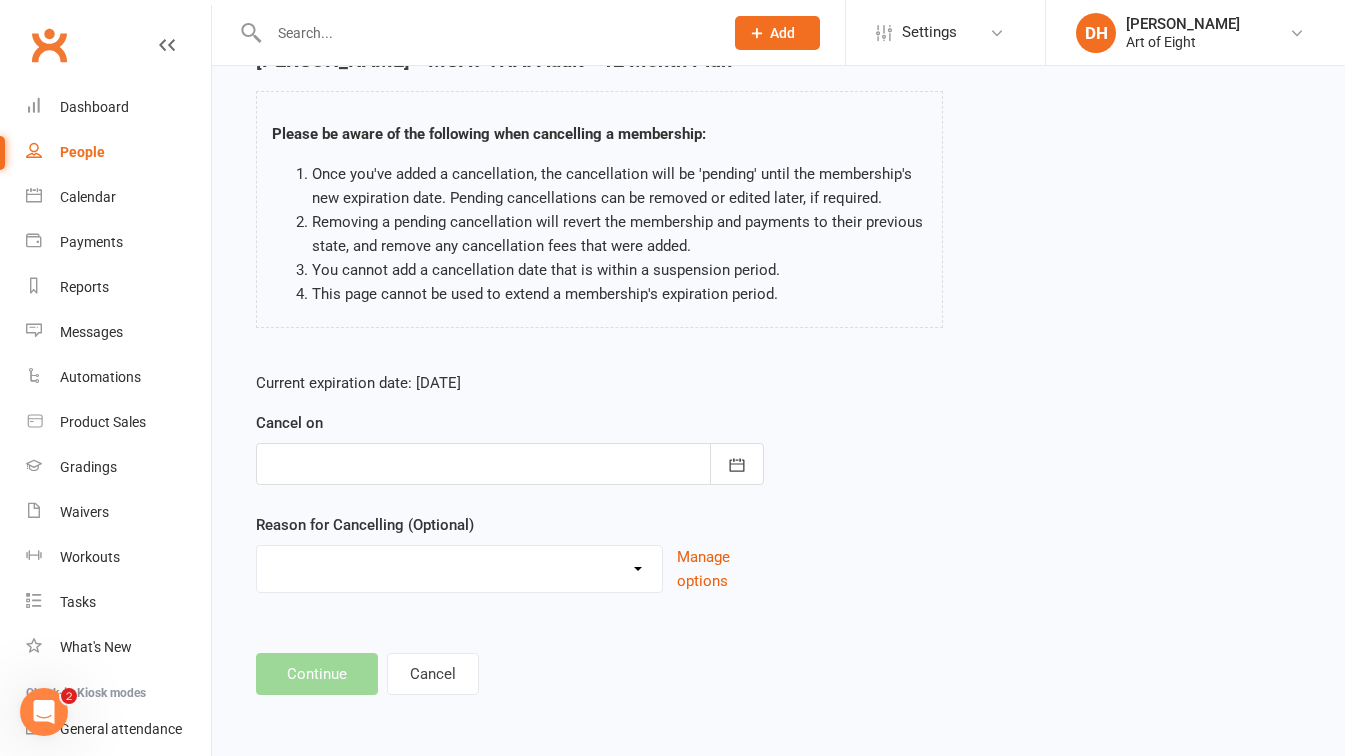 scroll, scrollTop: 0, scrollLeft: 0, axis: both 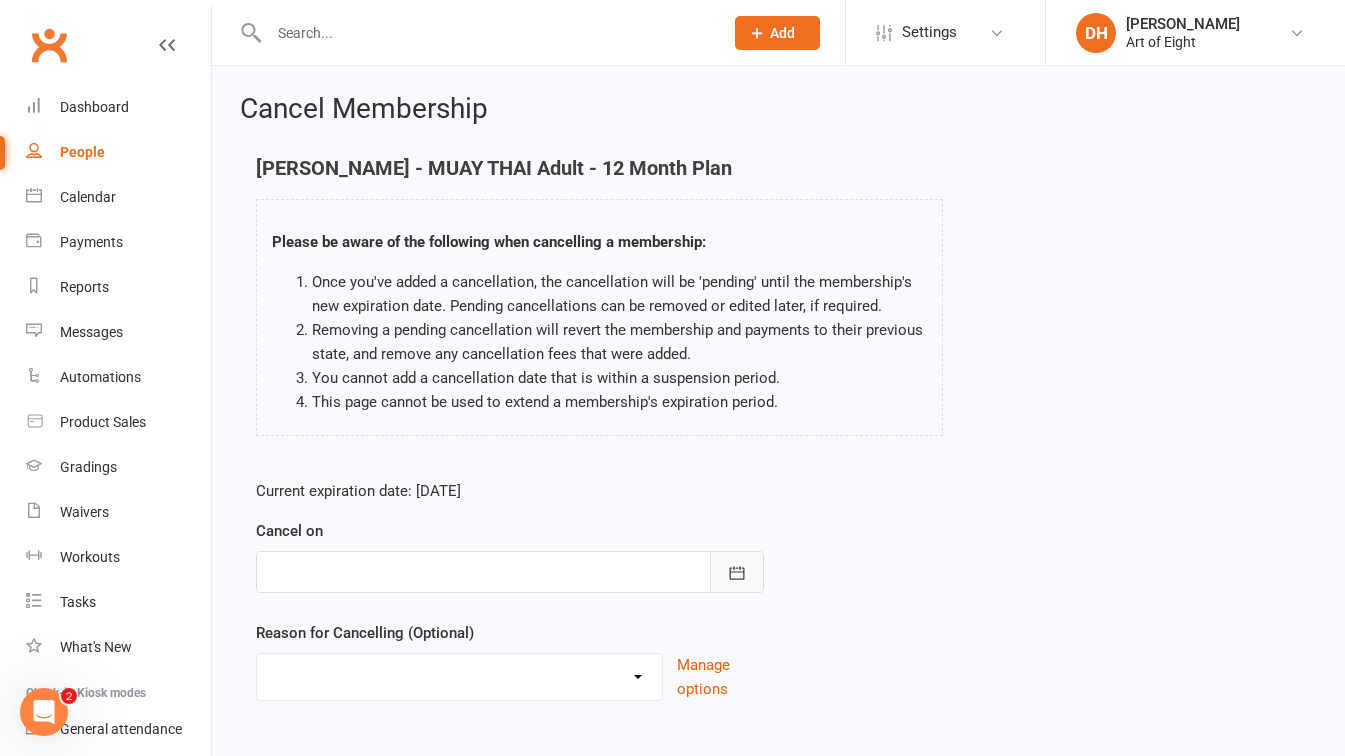 click 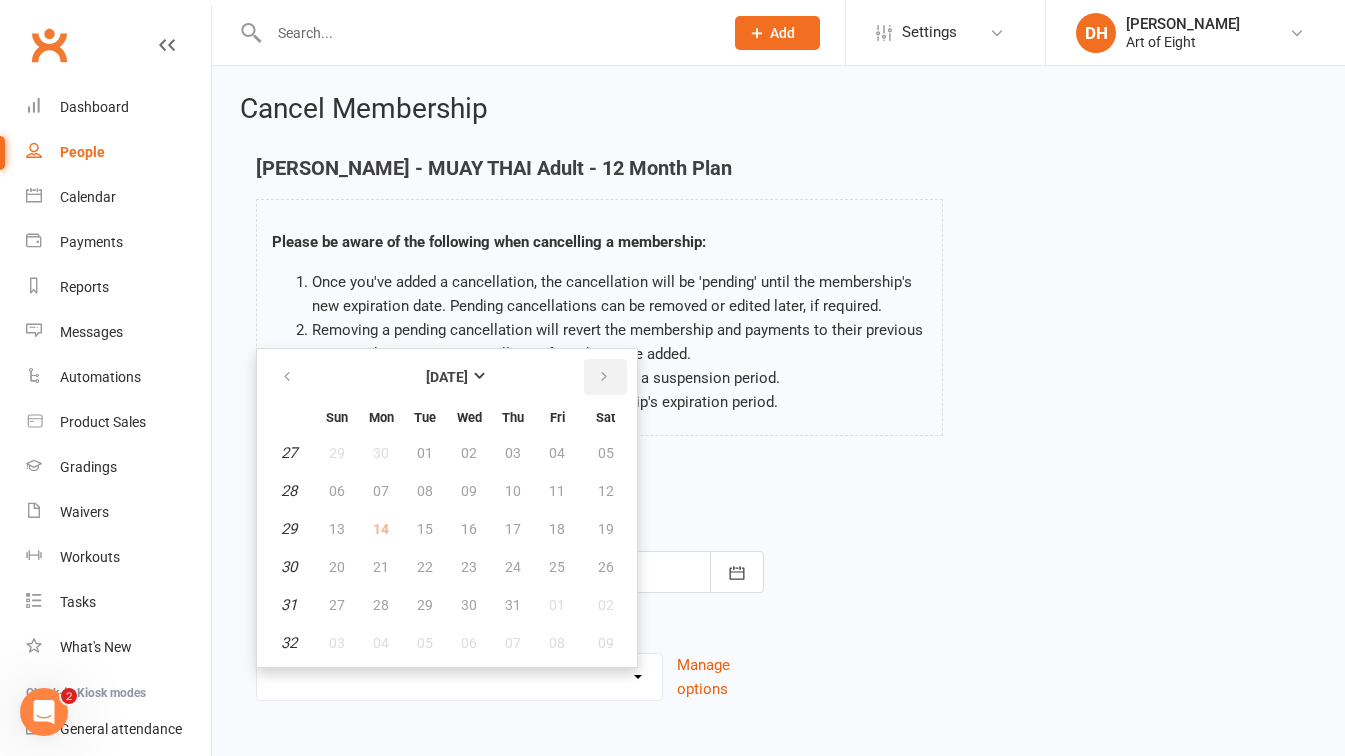 click at bounding box center [604, 377] 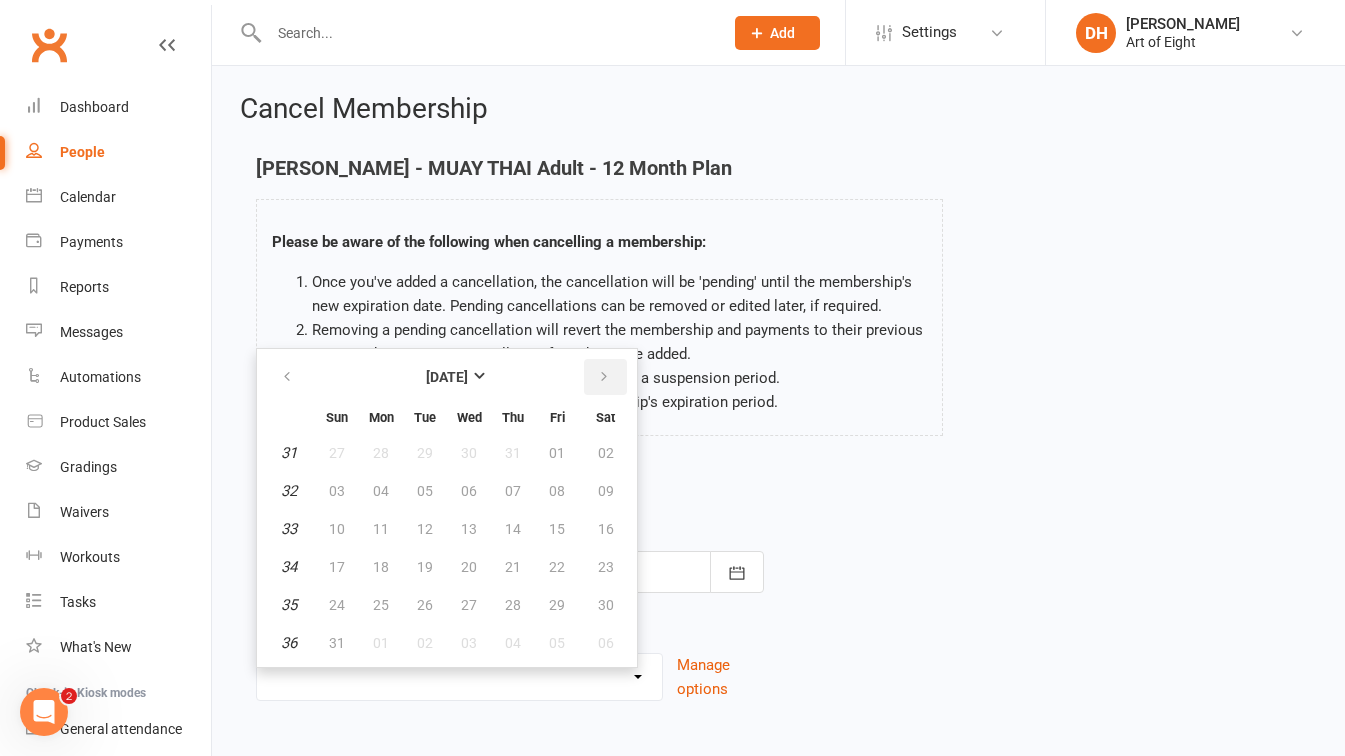 click at bounding box center [604, 377] 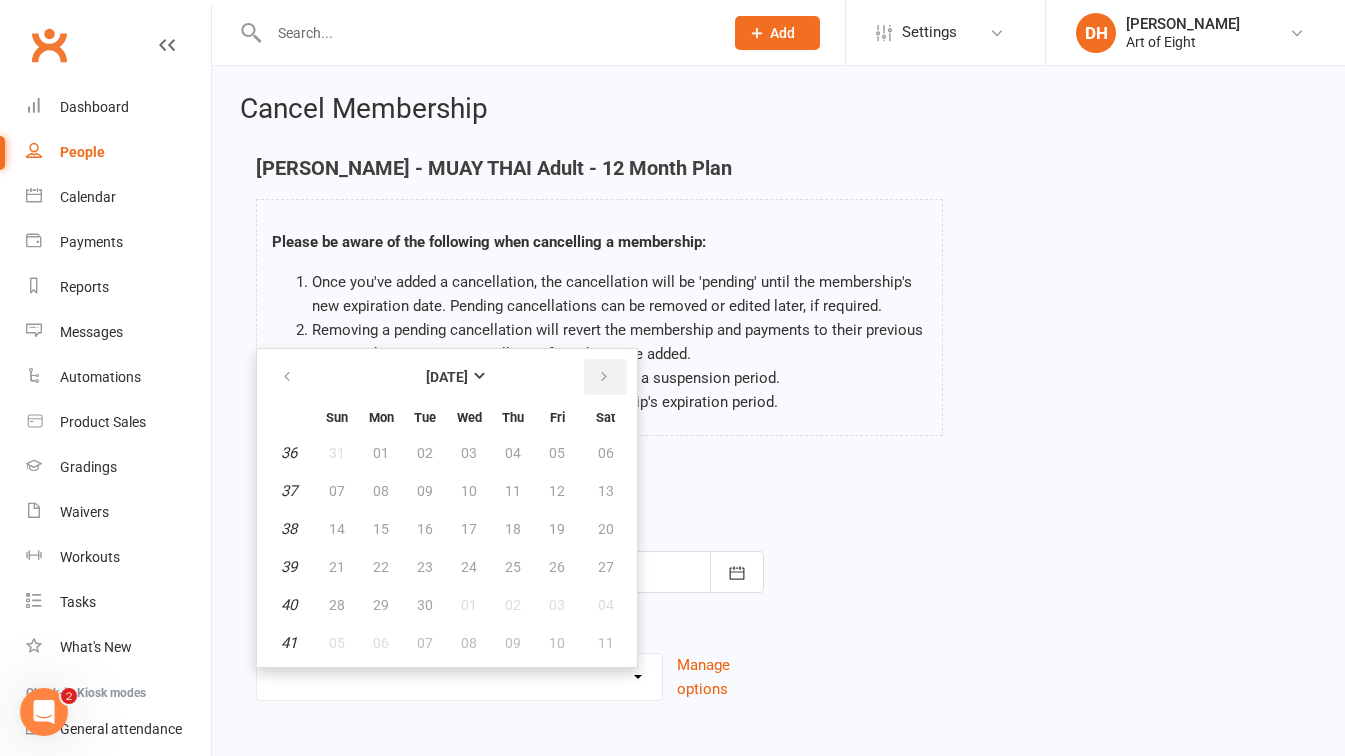 click at bounding box center [604, 377] 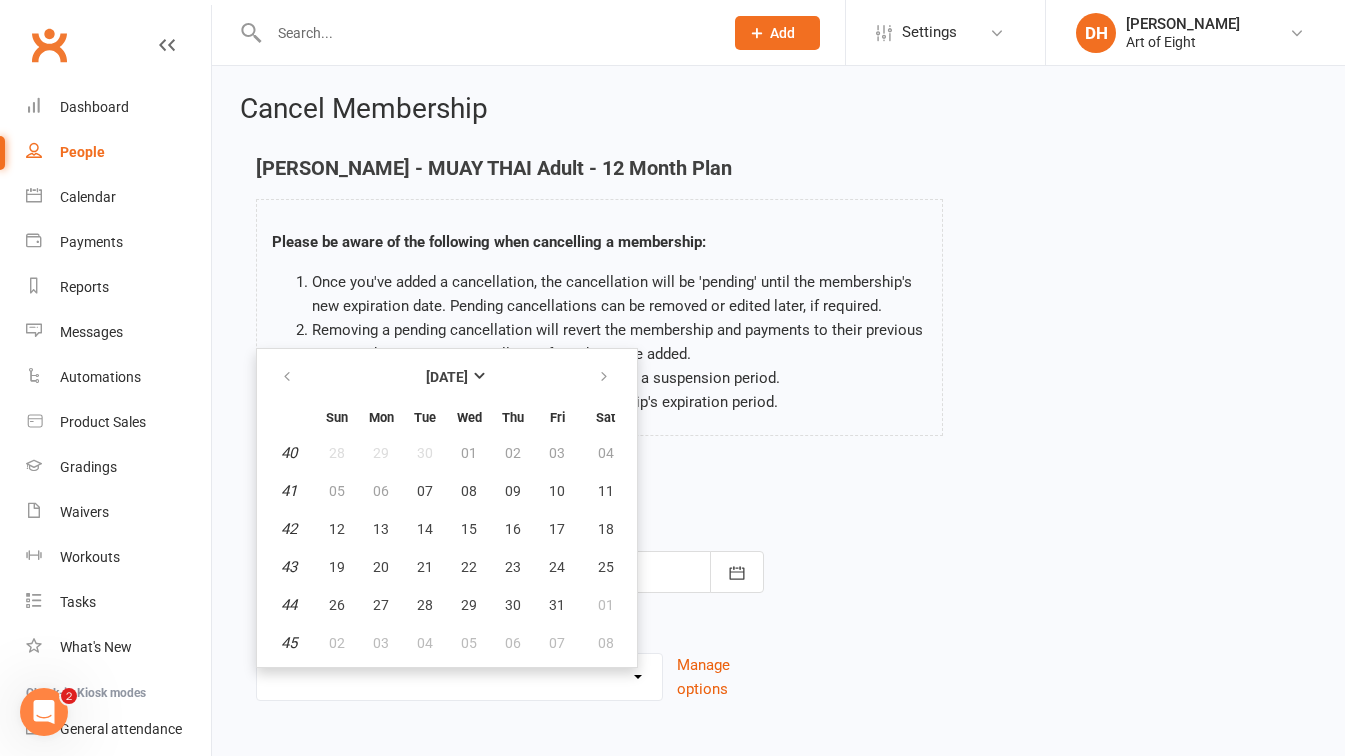 click on "05" at bounding box center [337, 491] 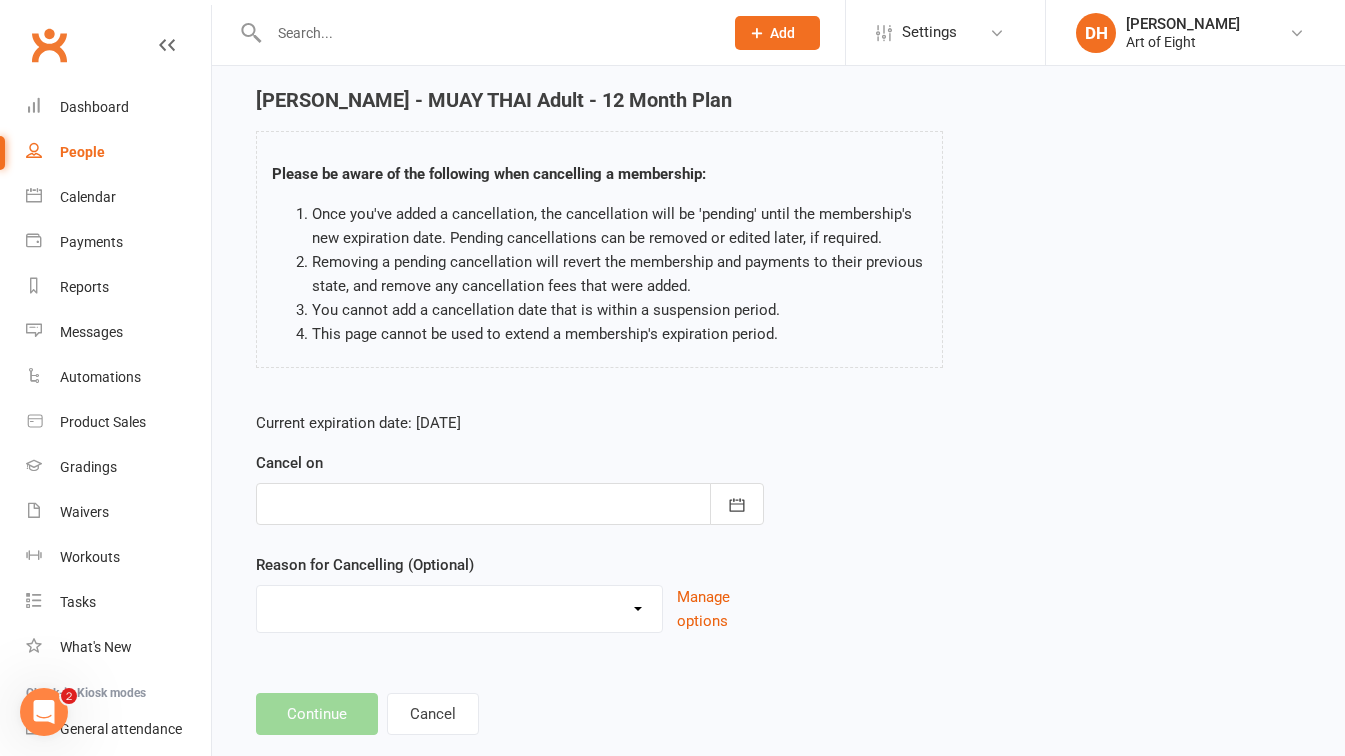 scroll, scrollTop: 108, scrollLeft: 0, axis: vertical 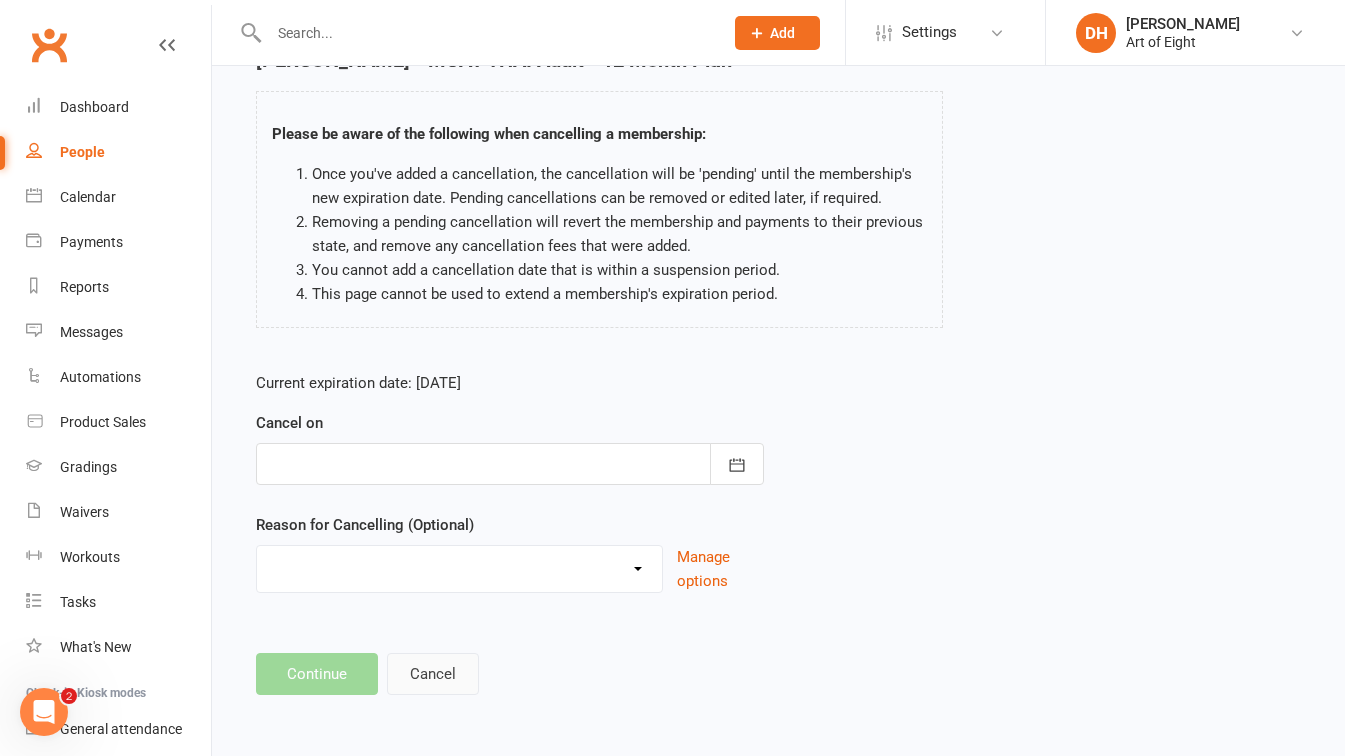 click on "Cancel" at bounding box center [433, 674] 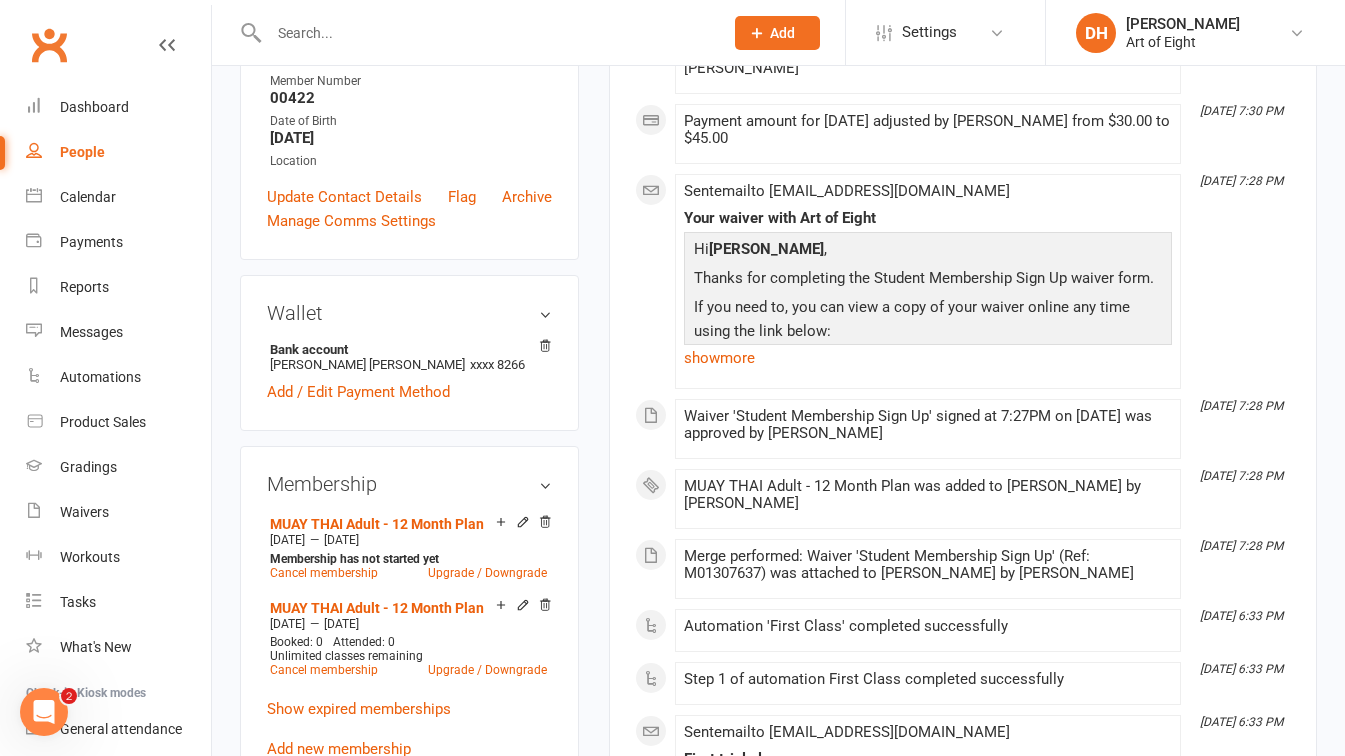 scroll, scrollTop: 400, scrollLeft: 0, axis: vertical 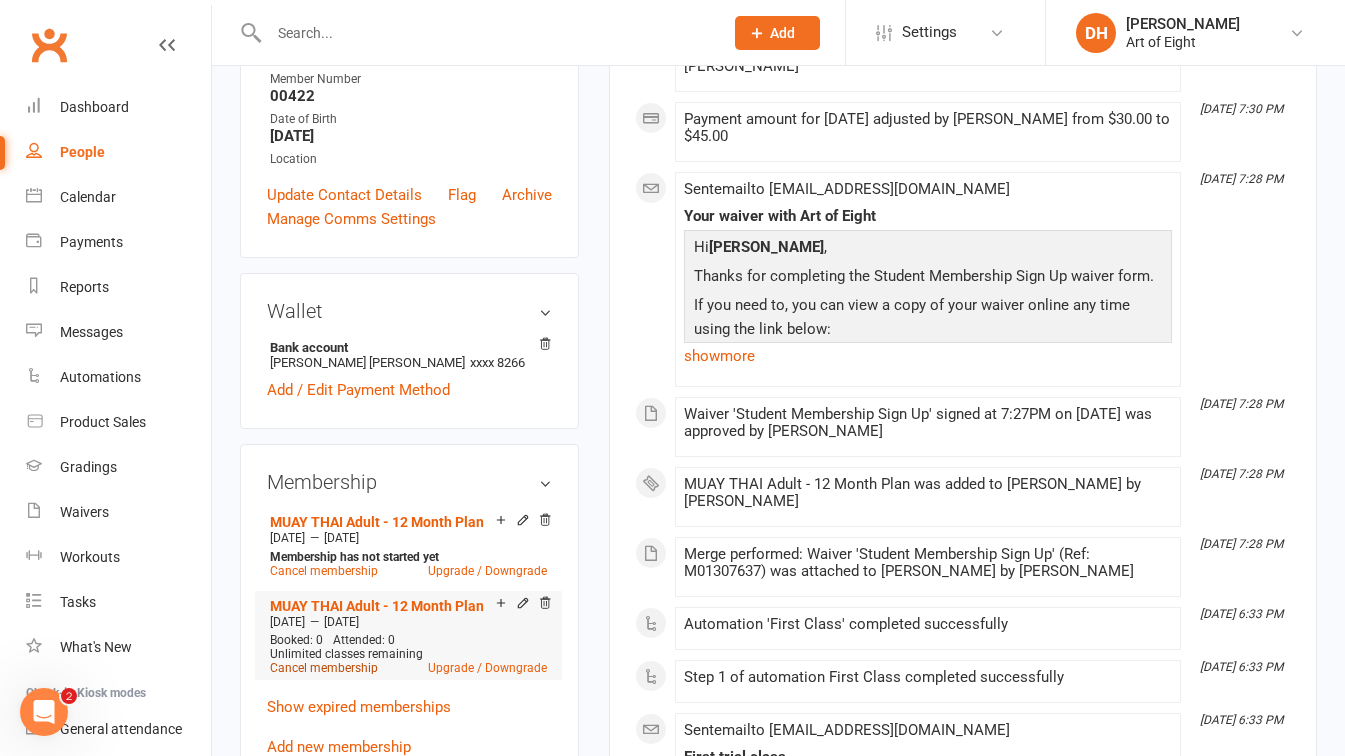 click on "Cancel membership" at bounding box center [324, 668] 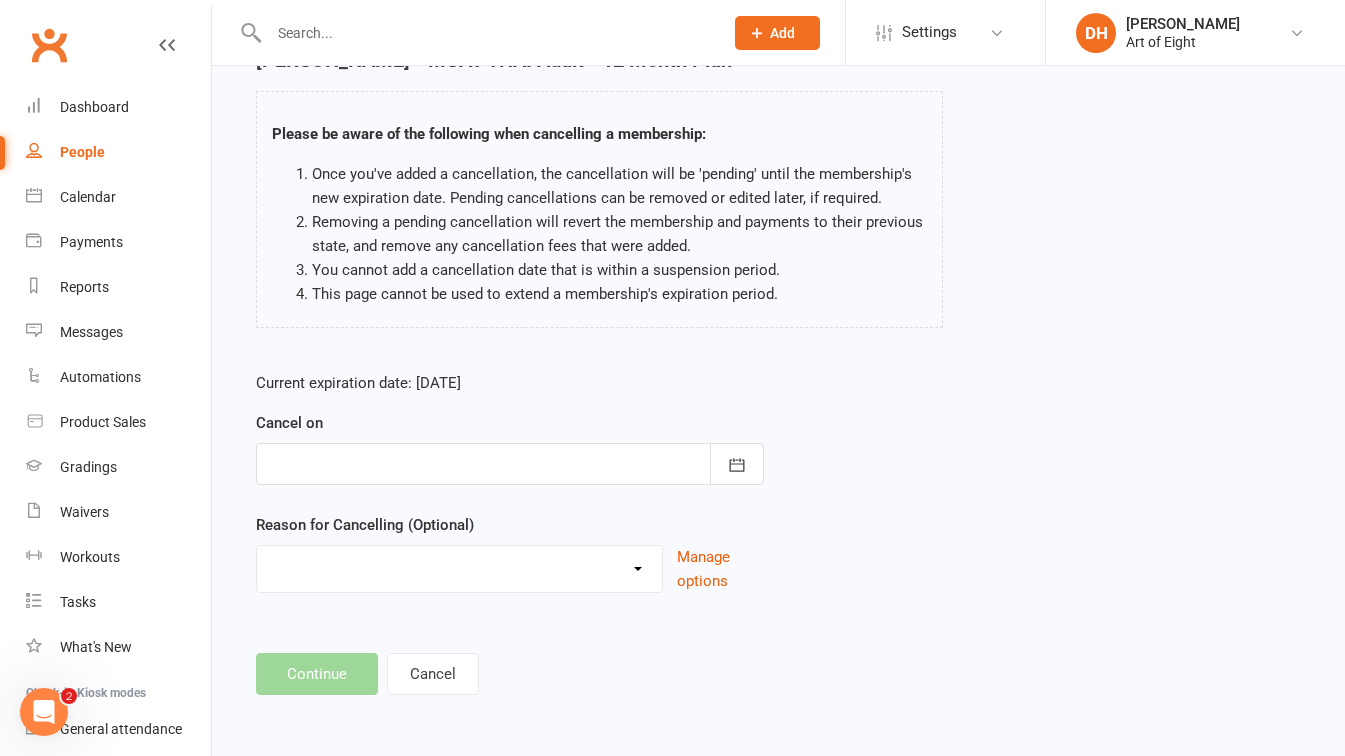scroll, scrollTop: 0, scrollLeft: 0, axis: both 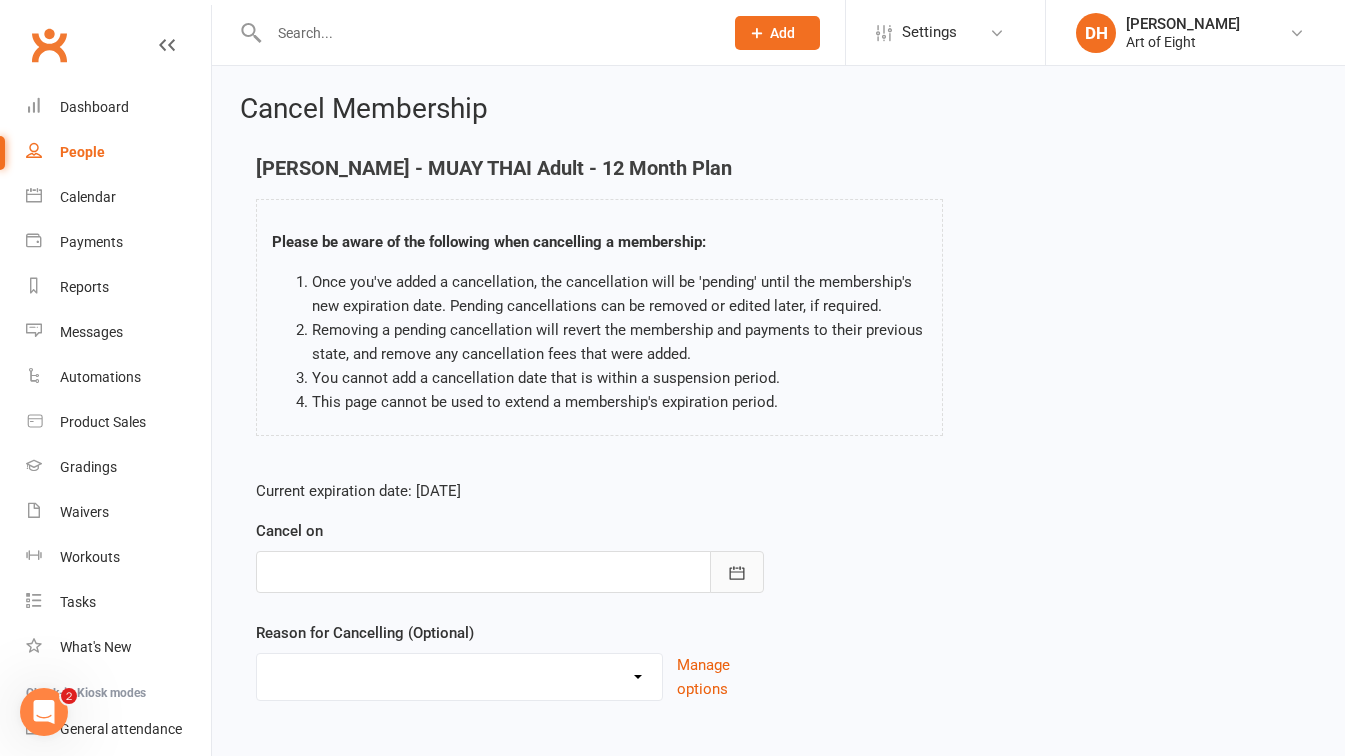 click 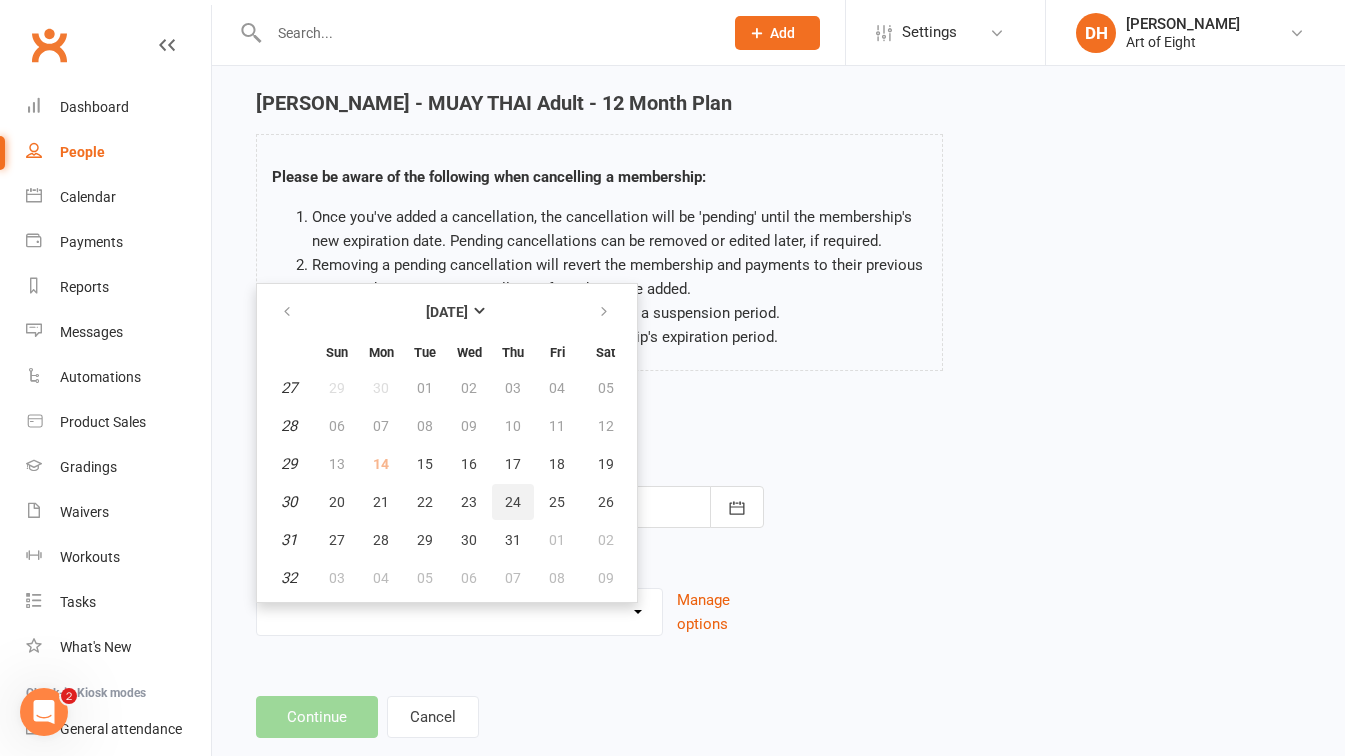 scroll, scrollTop: 108, scrollLeft: 0, axis: vertical 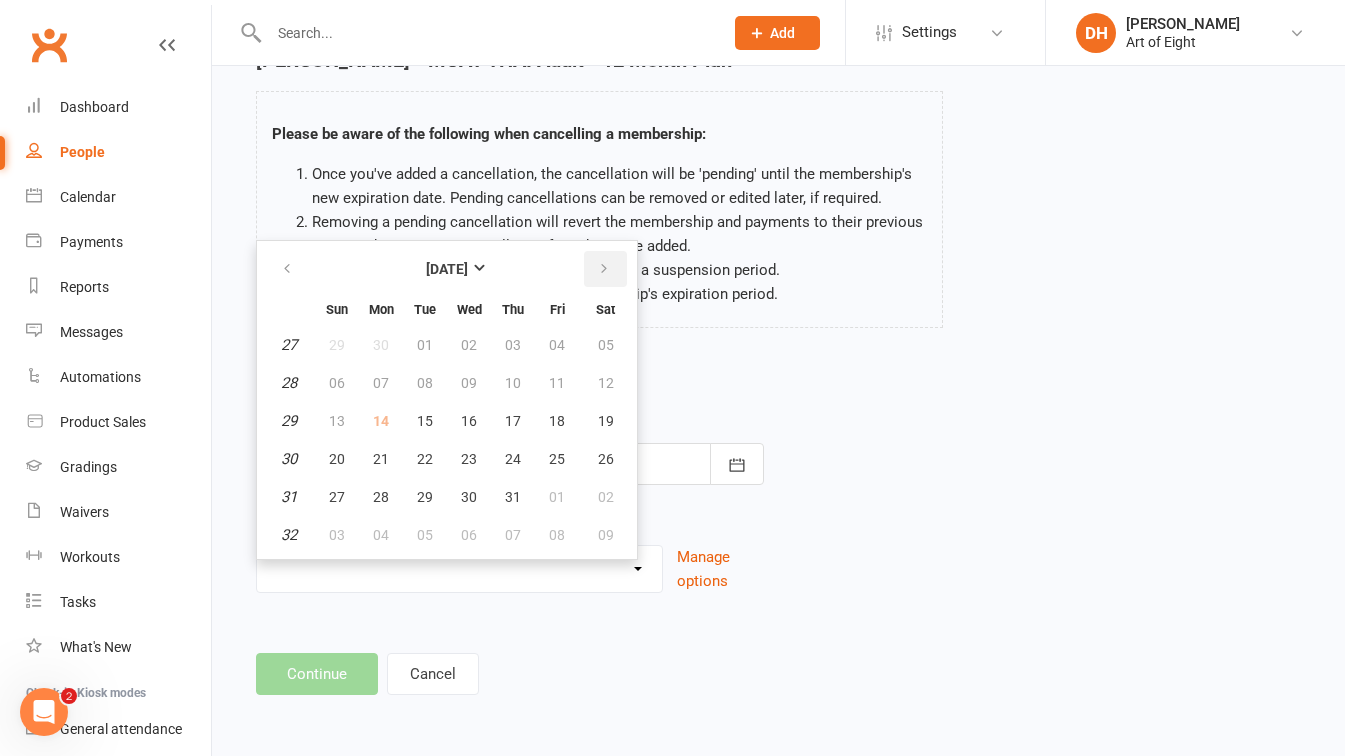 click at bounding box center [604, 269] 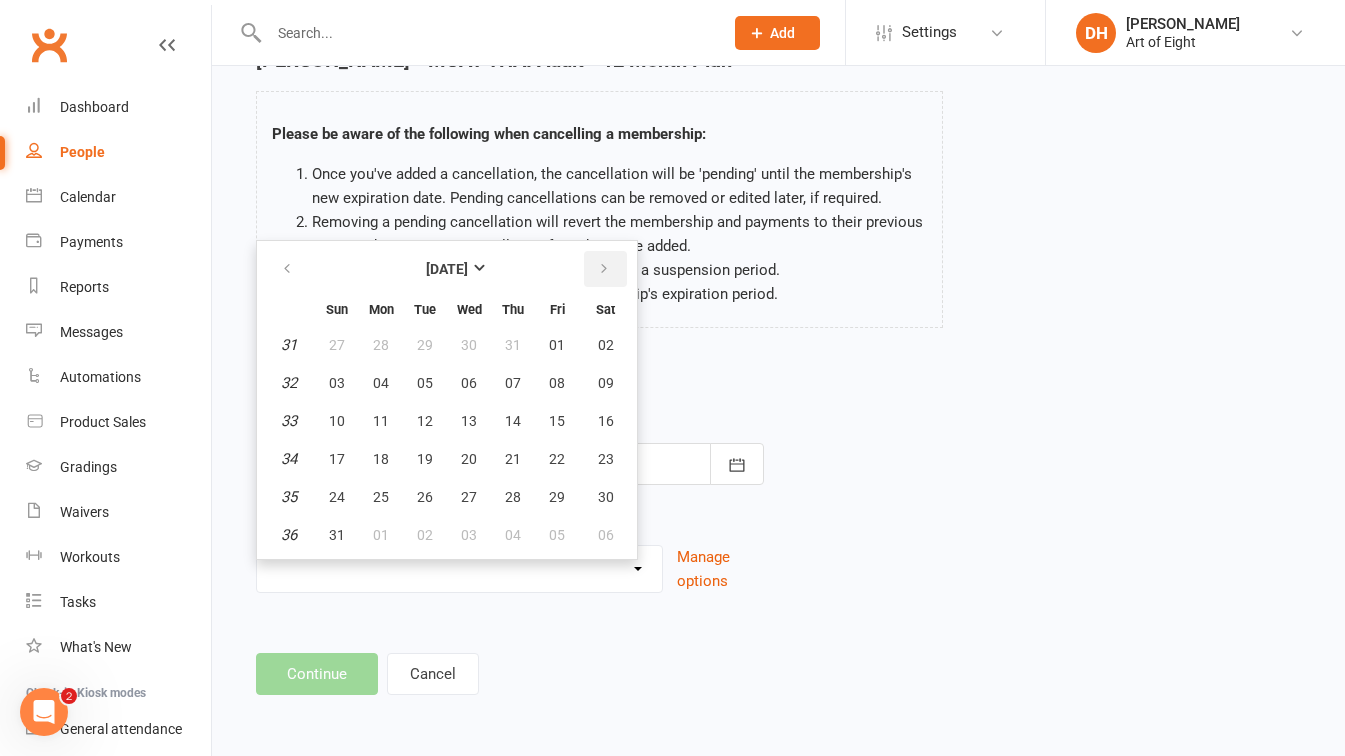click at bounding box center [604, 269] 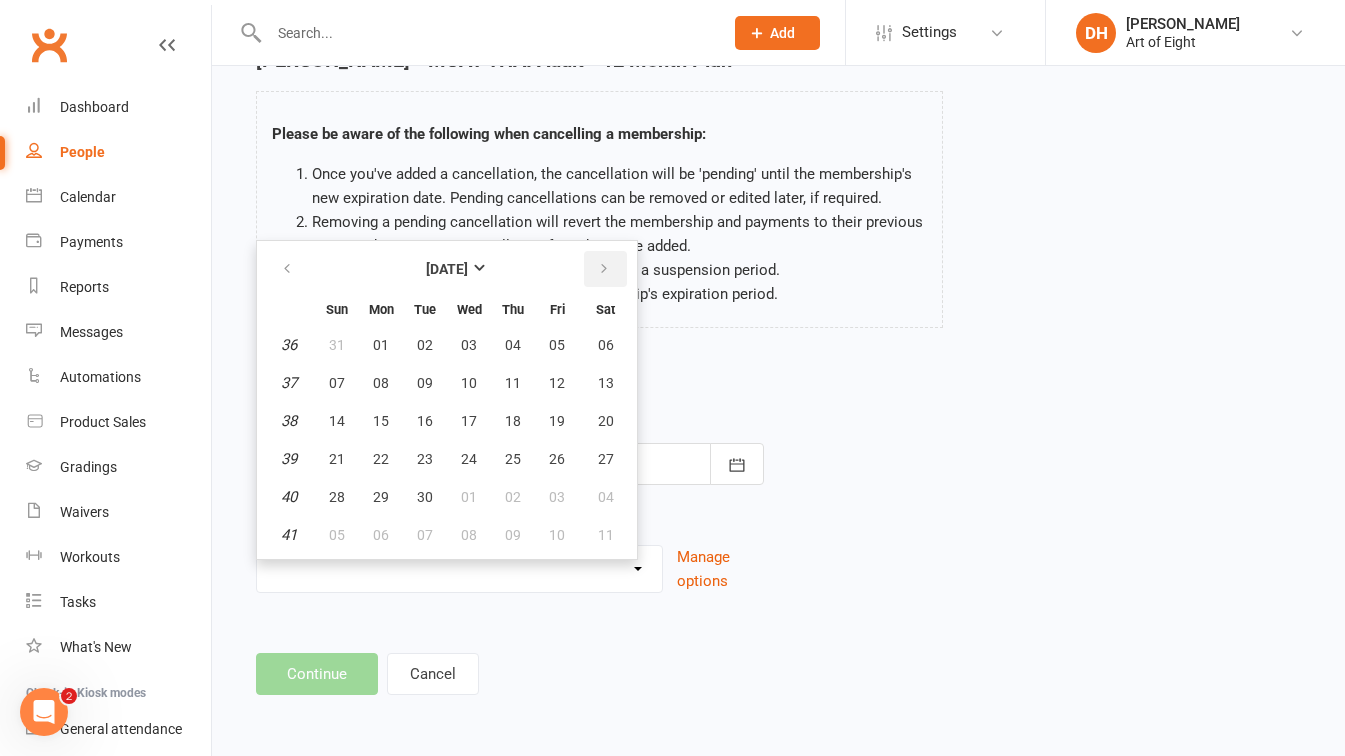click at bounding box center [604, 269] 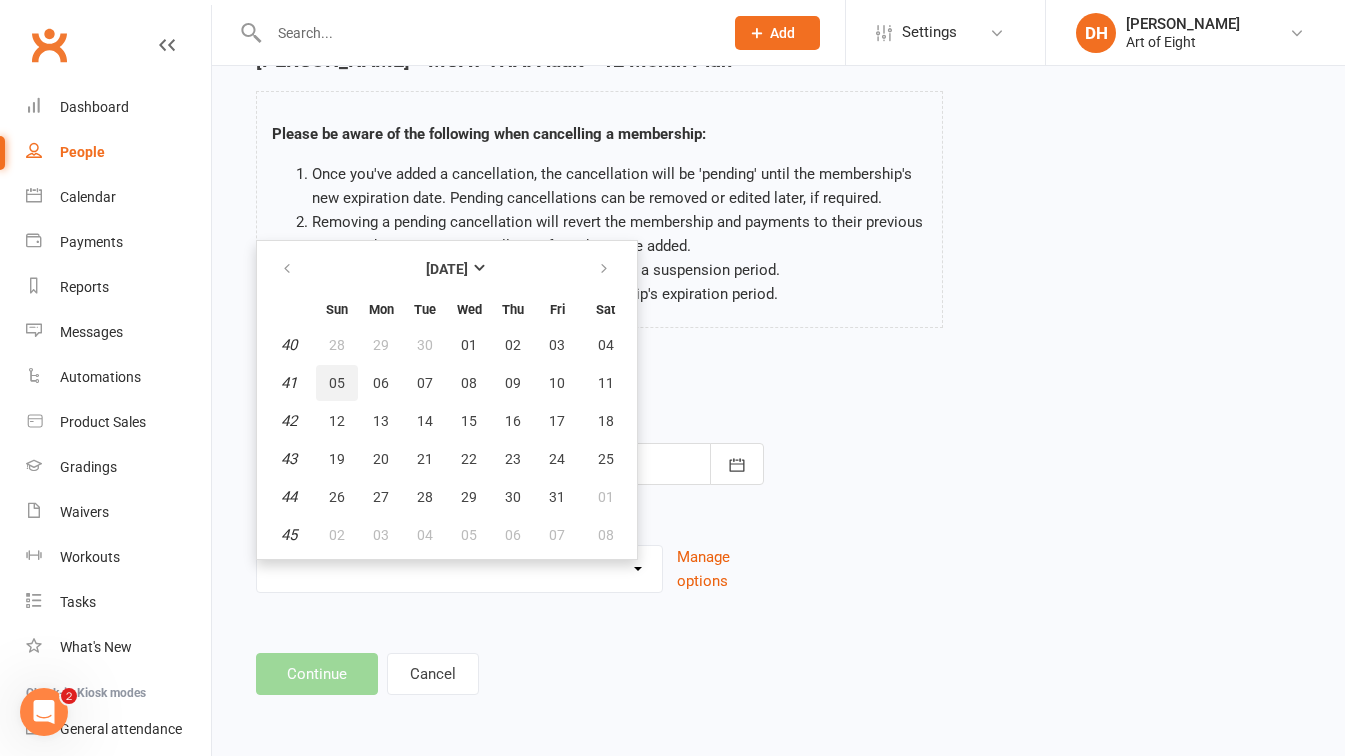 click on "05" at bounding box center [337, 383] 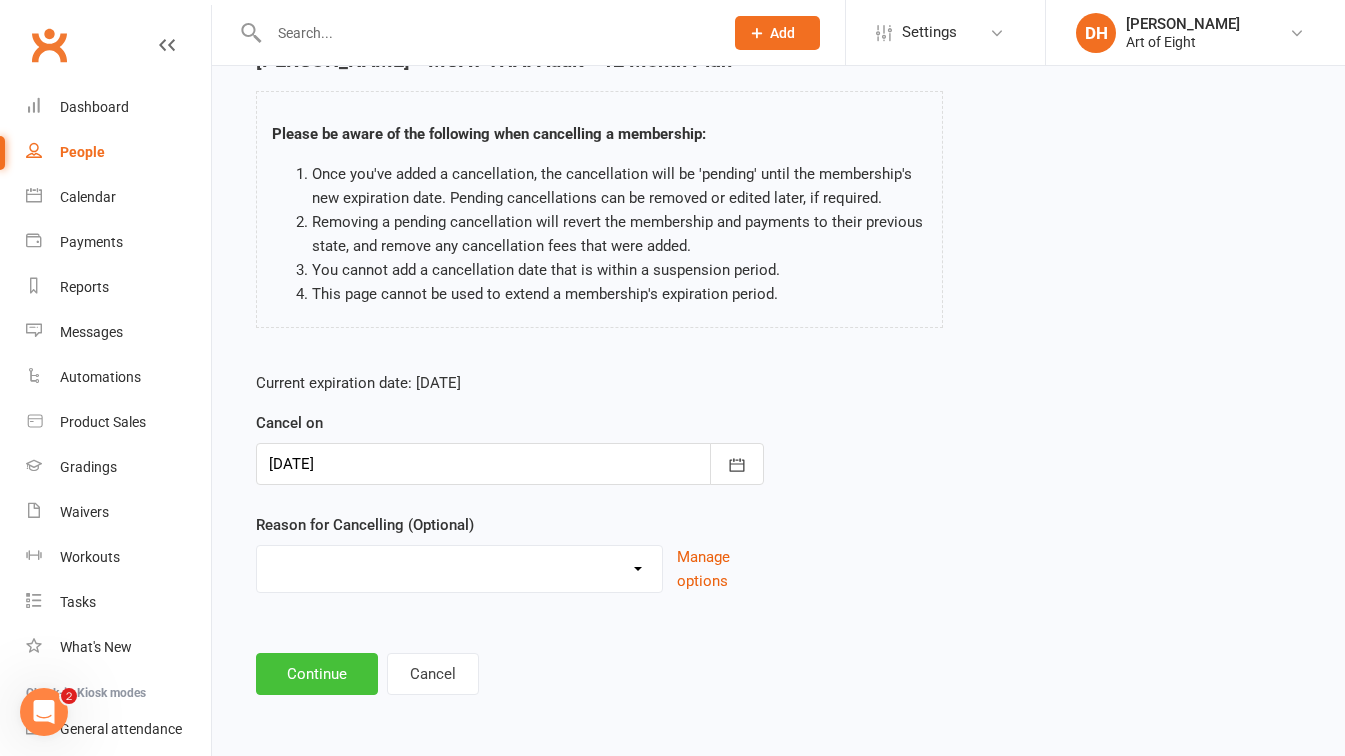 click on "Continue" at bounding box center (317, 674) 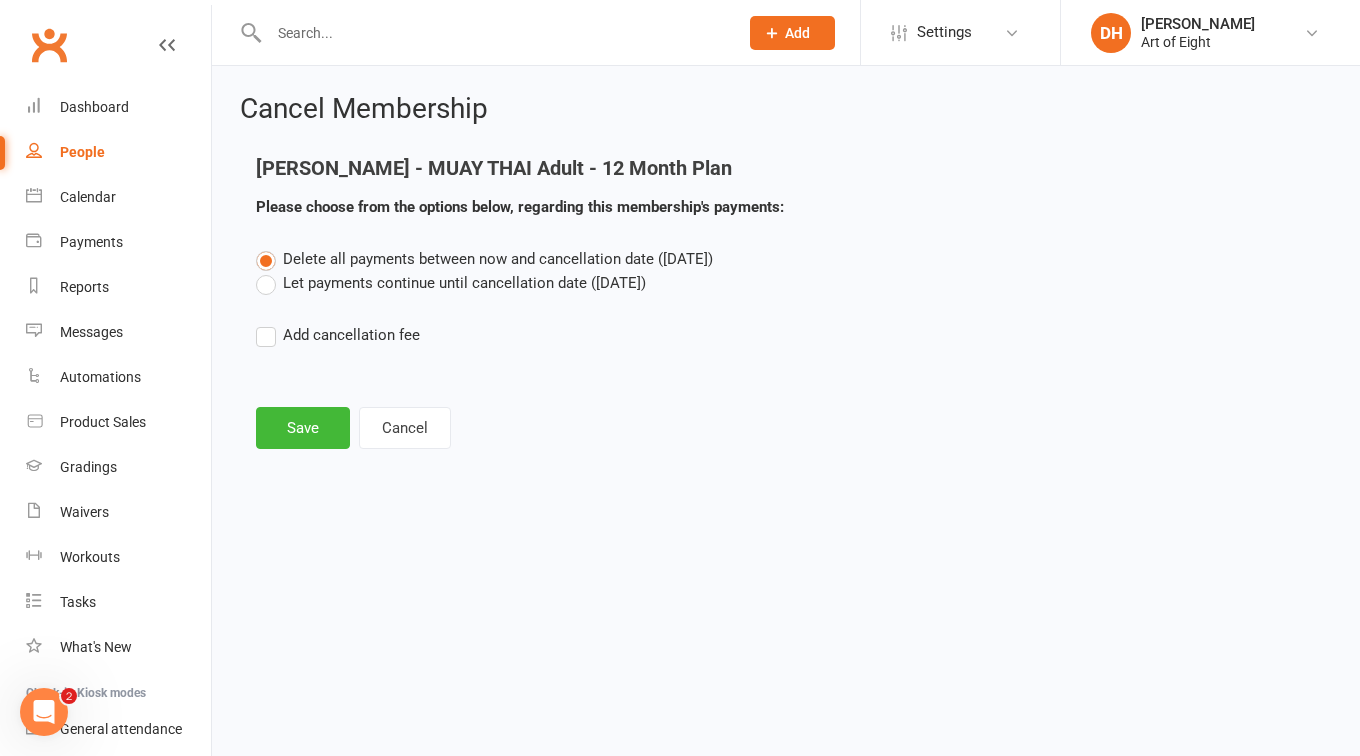 click on "Let payments continue until cancellation date ([DATE])" at bounding box center [451, 283] 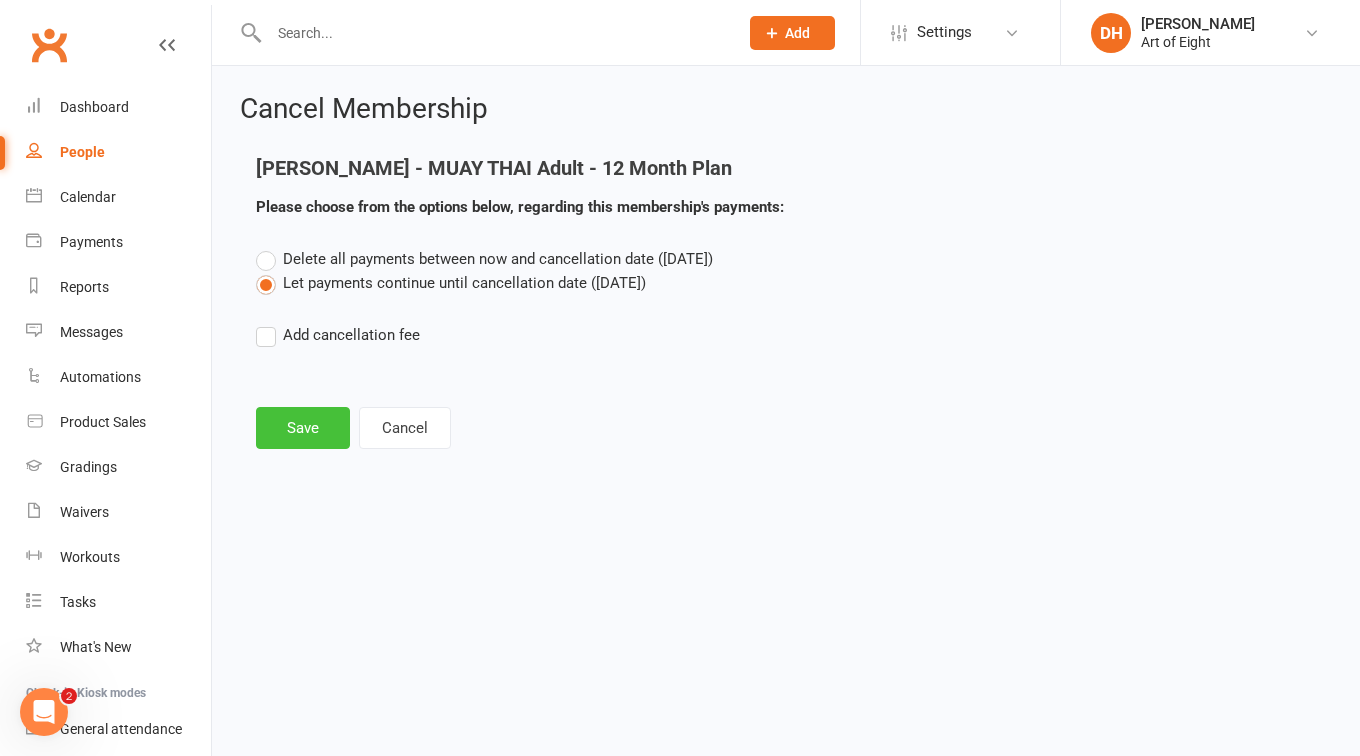 click on "Save" at bounding box center [303, 428] 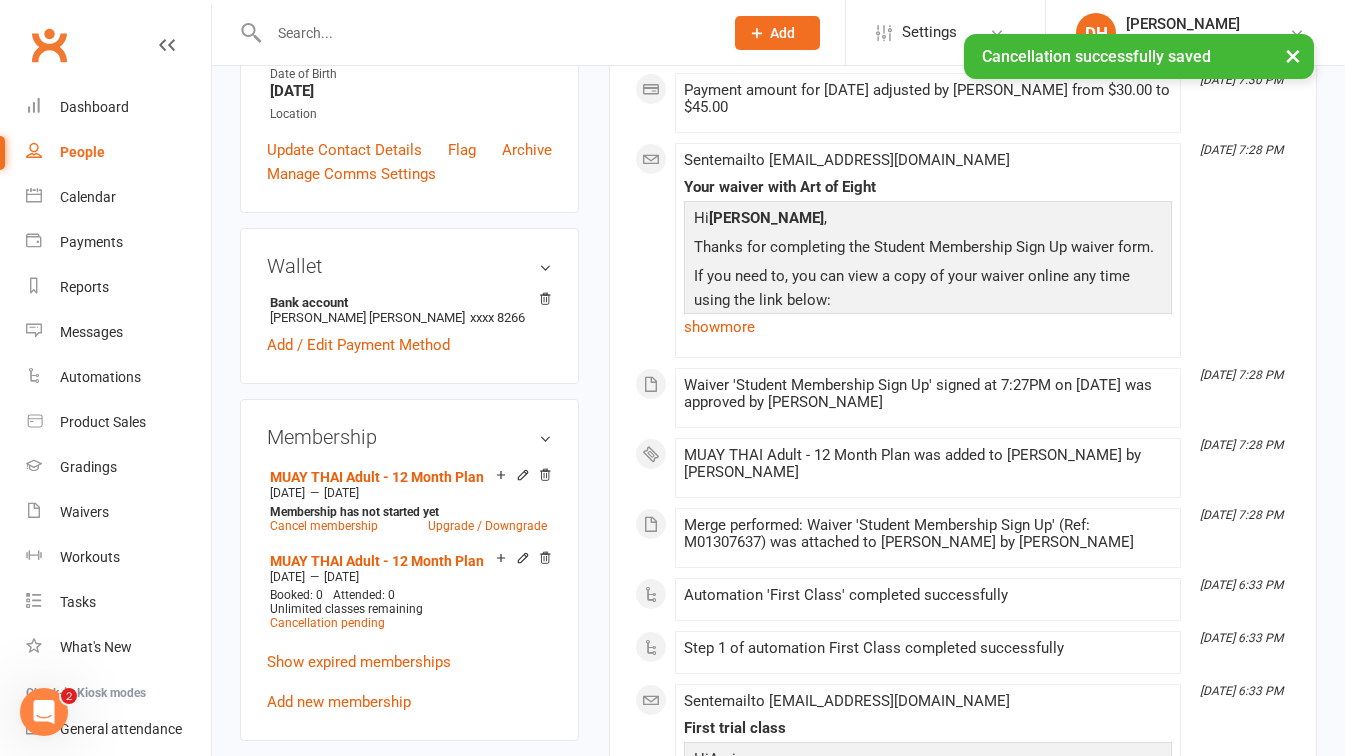 scroll, scrollTop: 500, scrollLeft: 0, axis: vertical 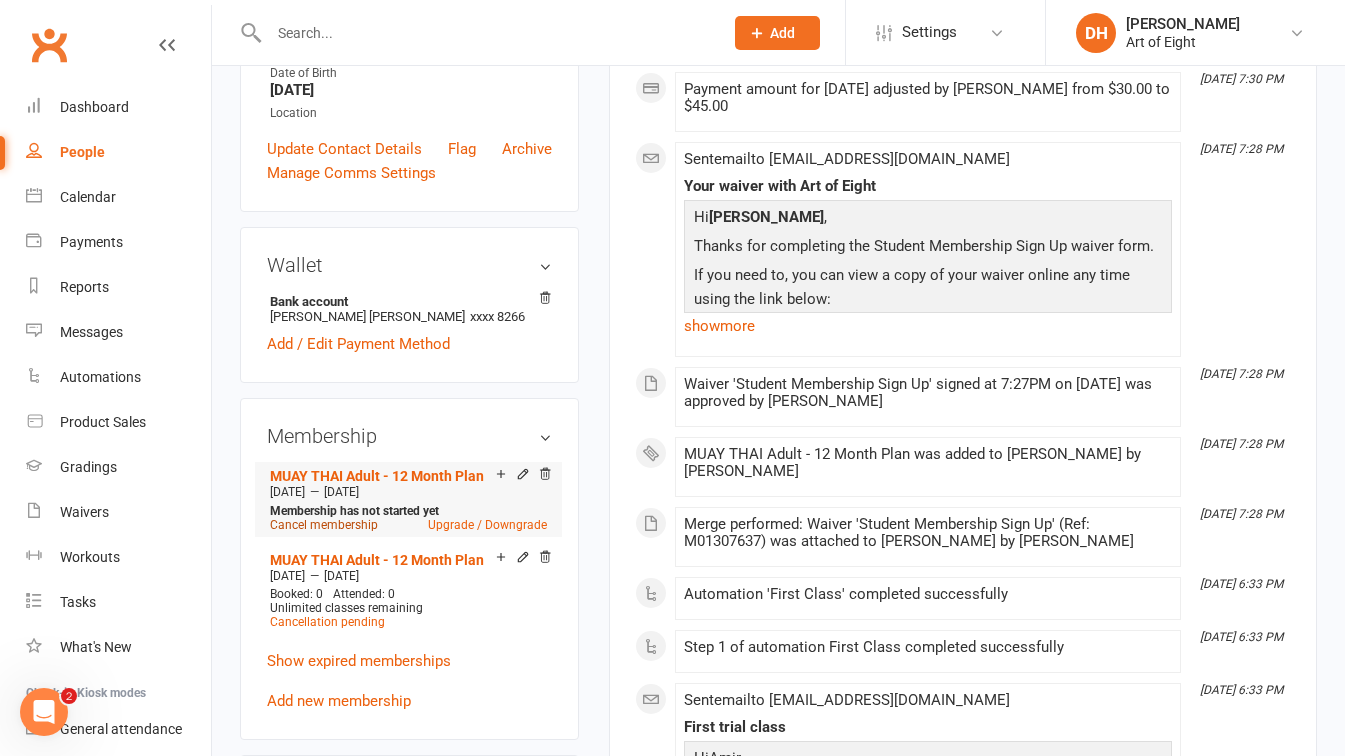 click on "Cancel membership" at bounding box center [324, 525] 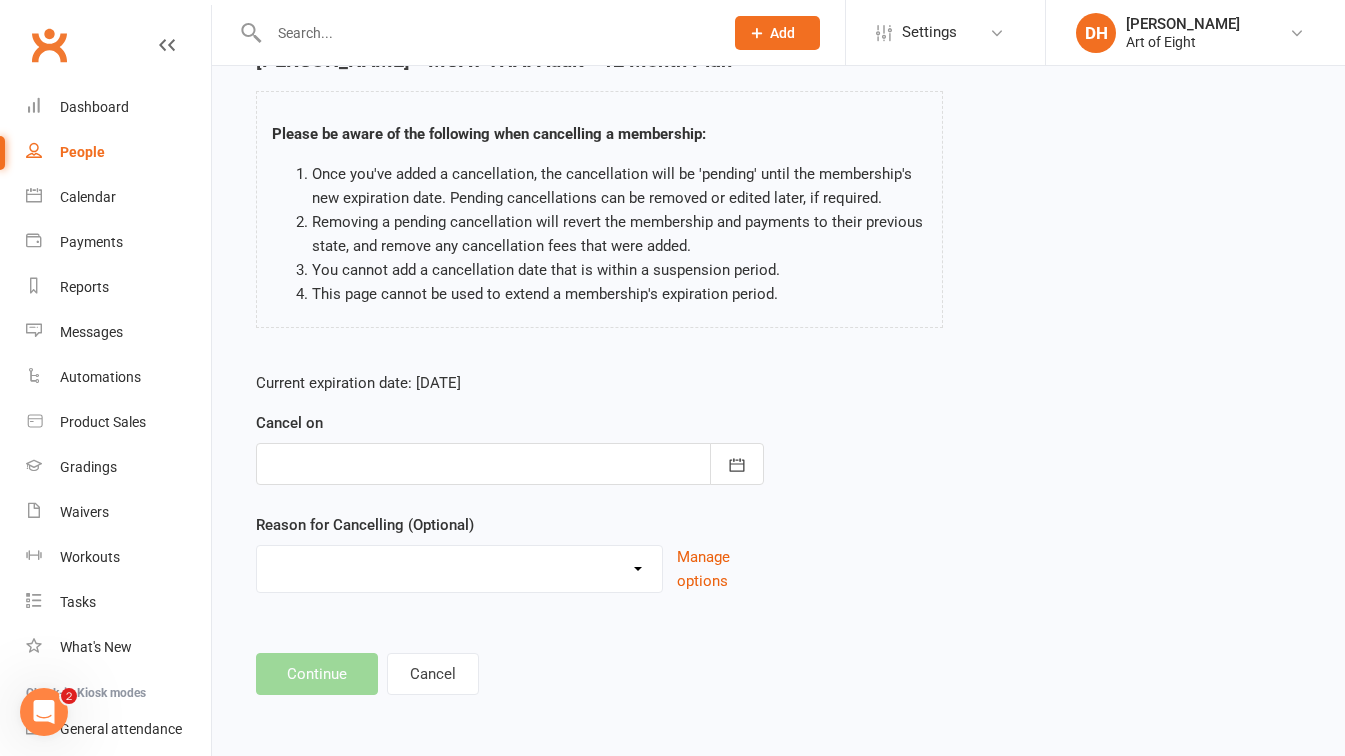 scroll, scrollTop: 0, scrollLeft: 0, axis: both 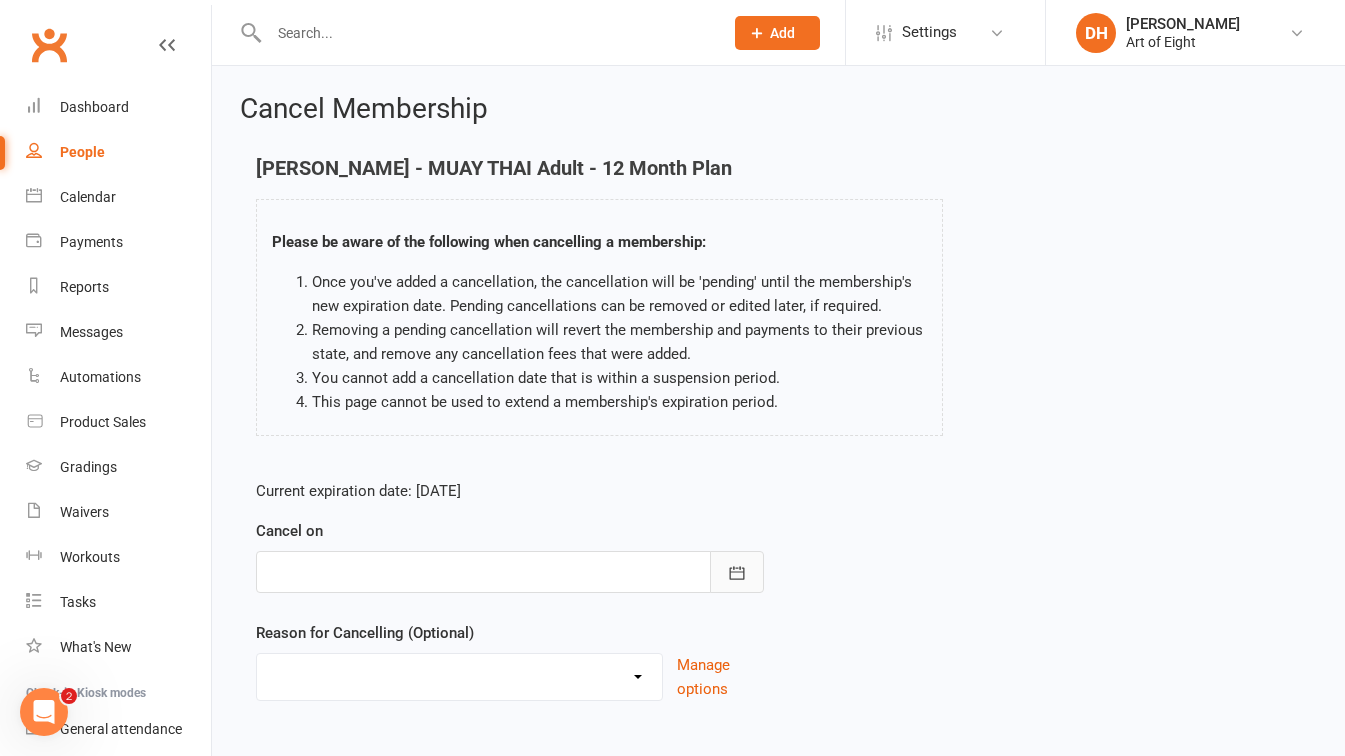 click 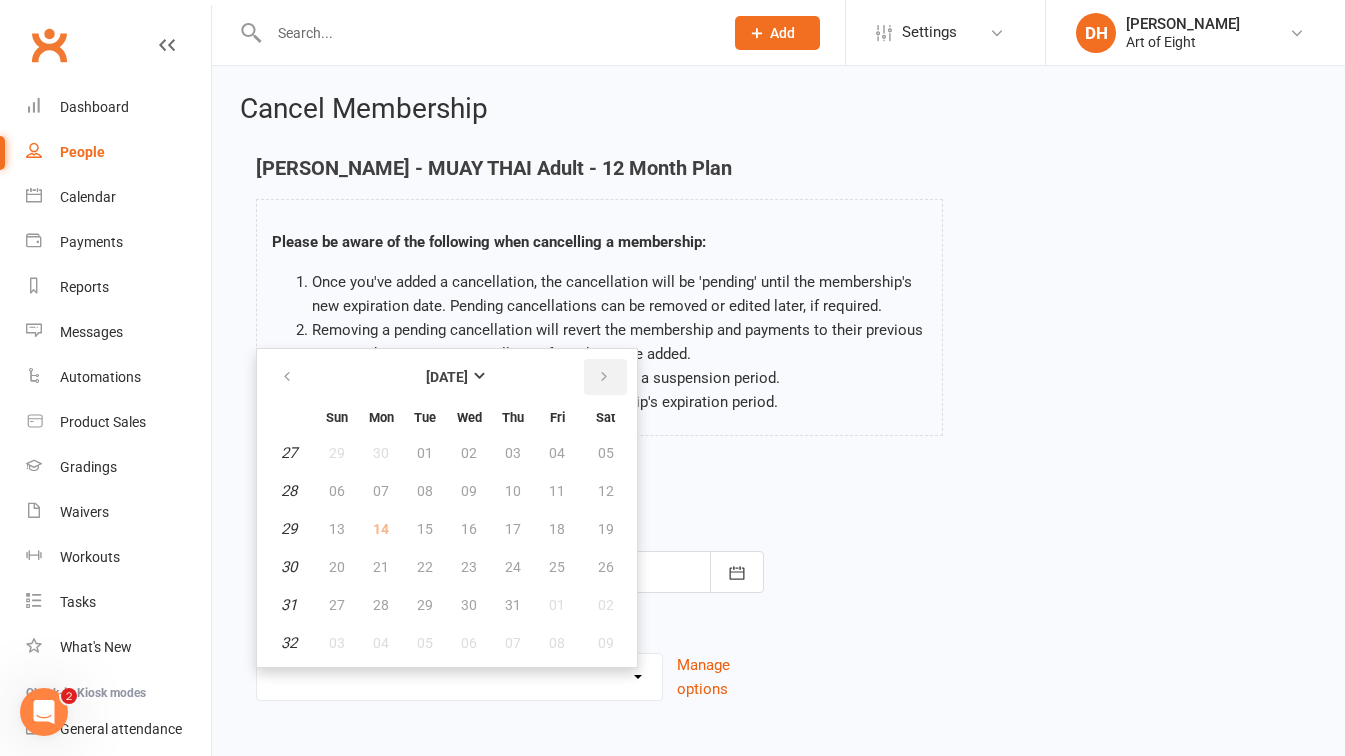 click at bounding box center [604, 377] 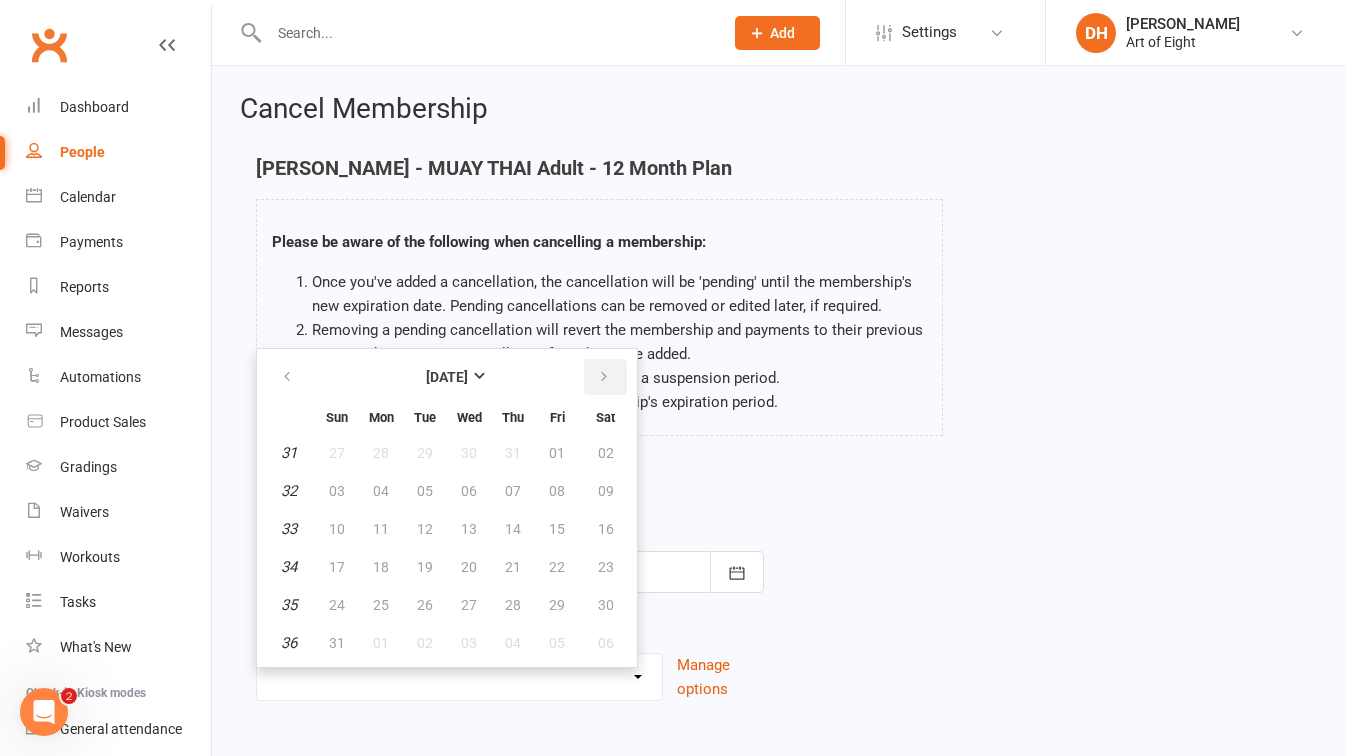 click at bounding box center (604, 377) 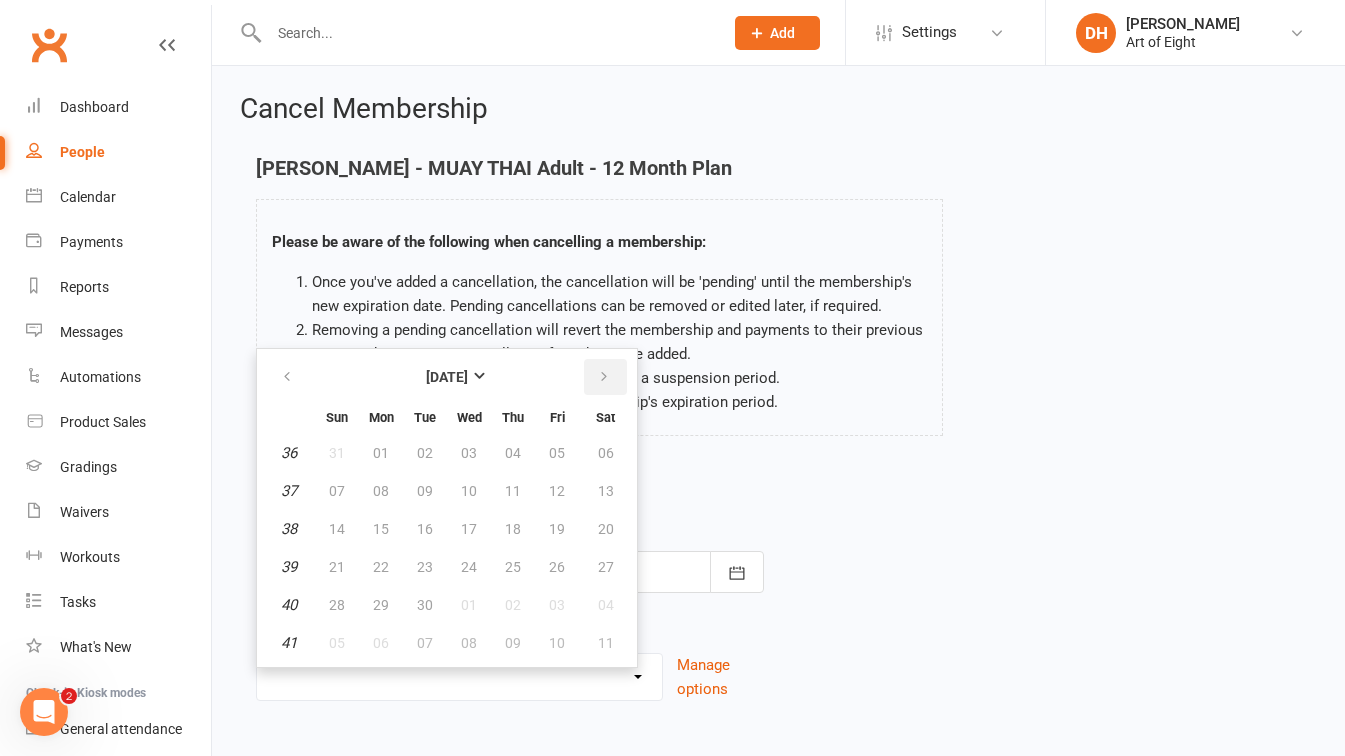 click at bounding box center (604, 377) 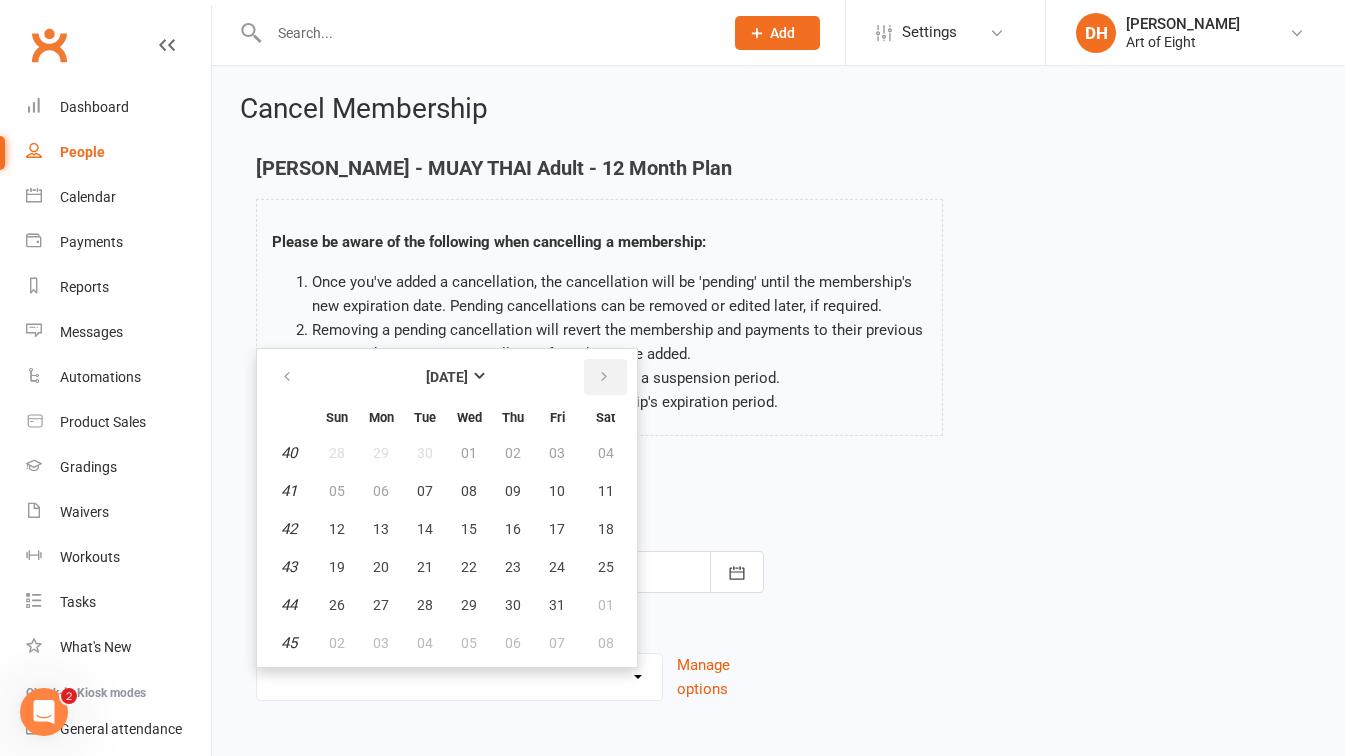 click at bounding box center (604, 377) 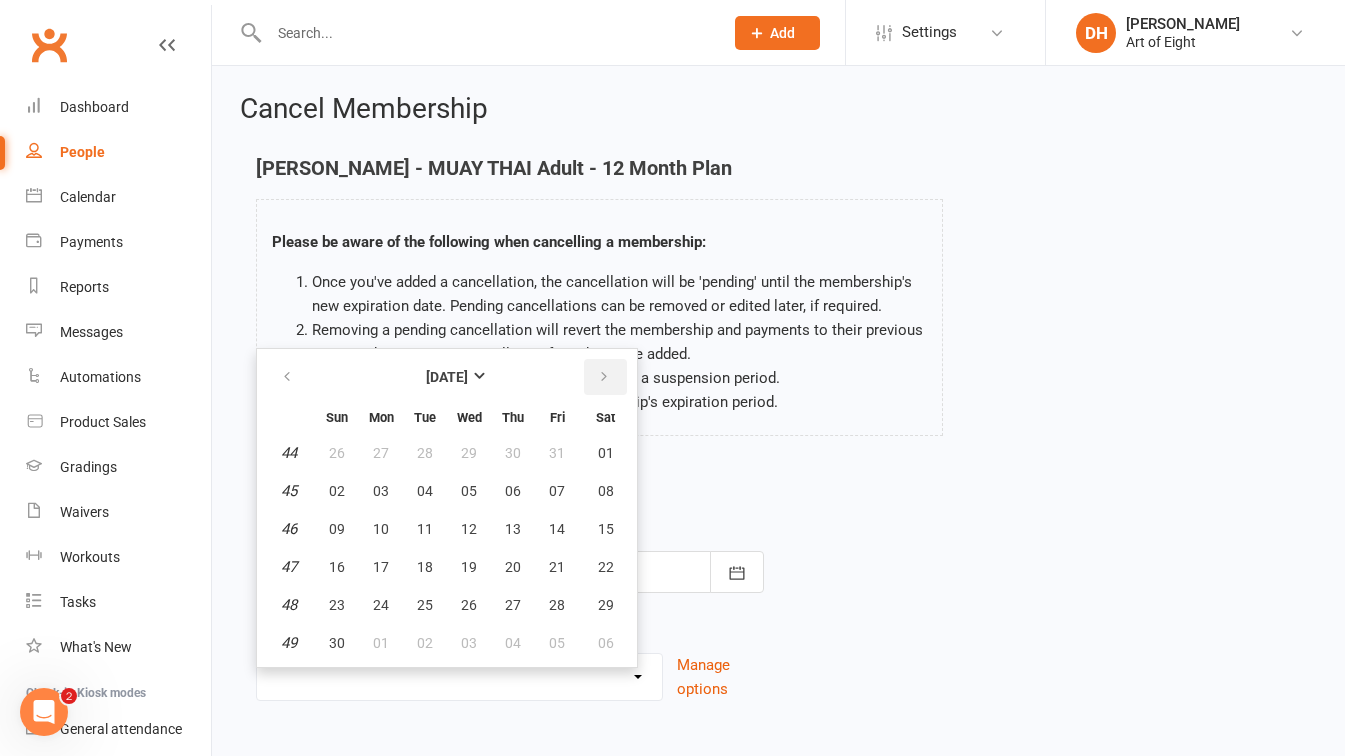 click at bounding box center [604, 377] 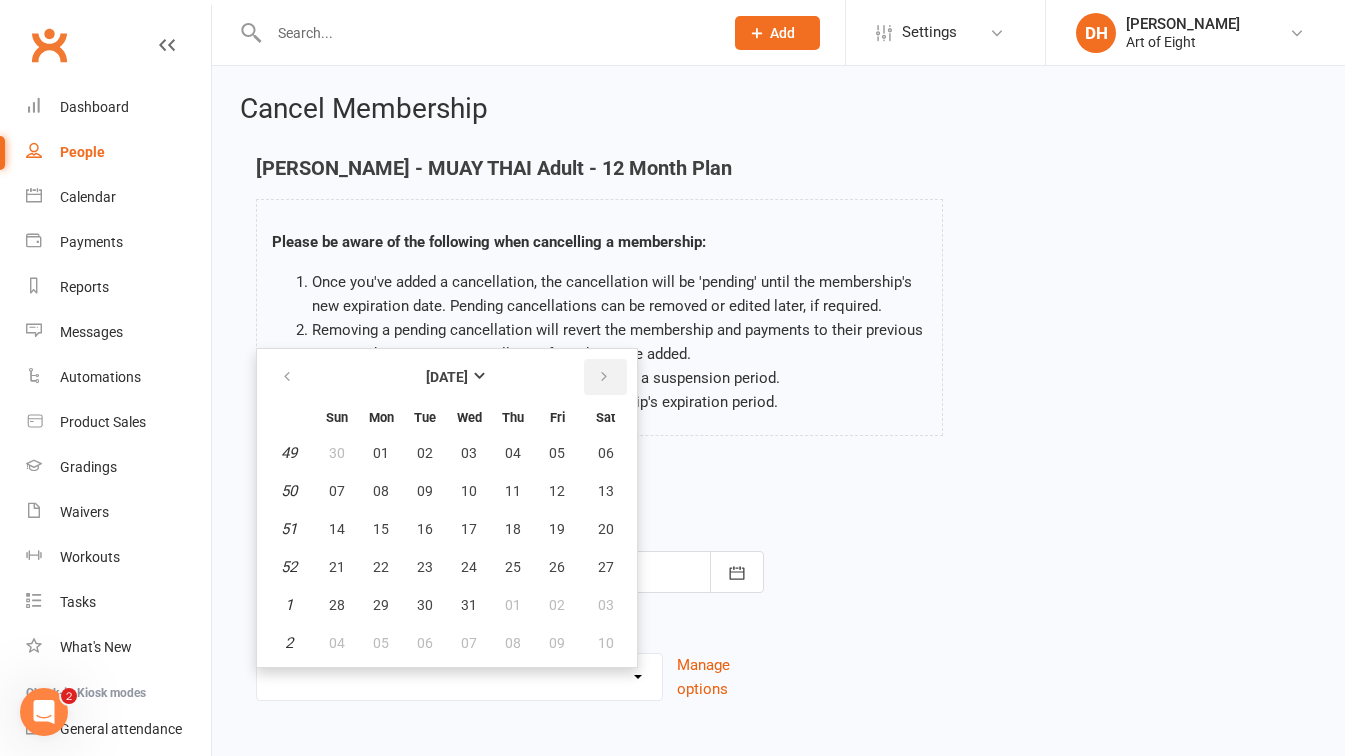 click at bounding box center (604, 377) 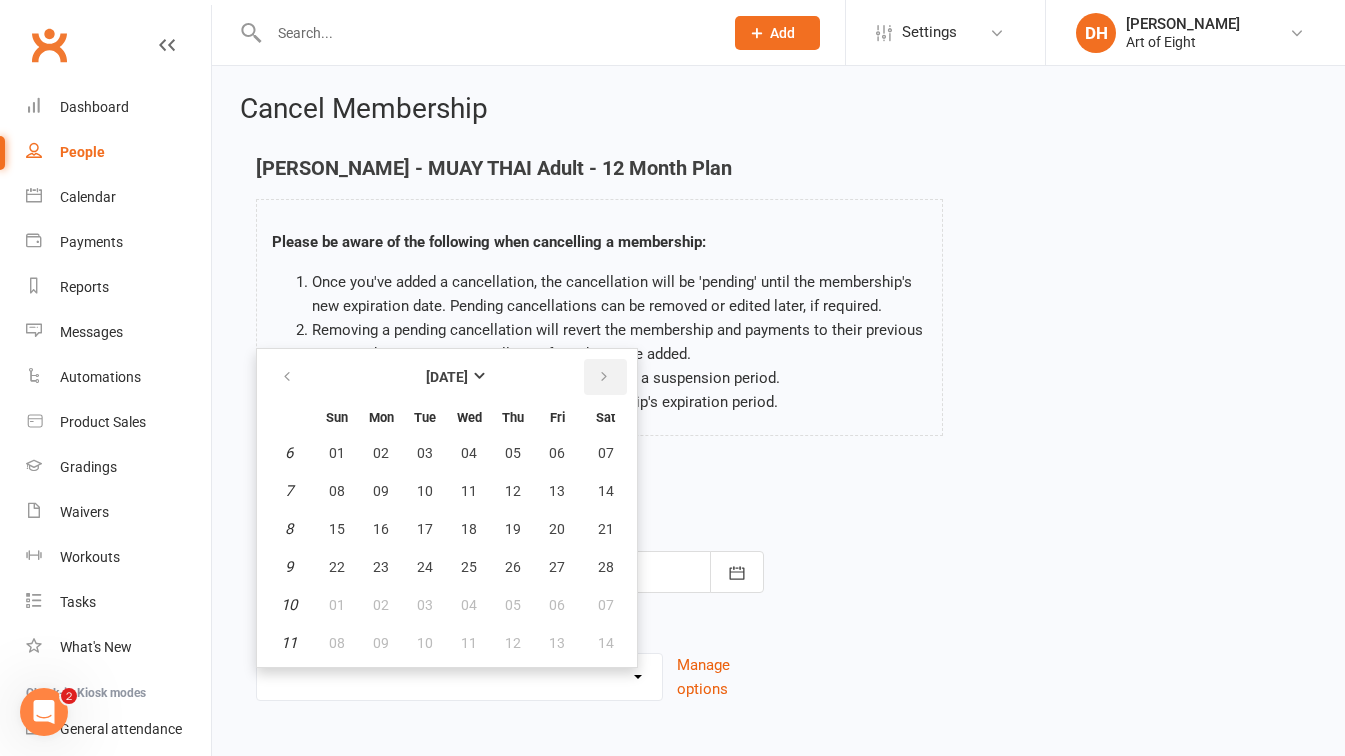 click at bounding box center [604, 377] 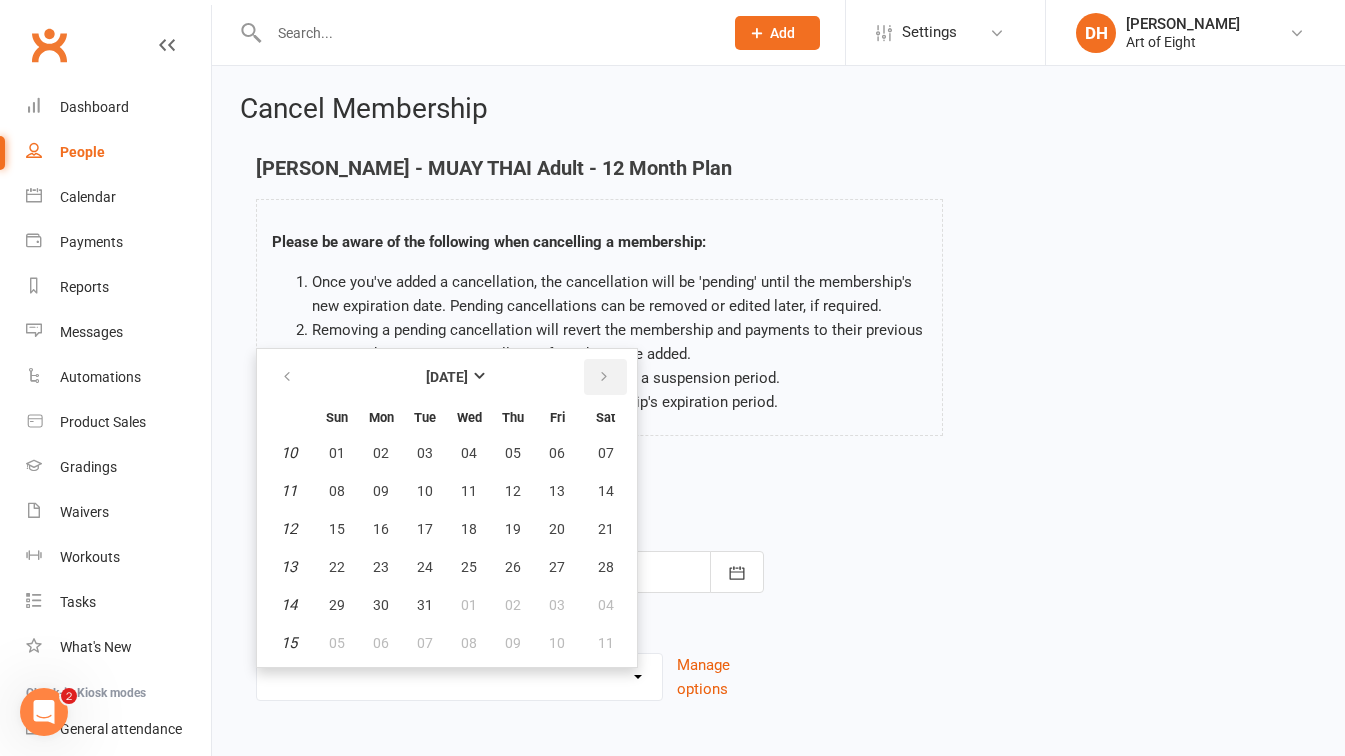 click at bounding box center [604, 377] 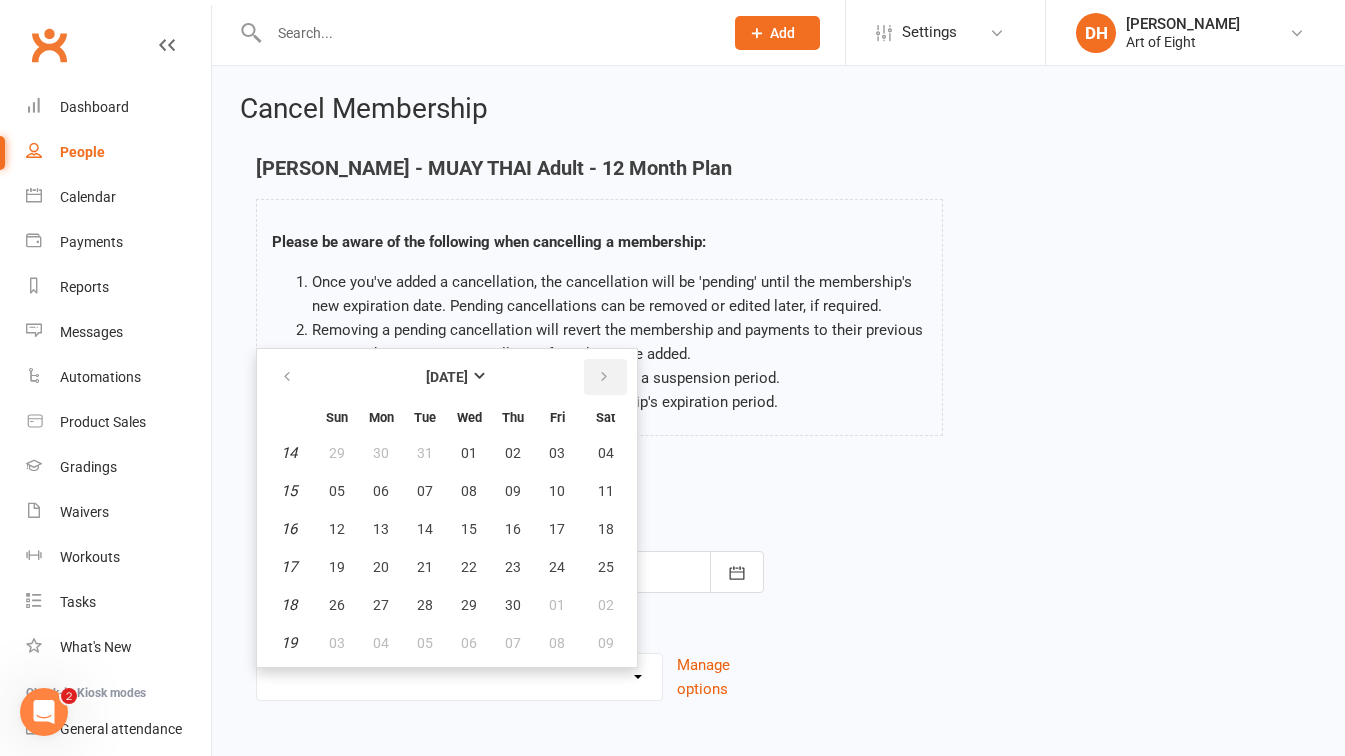 click at bounding box center (604, 377) 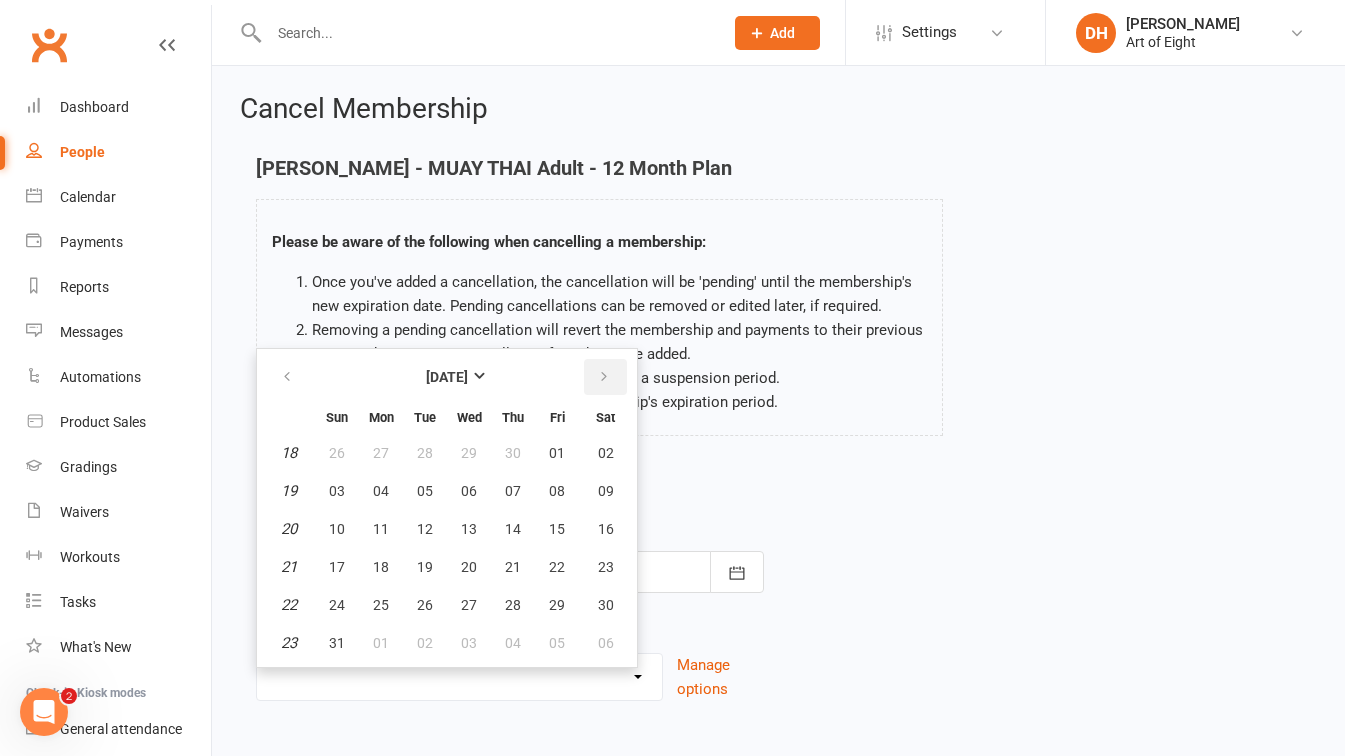 click at bounding box center (604, 377) 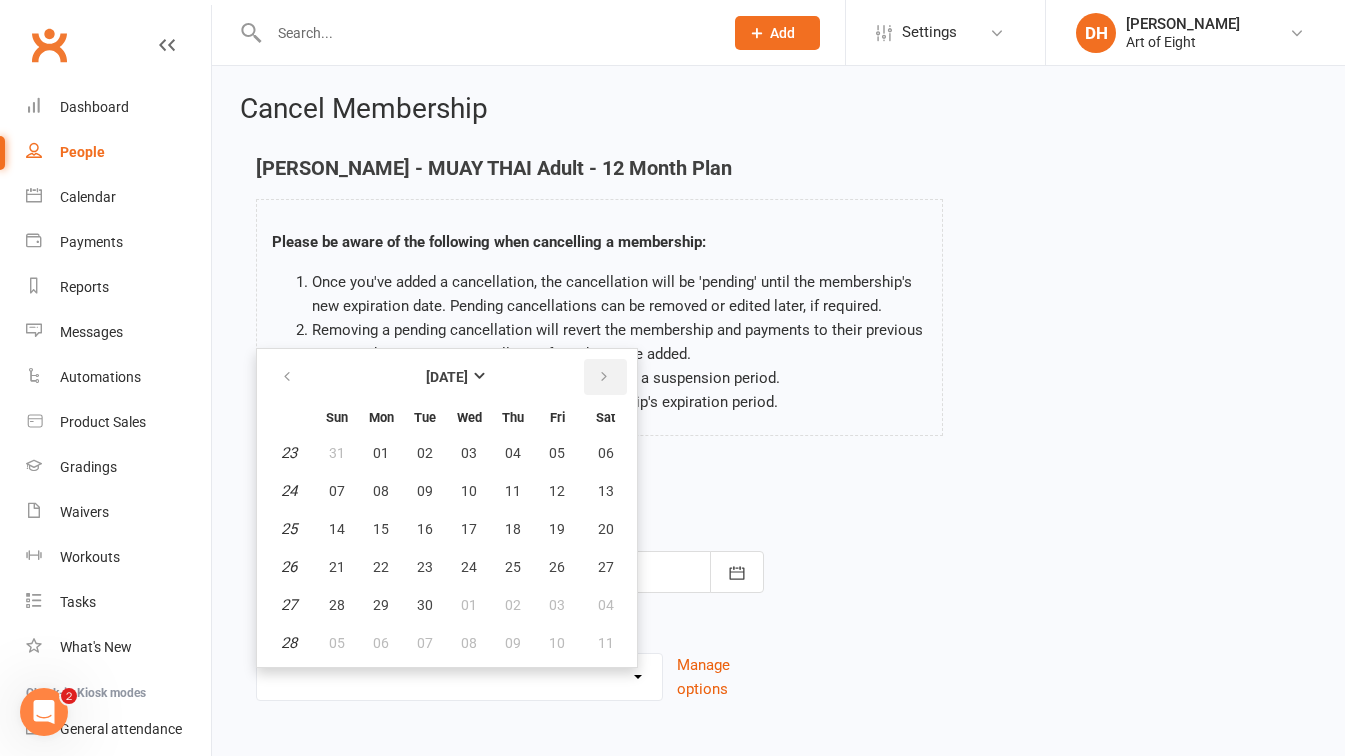 click at bounding box center (604, 377) 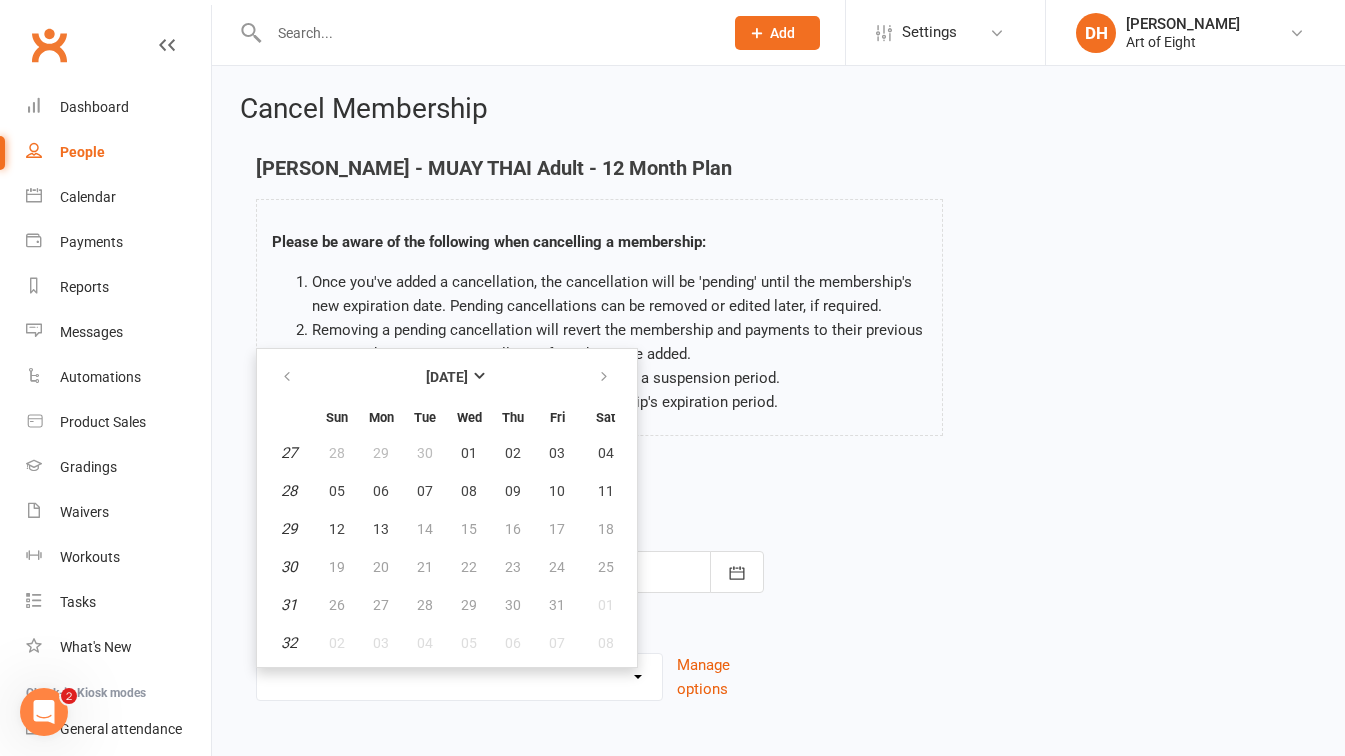 click on "Current expiration date: [DATE] Cancel on
[DATE]
Sun Mon Tue Wed Thu Fri Sat
27
28
29
30
01
02
03
04
28
05
06
07
08
09
10
11
29
12
13
14
15
16
17
18
30
19
20
21
22
23
24
25
31
26
27
28
29
30
31
01" at bounding box center [778, 596] 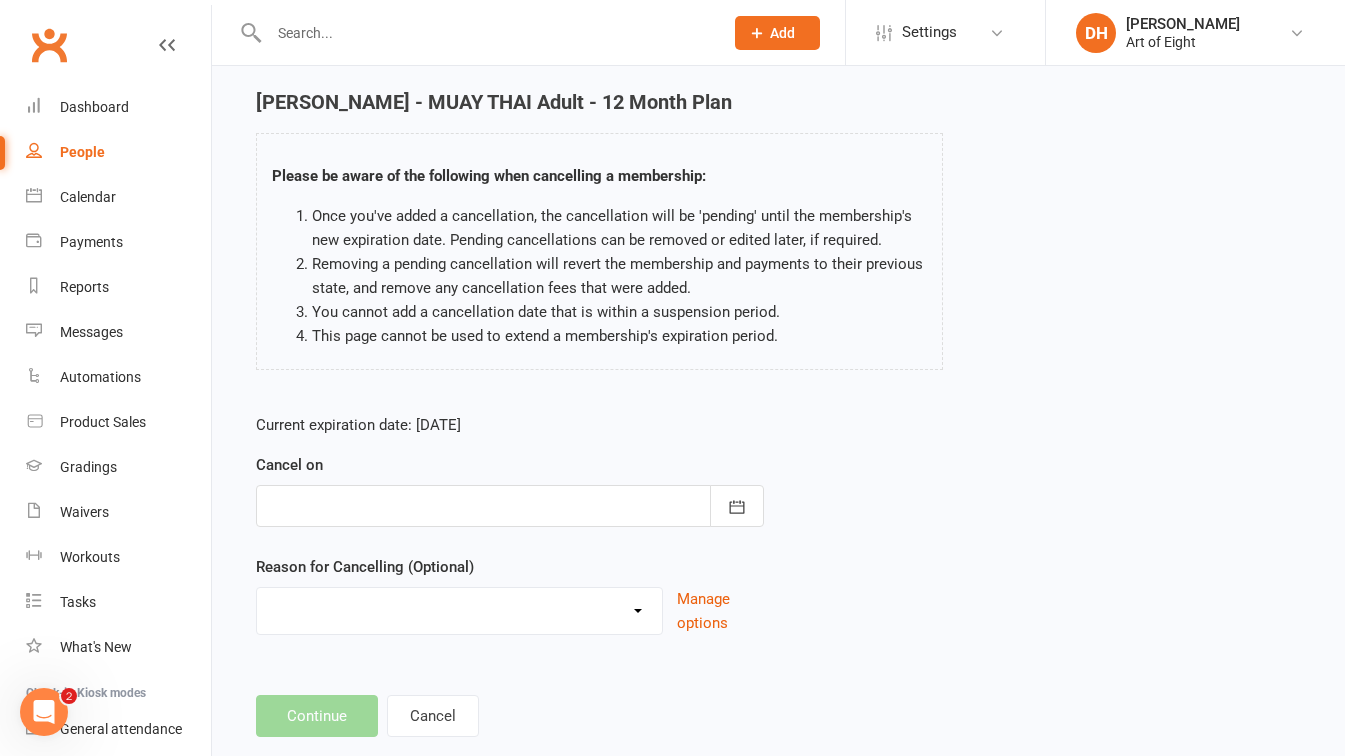 scroll, scrollTop: 108, scrollLeft: 0, axis: vertical 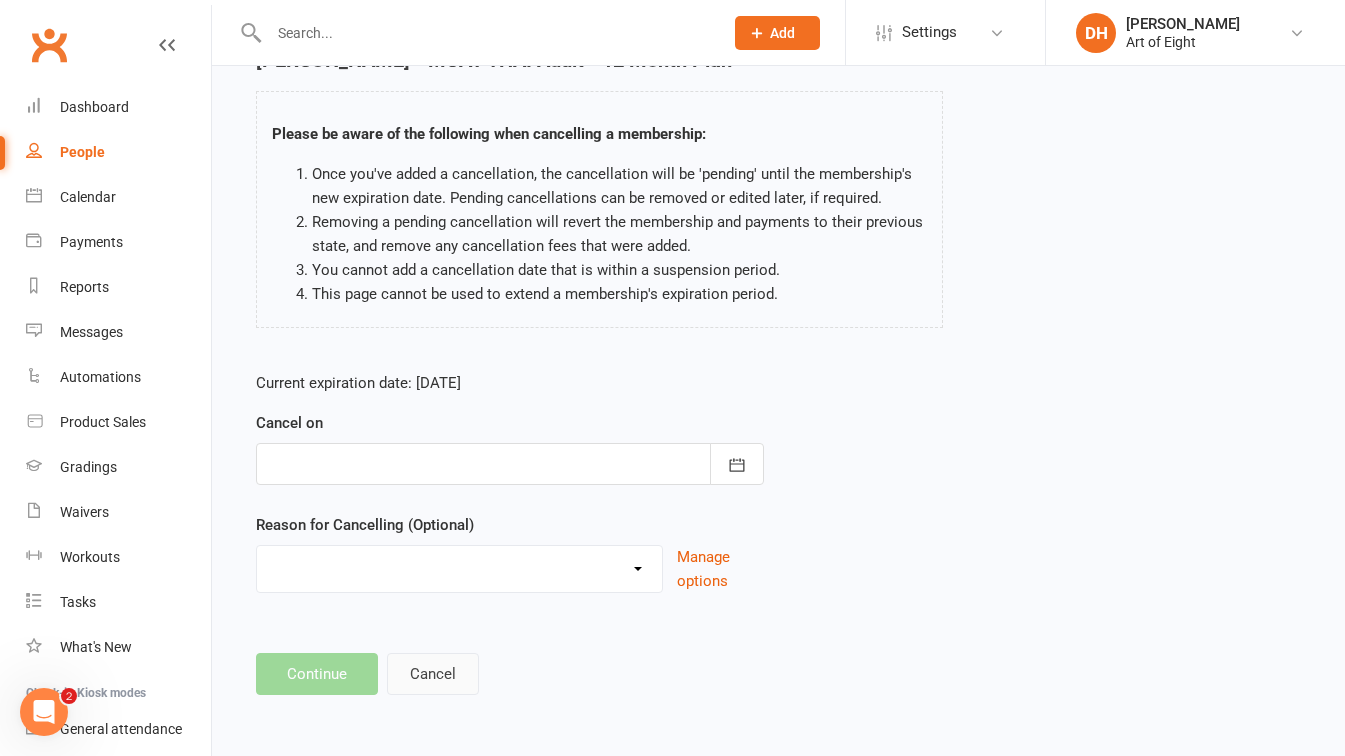 click on "Cancel" at bounding box center [433, 674] 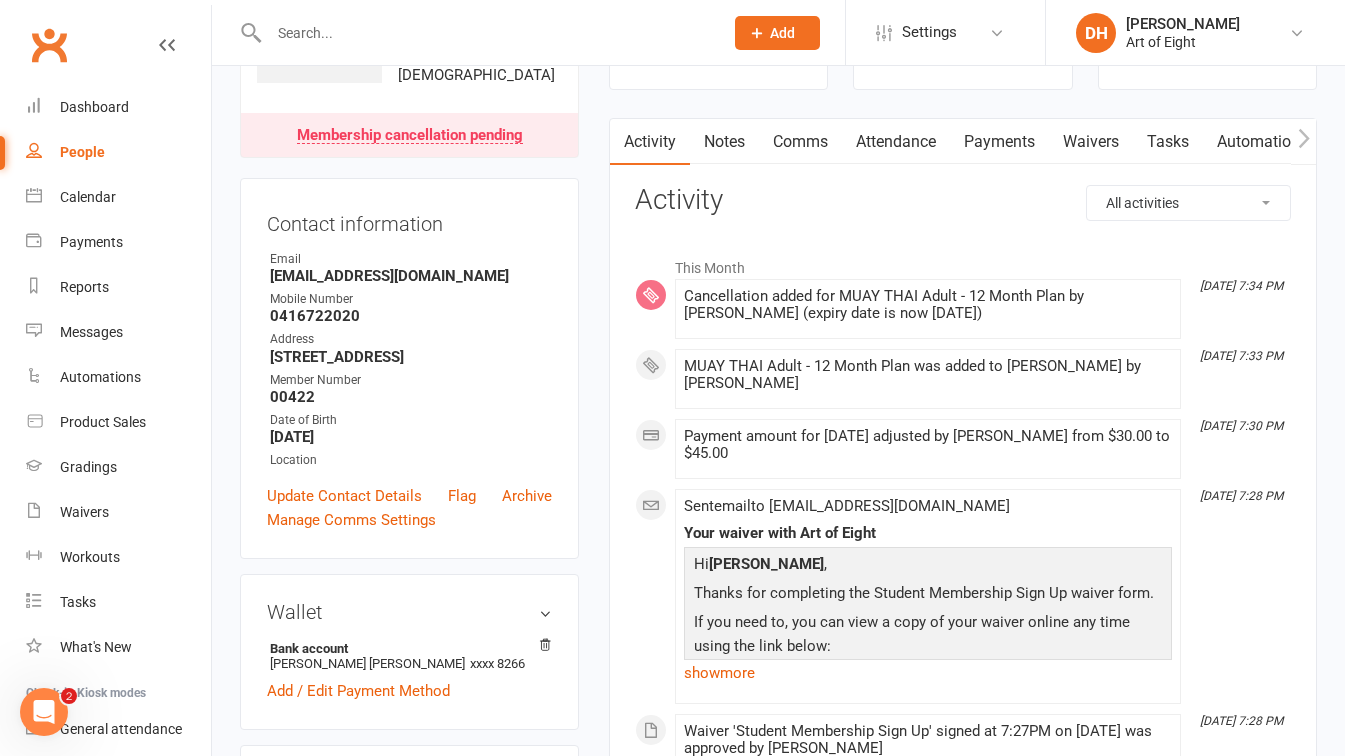 scroll, scrollTop: 0, scrollLeft: 0, axis: both 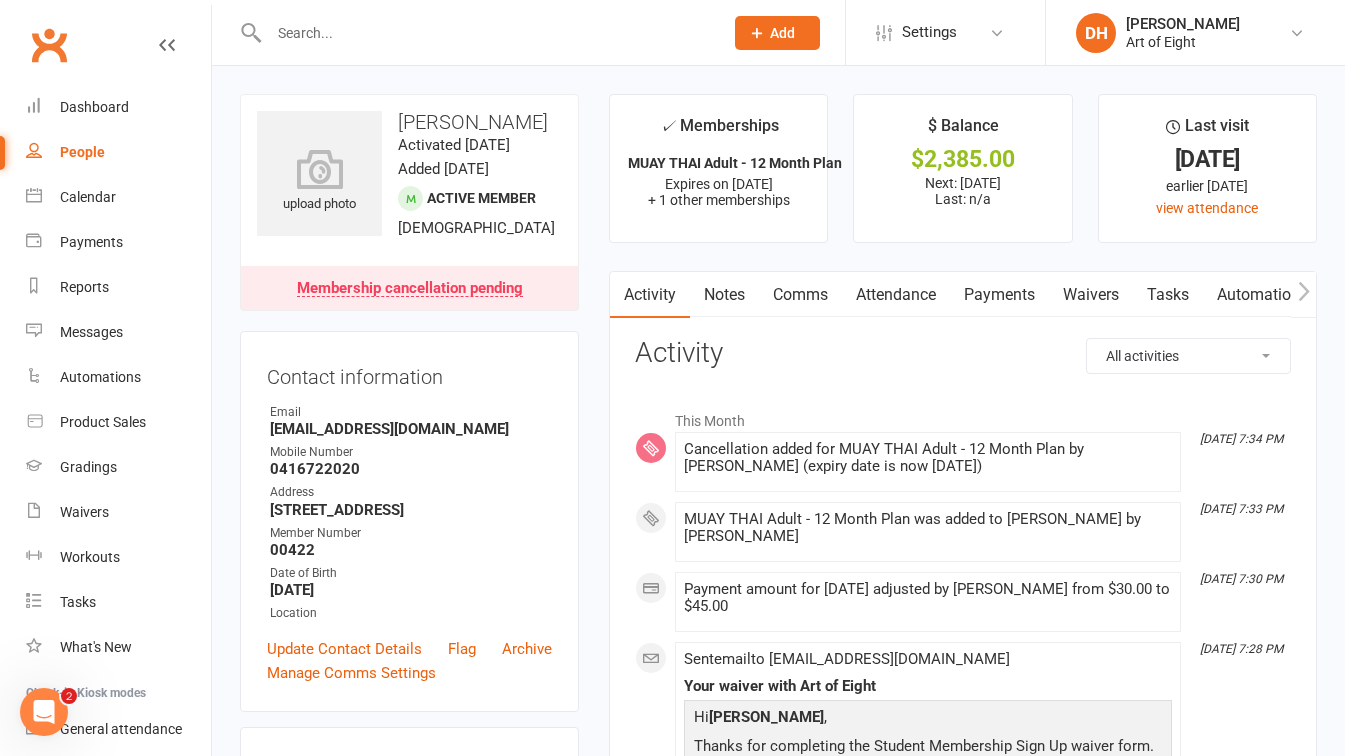 drag, startPoint x: 1021, startPoint y: 288, endPoint x: 995, endPoint y: 317, distance: 38.948685 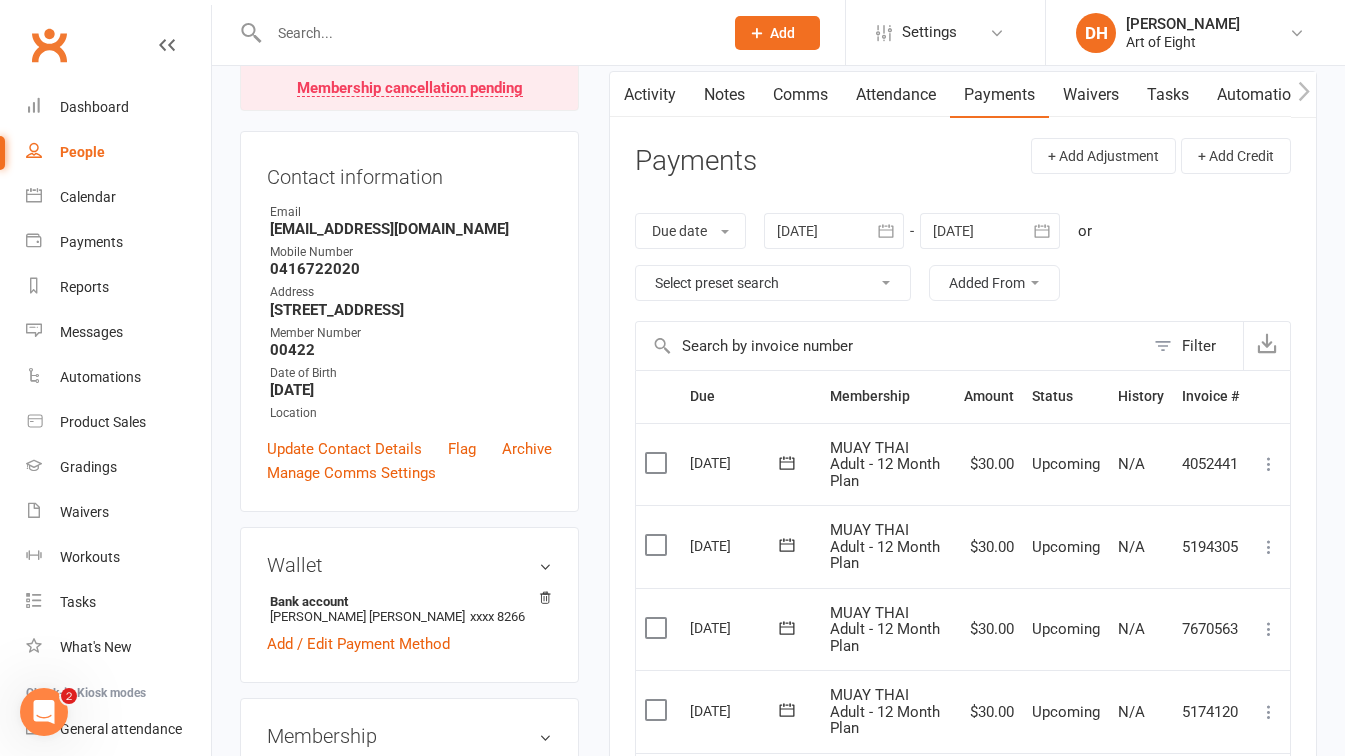 scroll, scrollTop: 100, scrollLeft: 0, axis: vertical 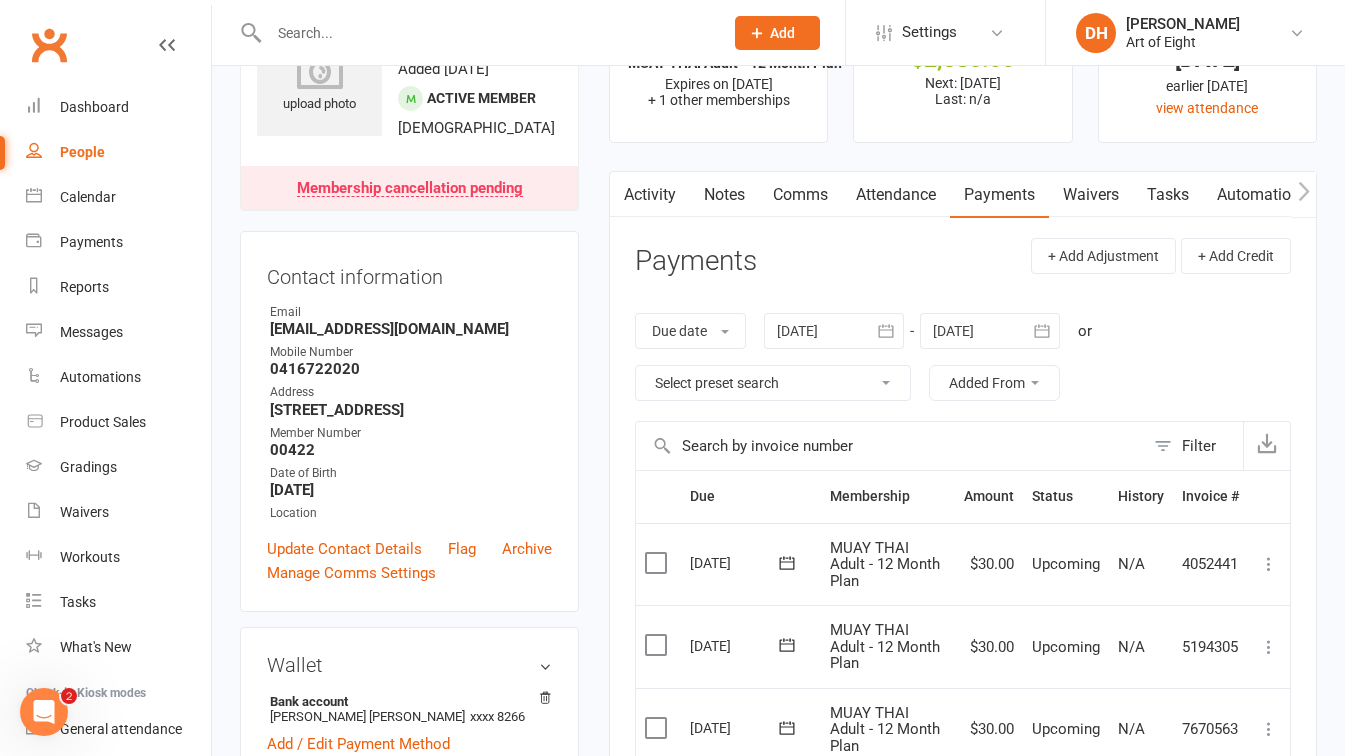 click 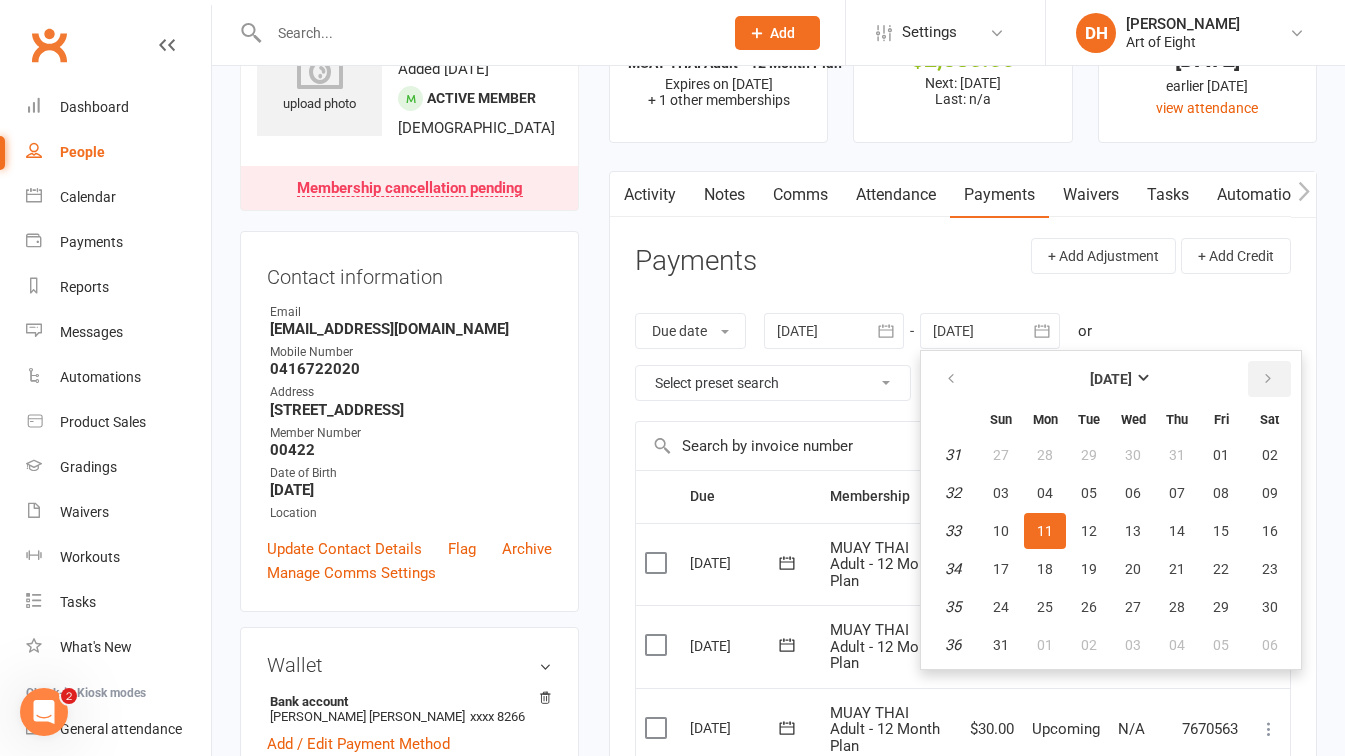 click at bounding box center [1269, 379] 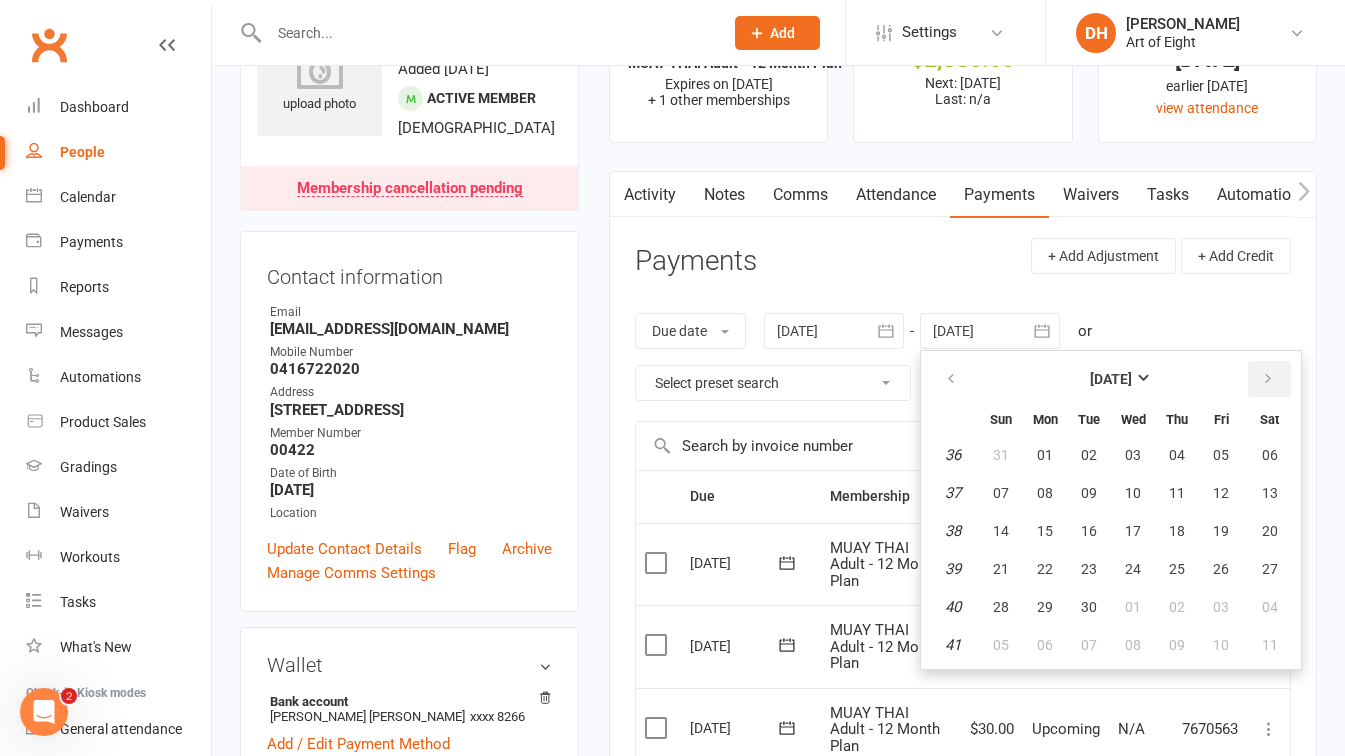 click at bounding box center [1269, 379] 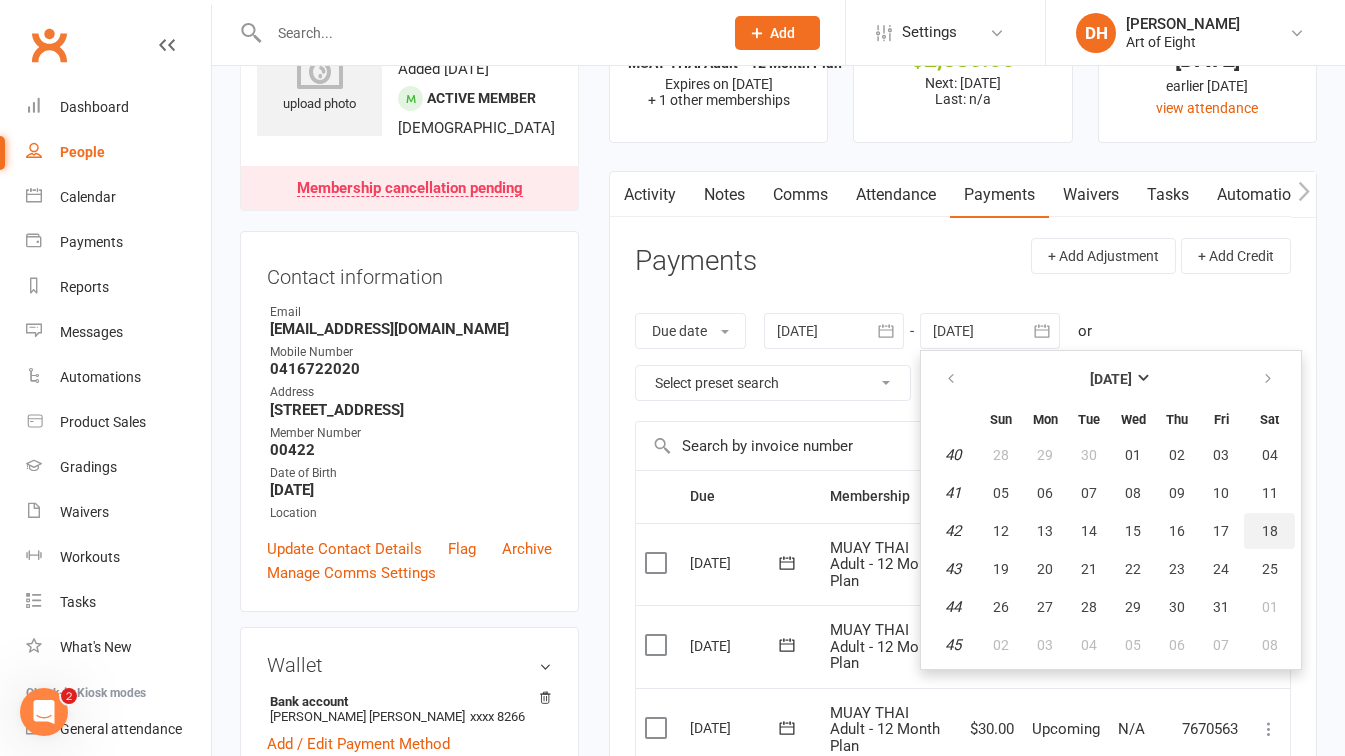 click on "18" at bounding box center [1270, 531] 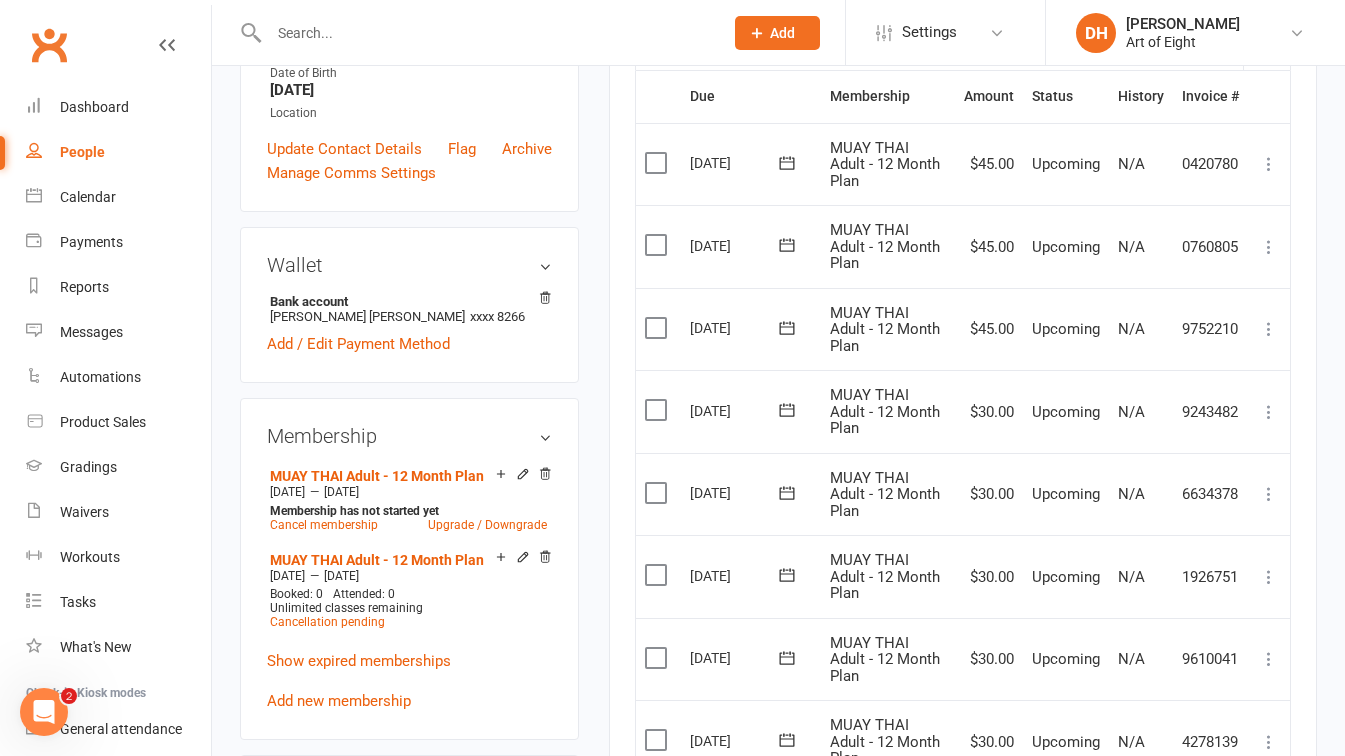 scroll, scrollTop: 0, scrollLeft: 0, axis: both 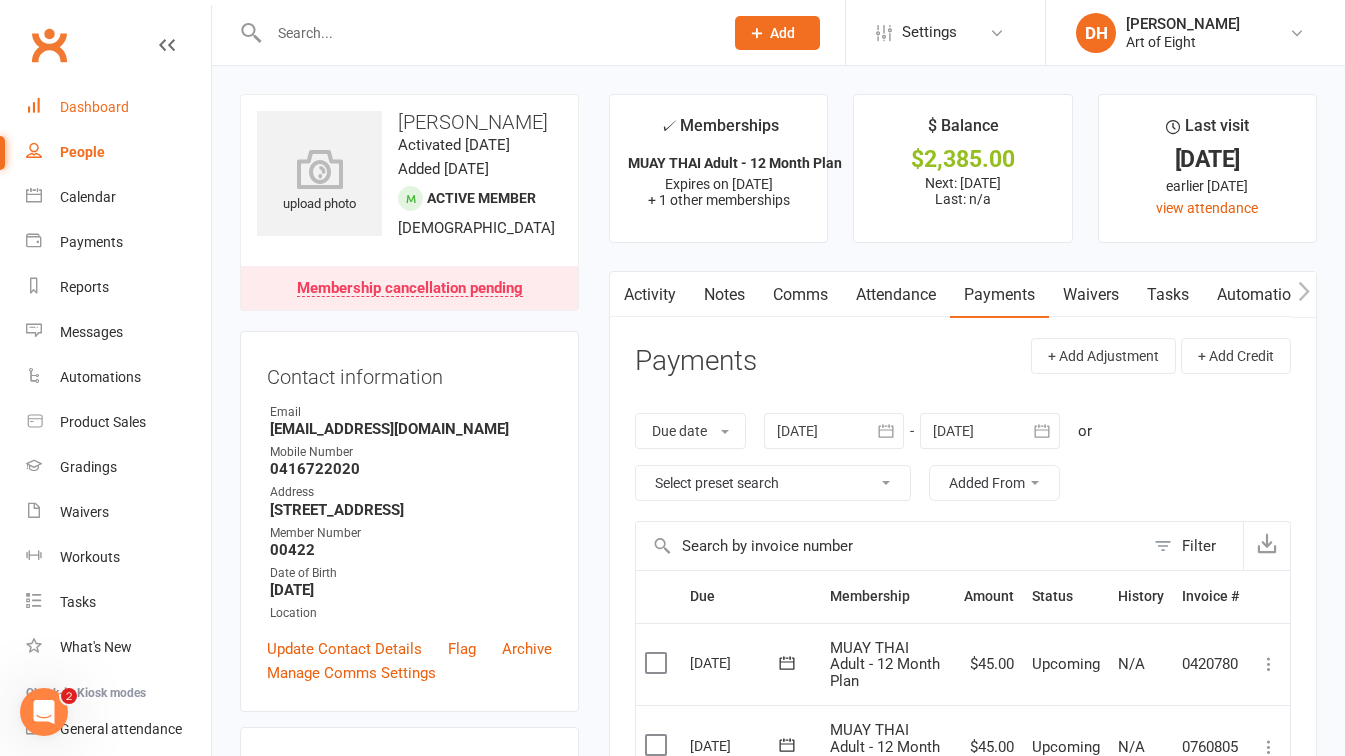 click on "Dashboard" at bounding box center (94, 107) 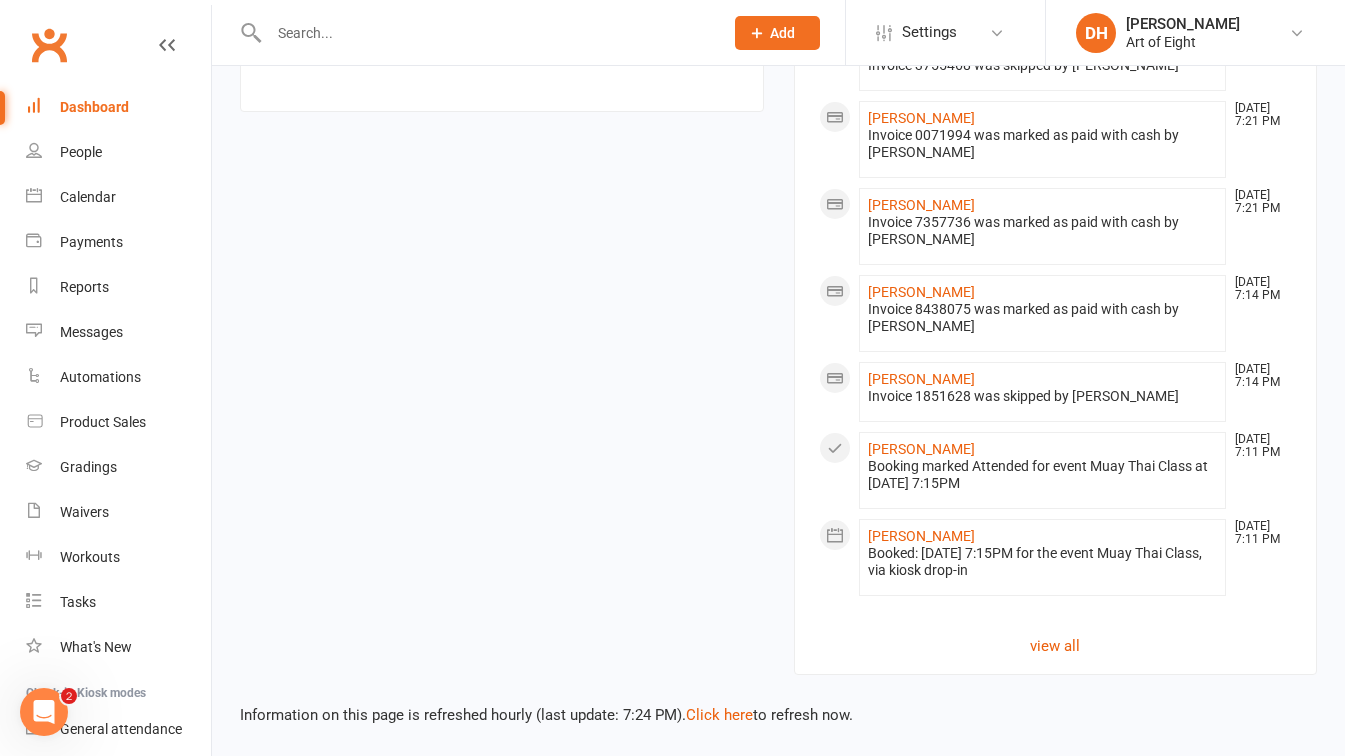 scroll, scrollTop: 1755, scrollLeft: 0, axis: vertical 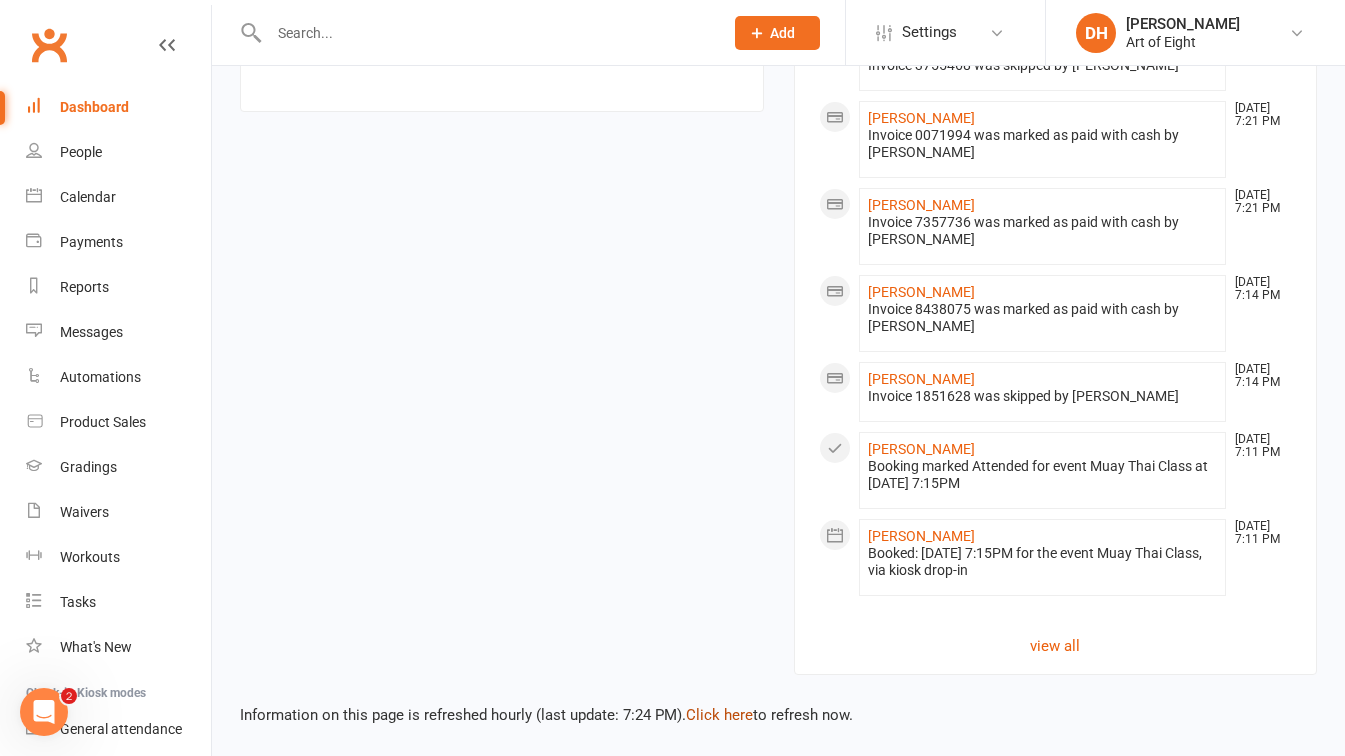 click on "Click here" at bounding box center [719, 715] 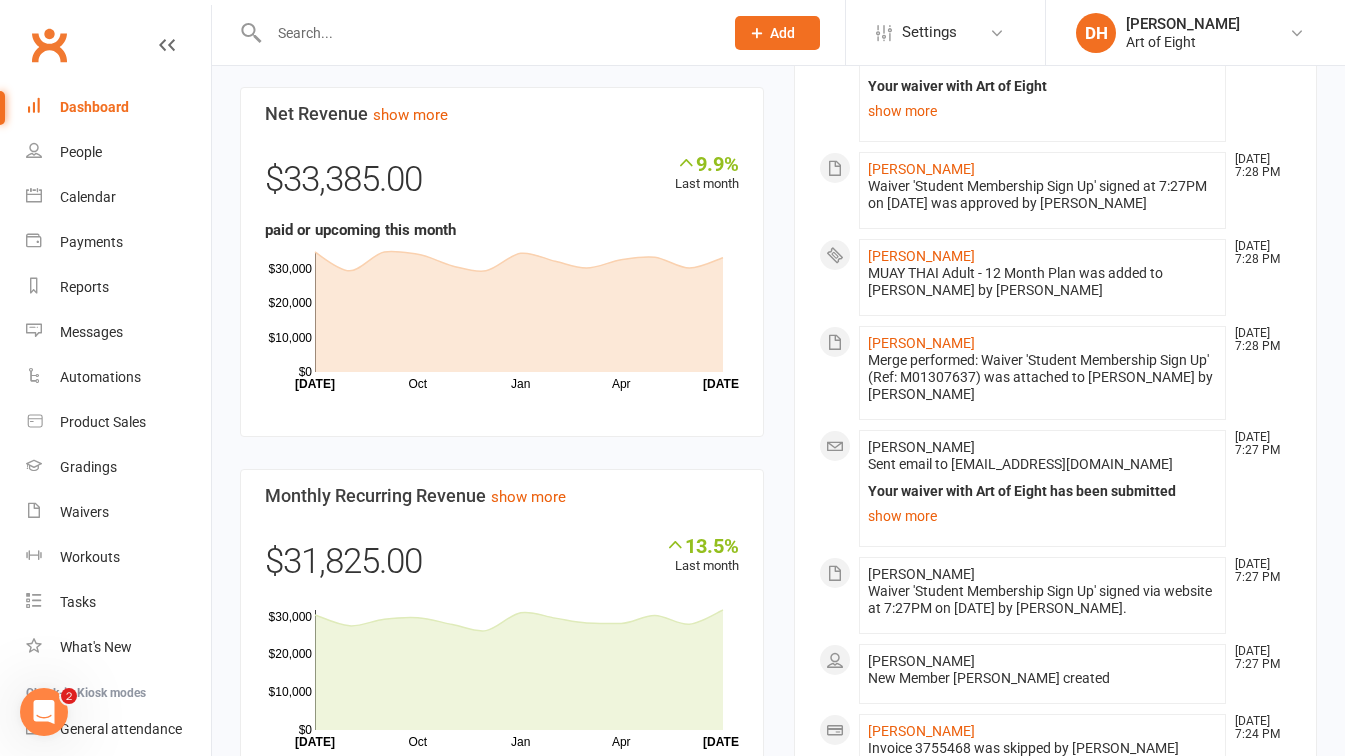 scroll, scrollTop: 1155, scrollLeft: 0, axis: vertical 